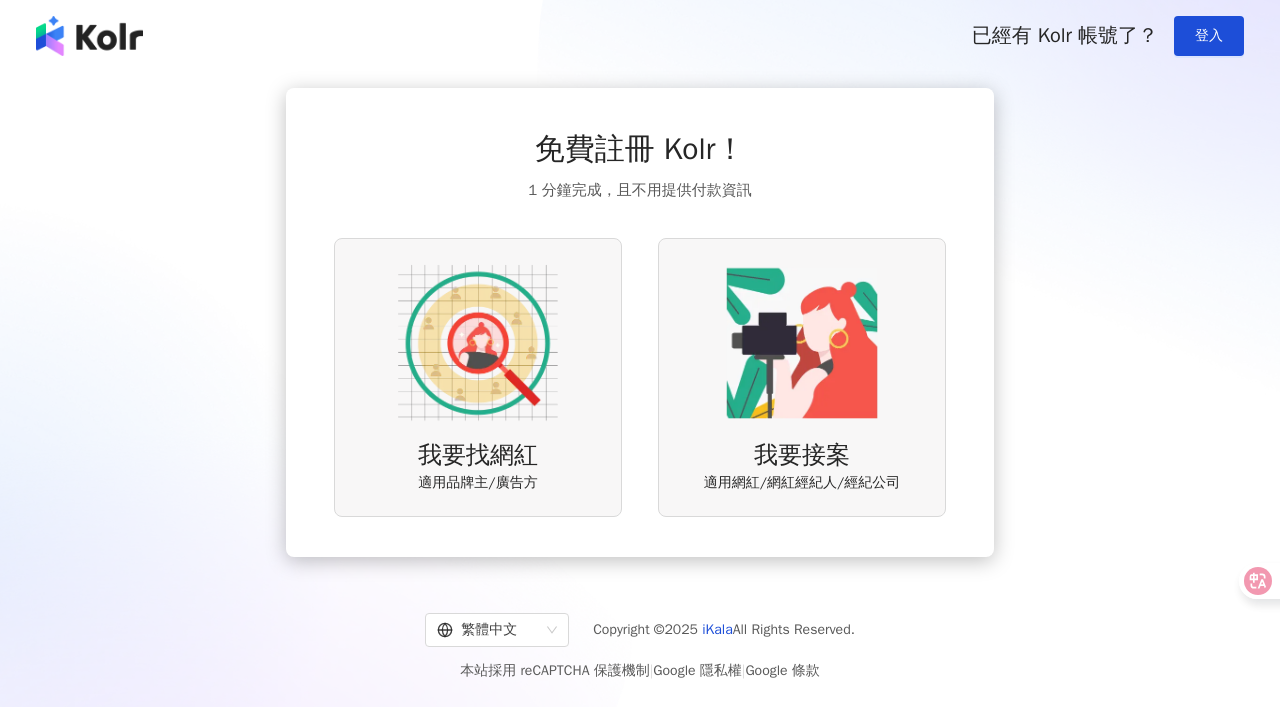scroll, scrollTop: 0, scrollLeft: 0, axis: both 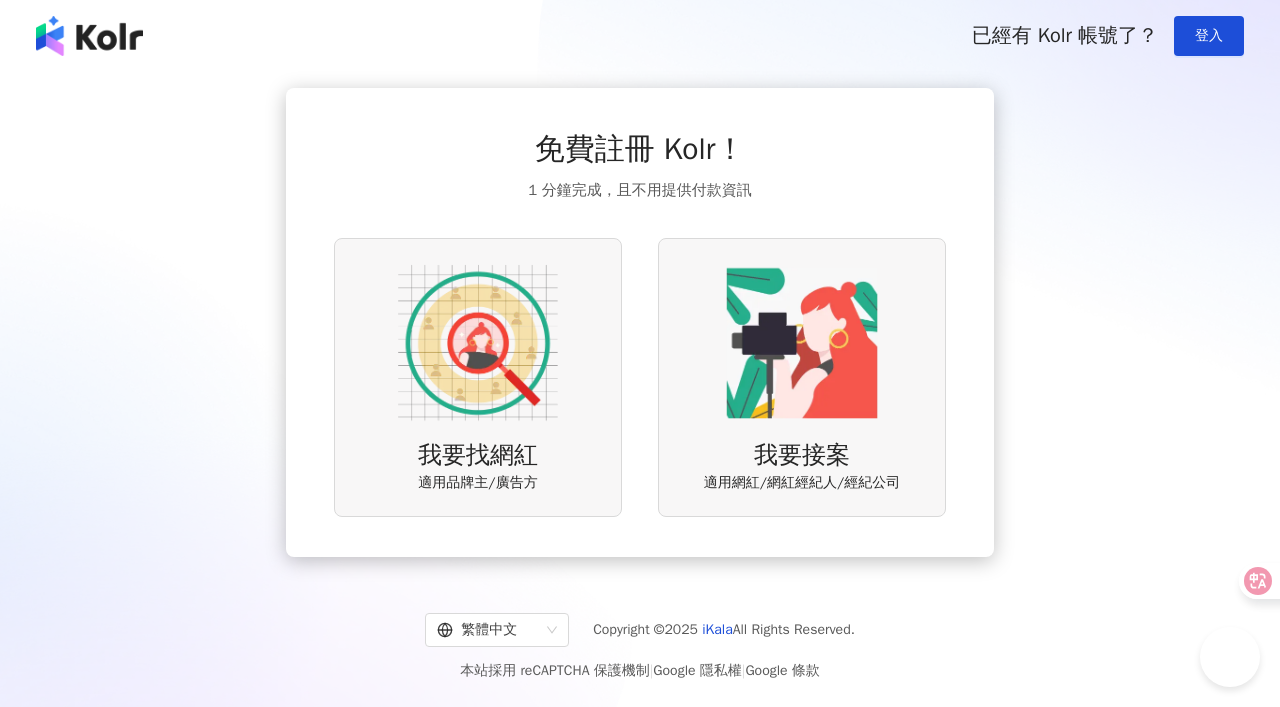 click on "我要接案 適用網紅/網紅經紀人/經紀公司" at bounding box center [802, 377] 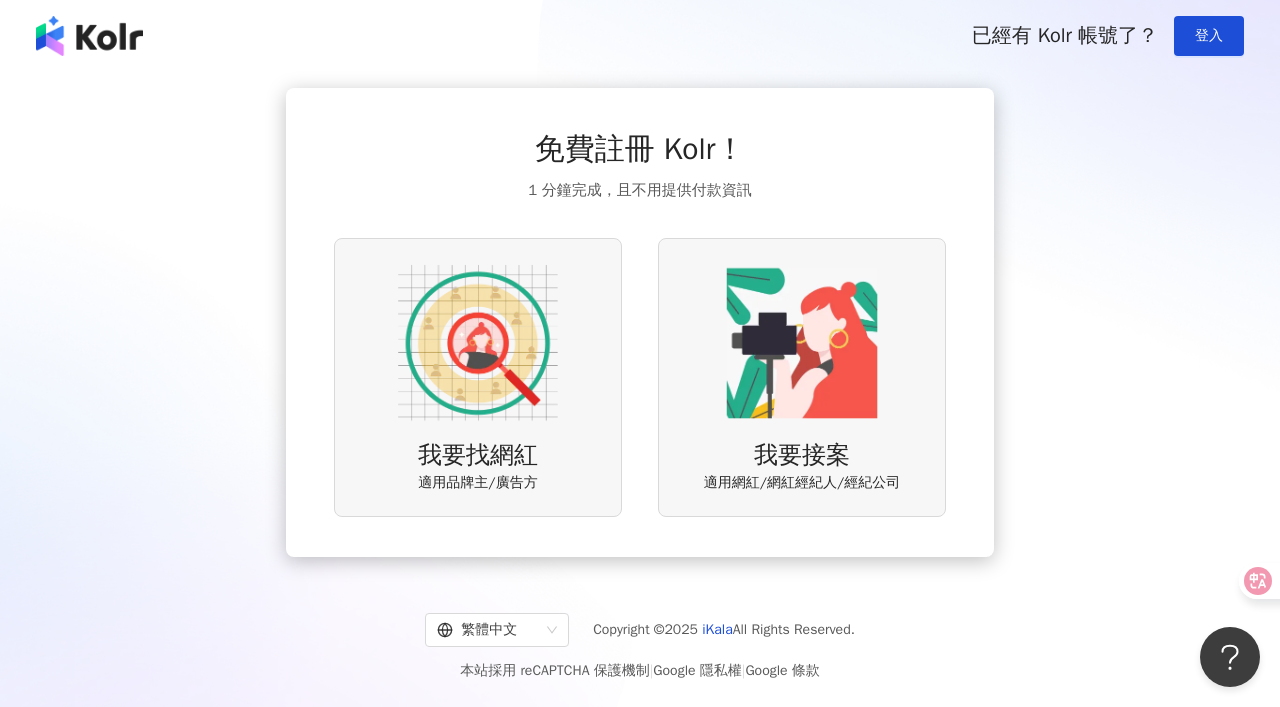 scroll, scrollTop: 0, scrollLeft: 0, axis: both 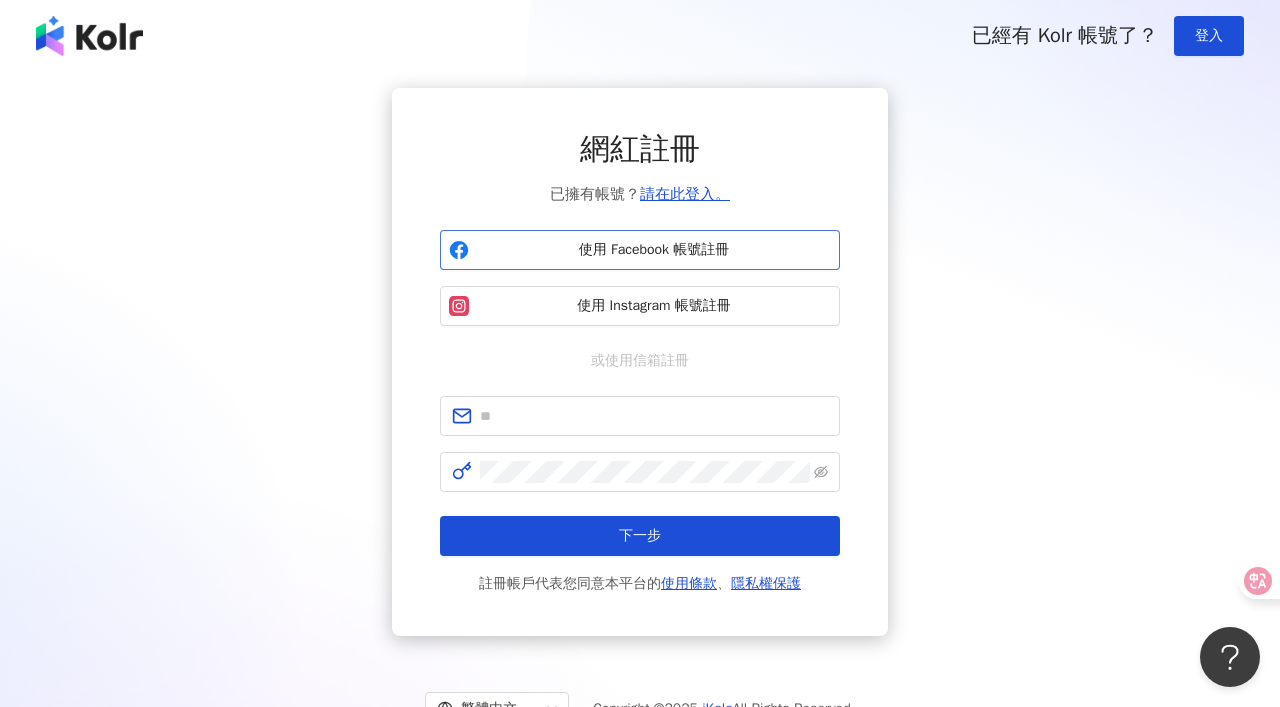 click on "使用 Facebook 帳號註冊" at bounding box center [654, 250] 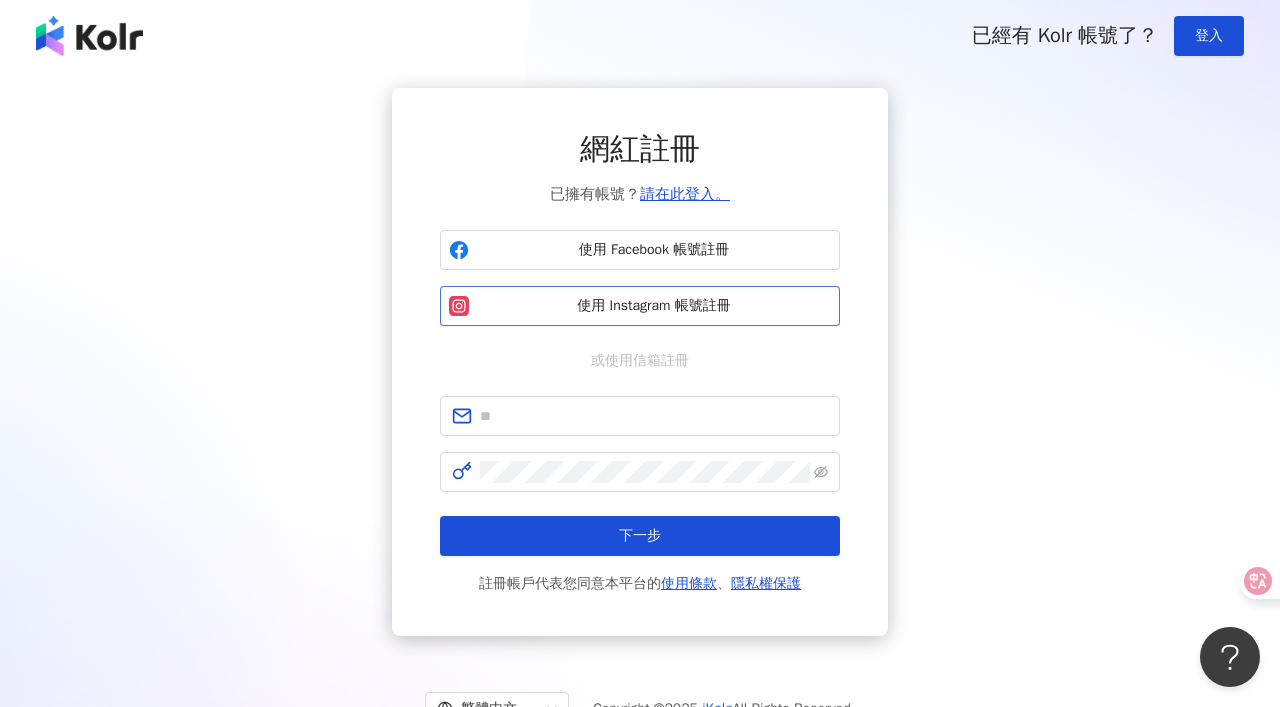 click on "使用 Instagram 帳號註冊" at bounding box center (640, 306) 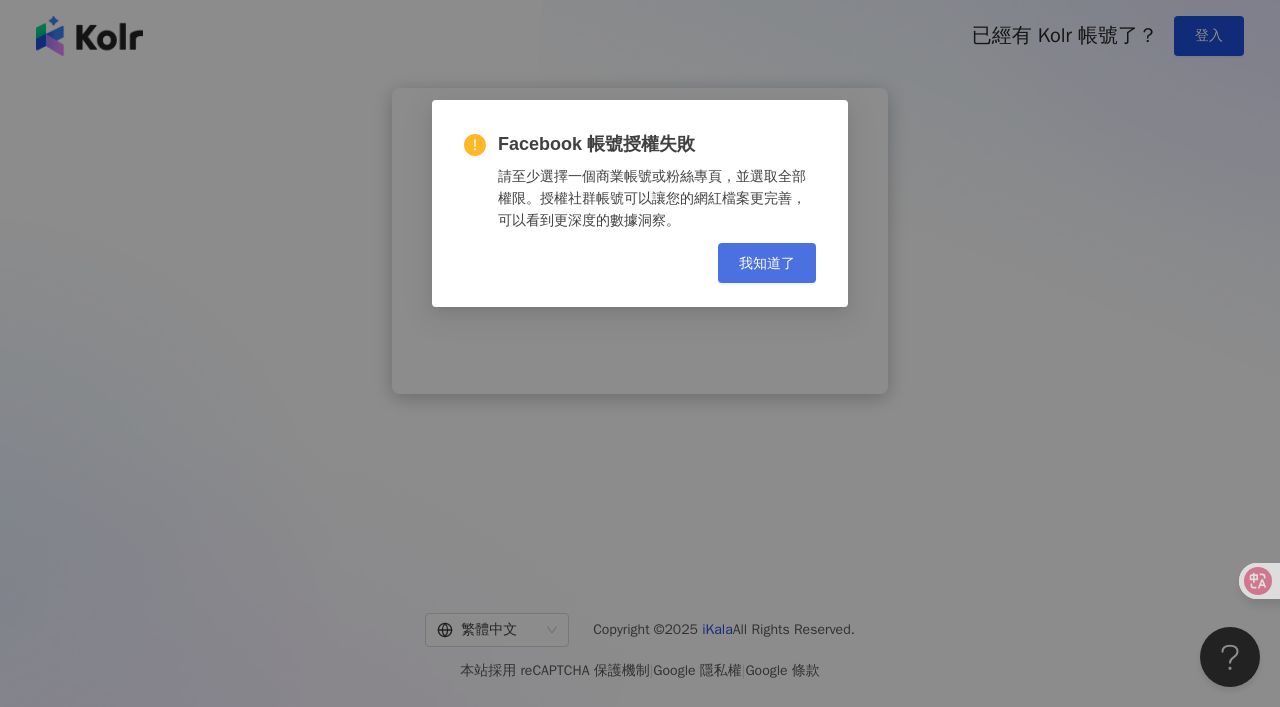 click on "我知道了" at bounding box center (767, 263) 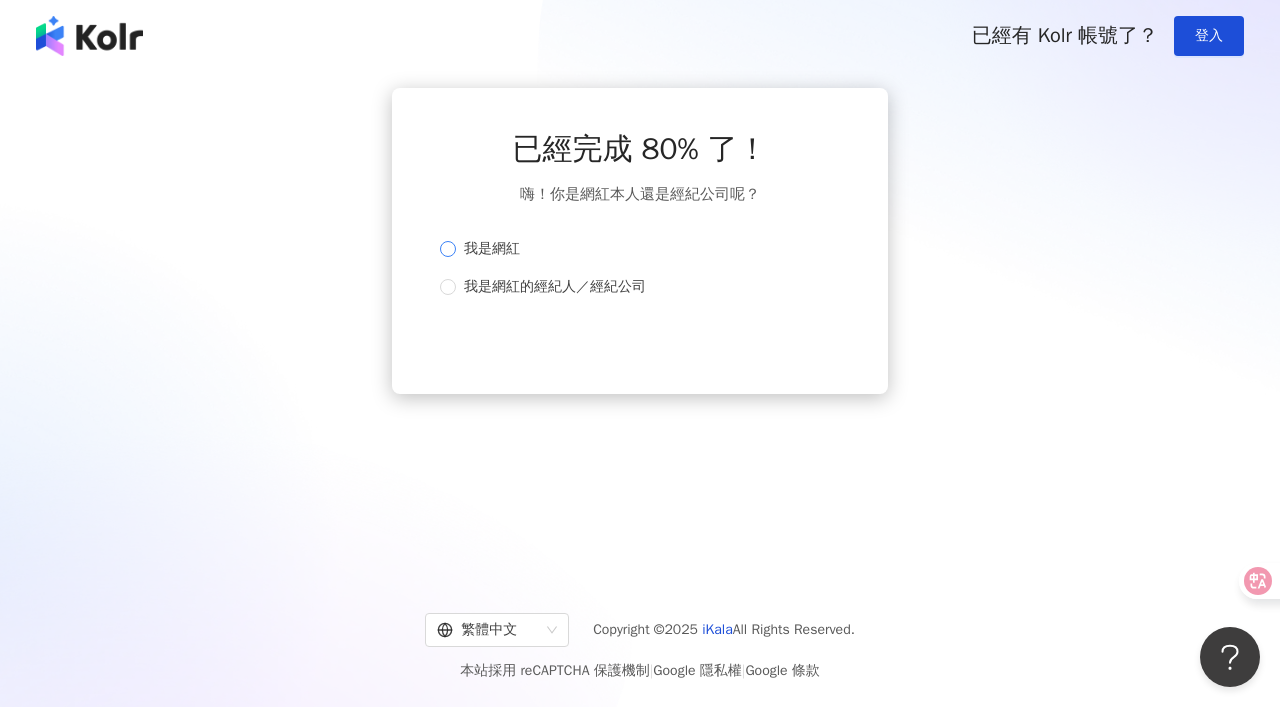 click on "我是網紅" at bounding box center (636, 249) 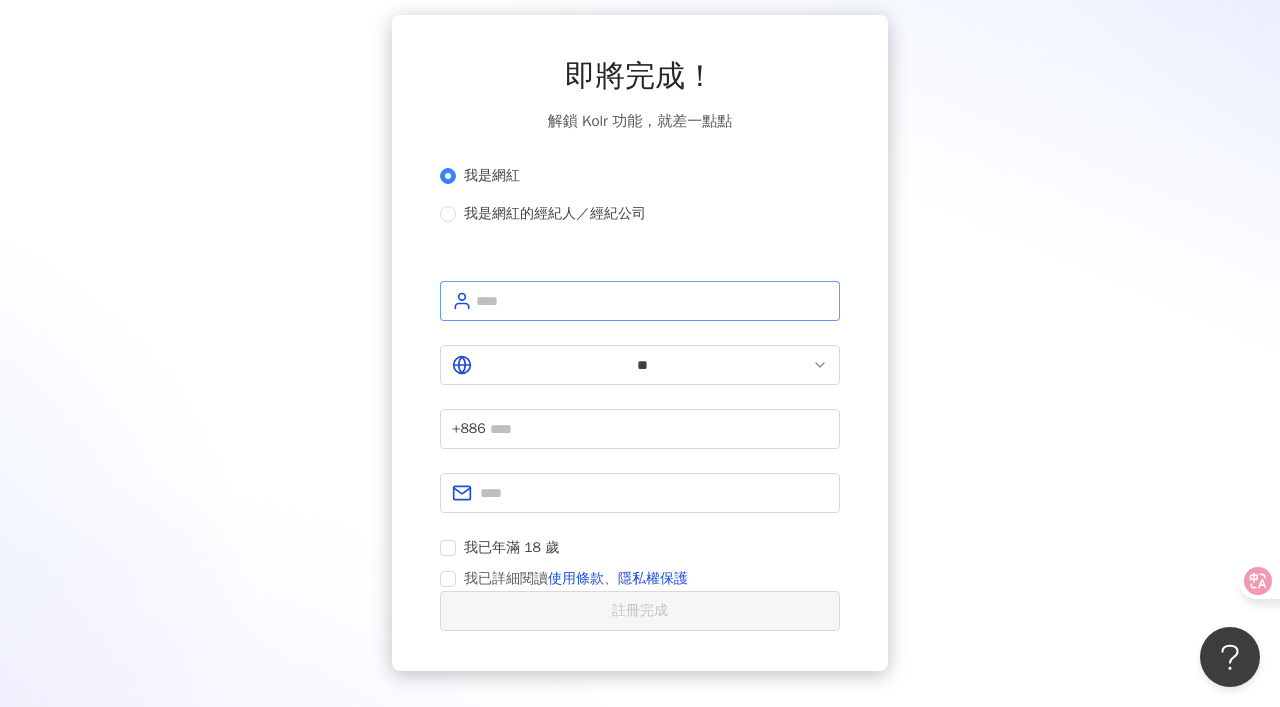 scroll, scrollTop: 80, scrollLeft: 0, axis: vertical 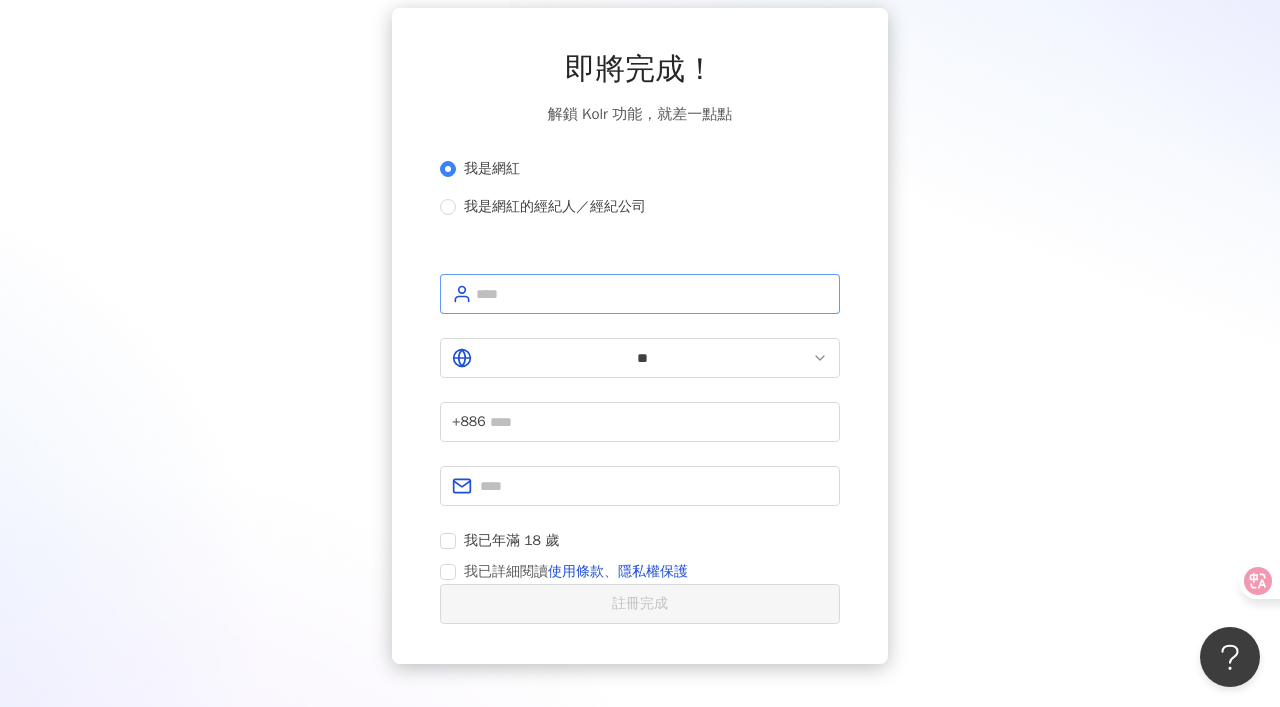 click at bounding box center (640, 294) 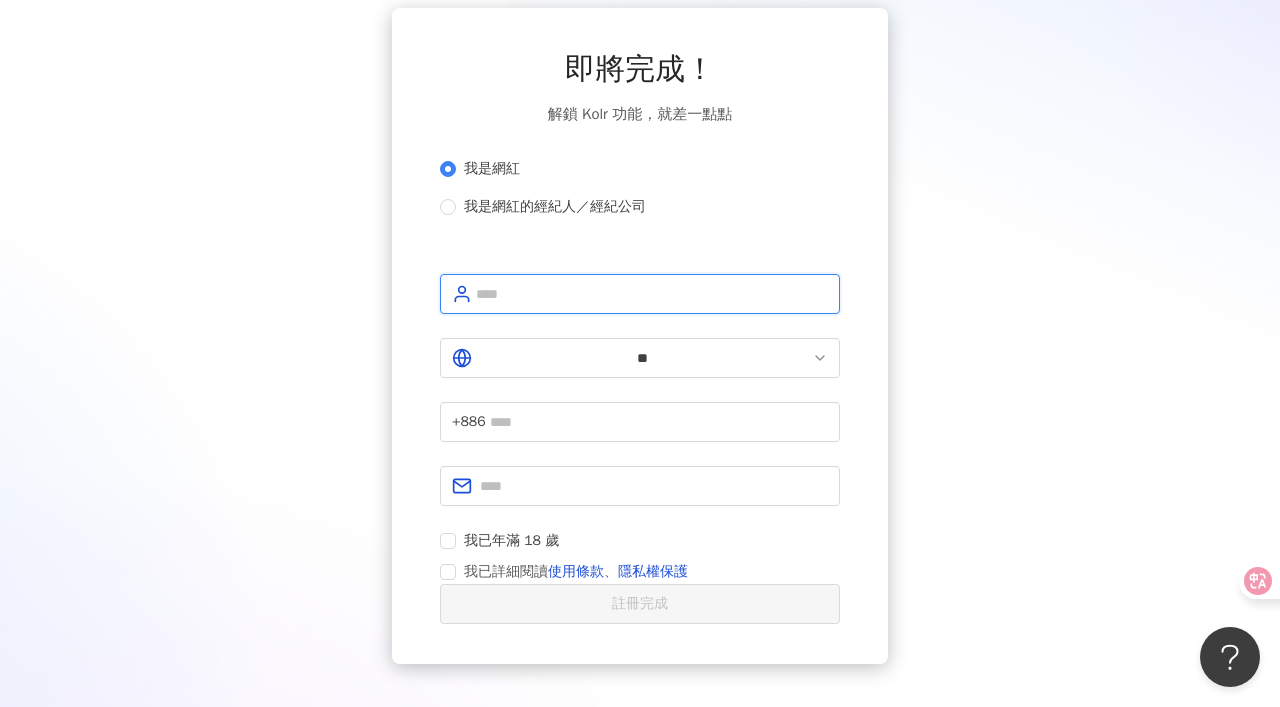 scroll, scrollTop: 77, scrollLeft: 0, axis: vertical 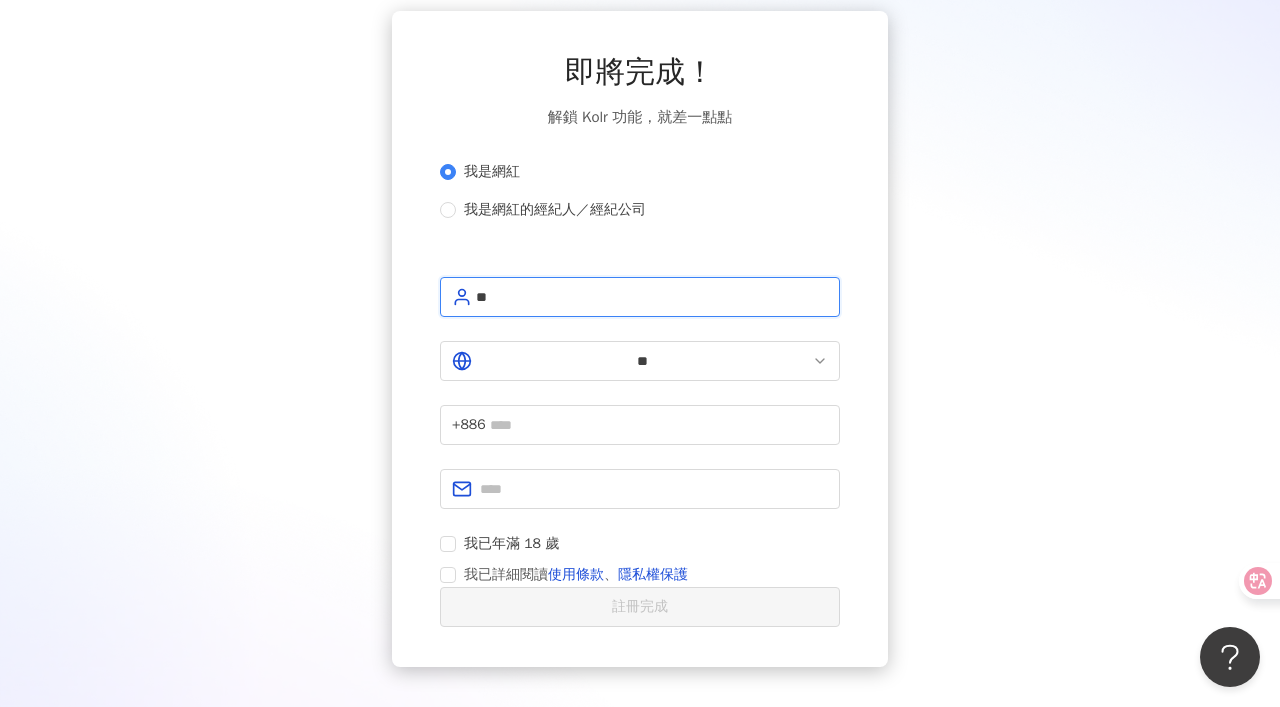 type on "*" 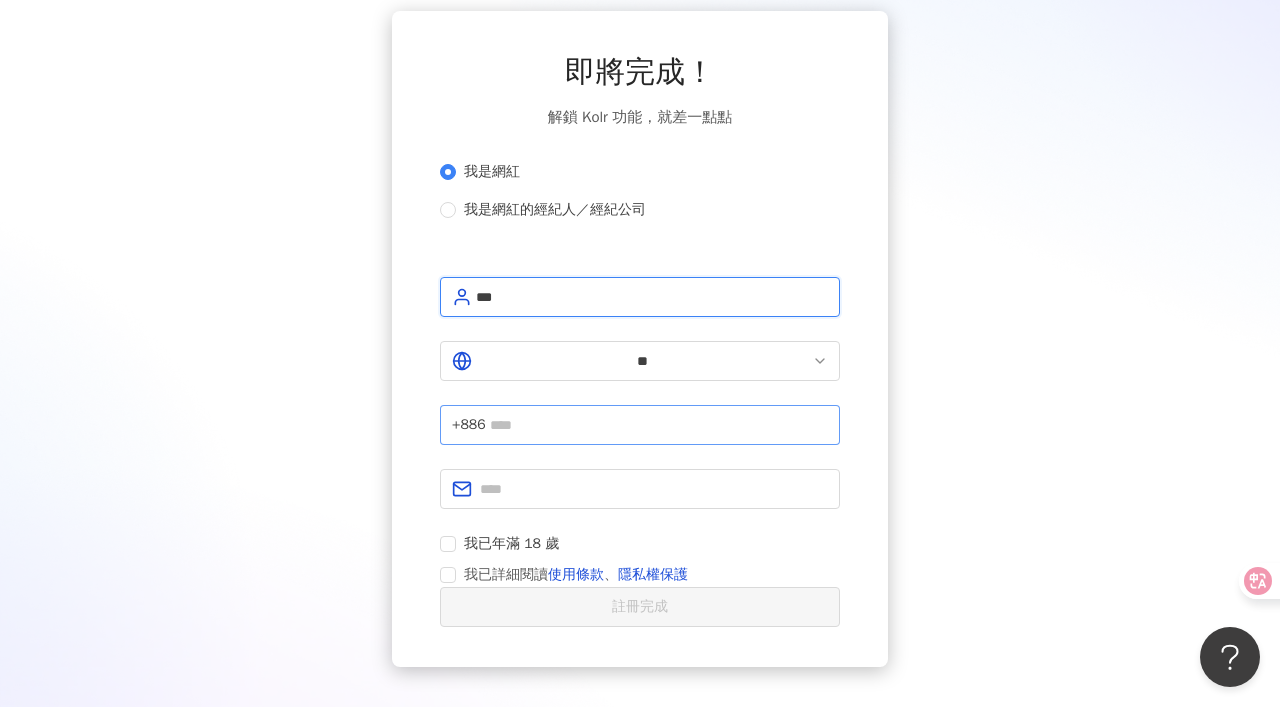 type on "***" 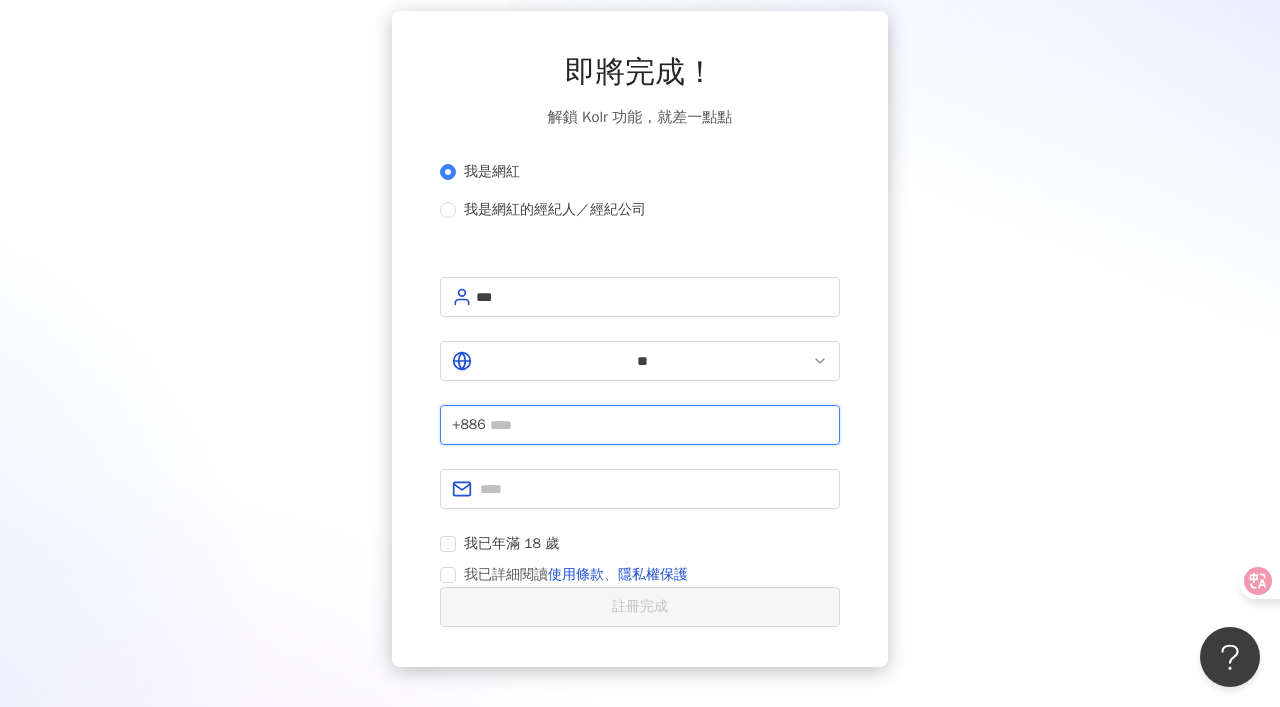 click at bounding box center [659, 425] 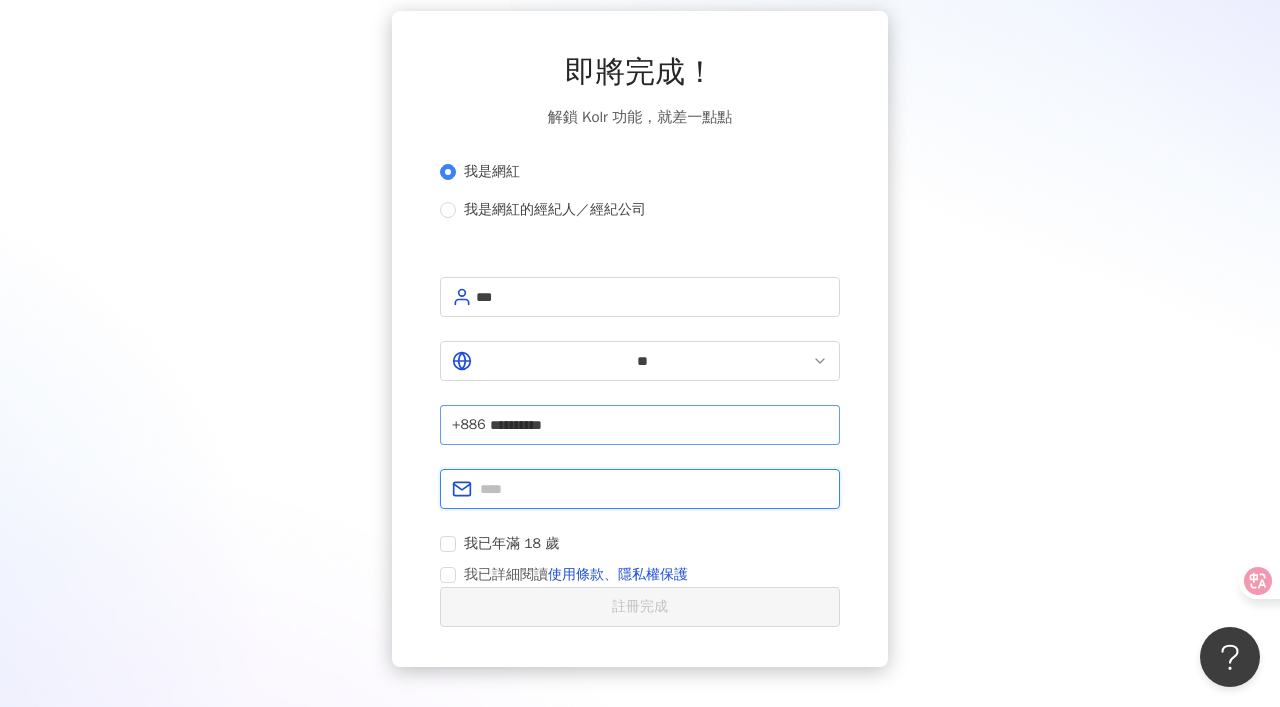 type on "**********" 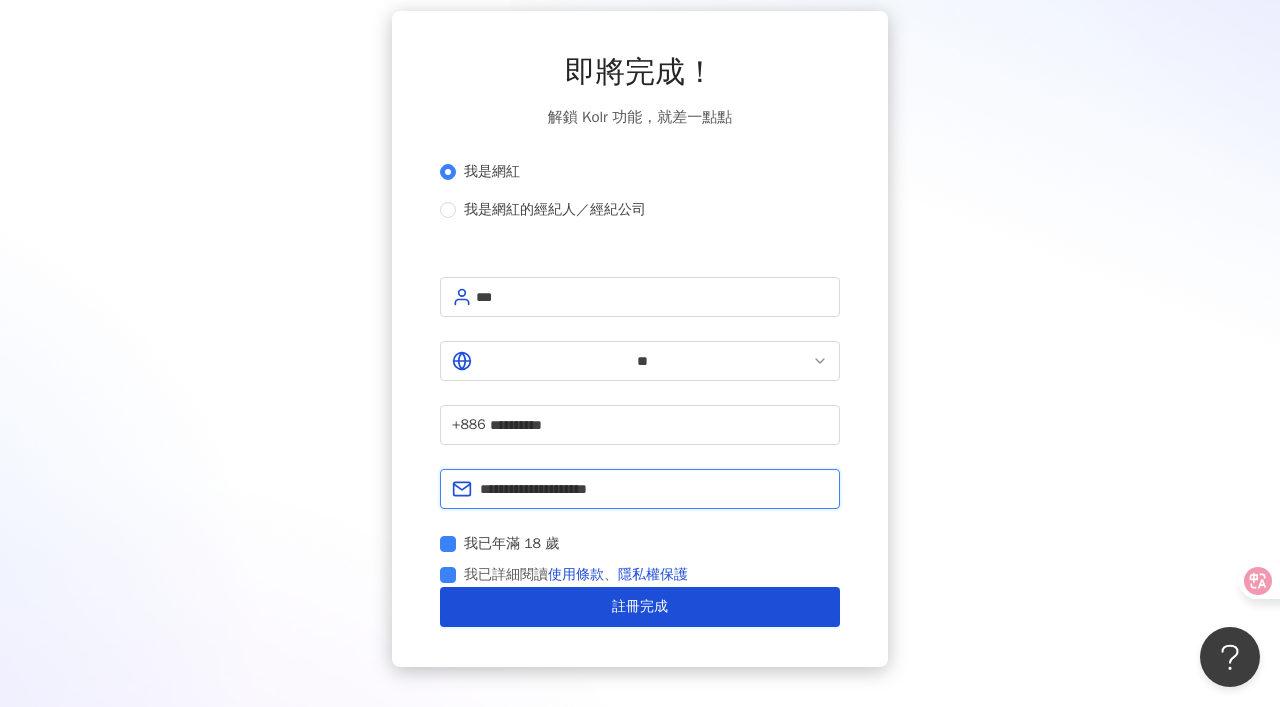 click on "**********" at bounding box center [654, 489] 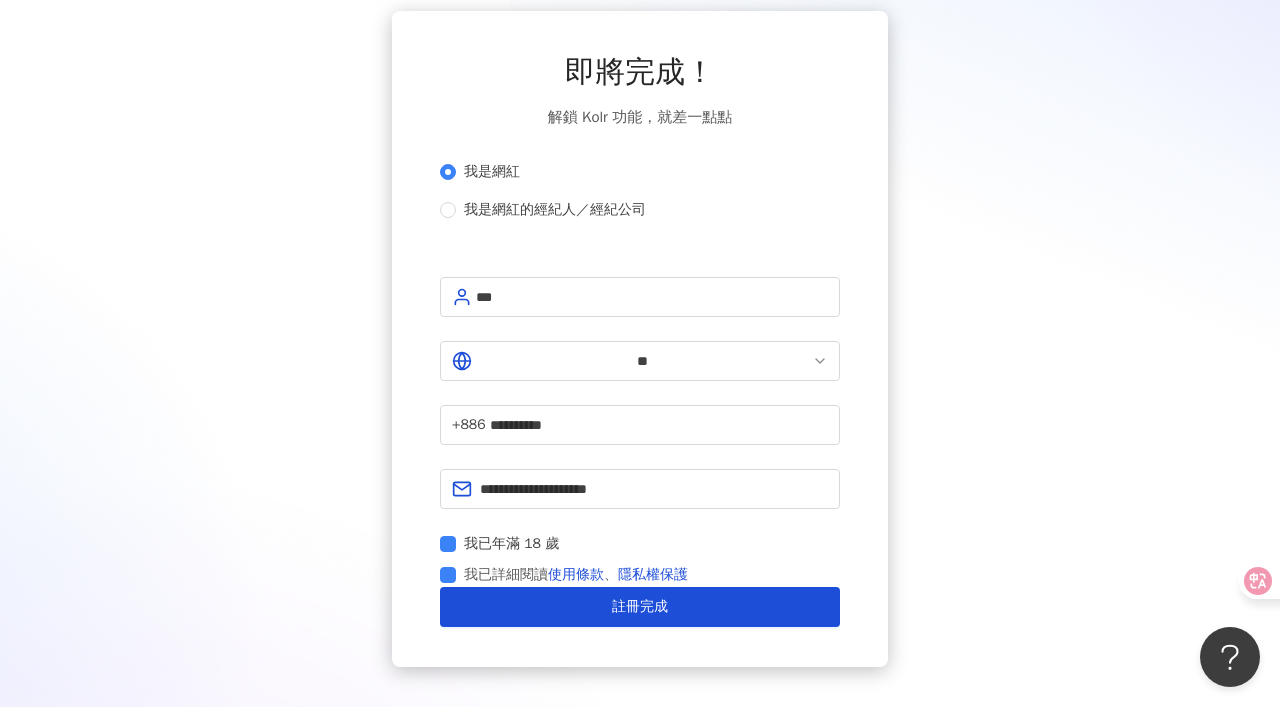 drag, startPoint x: 324, startPoint y: 603, endPoint x: 536, endPoint y: 590, distance: 212.39821 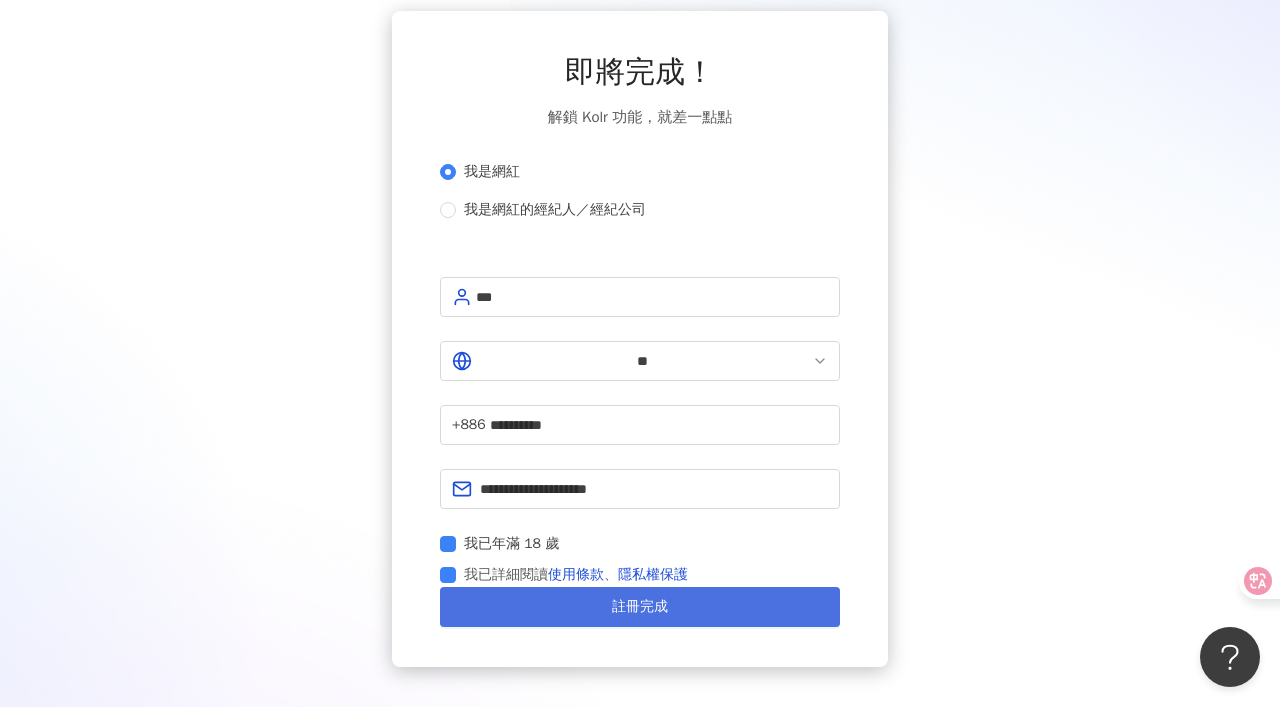 click on "**********" at bounding box center [640, 339] 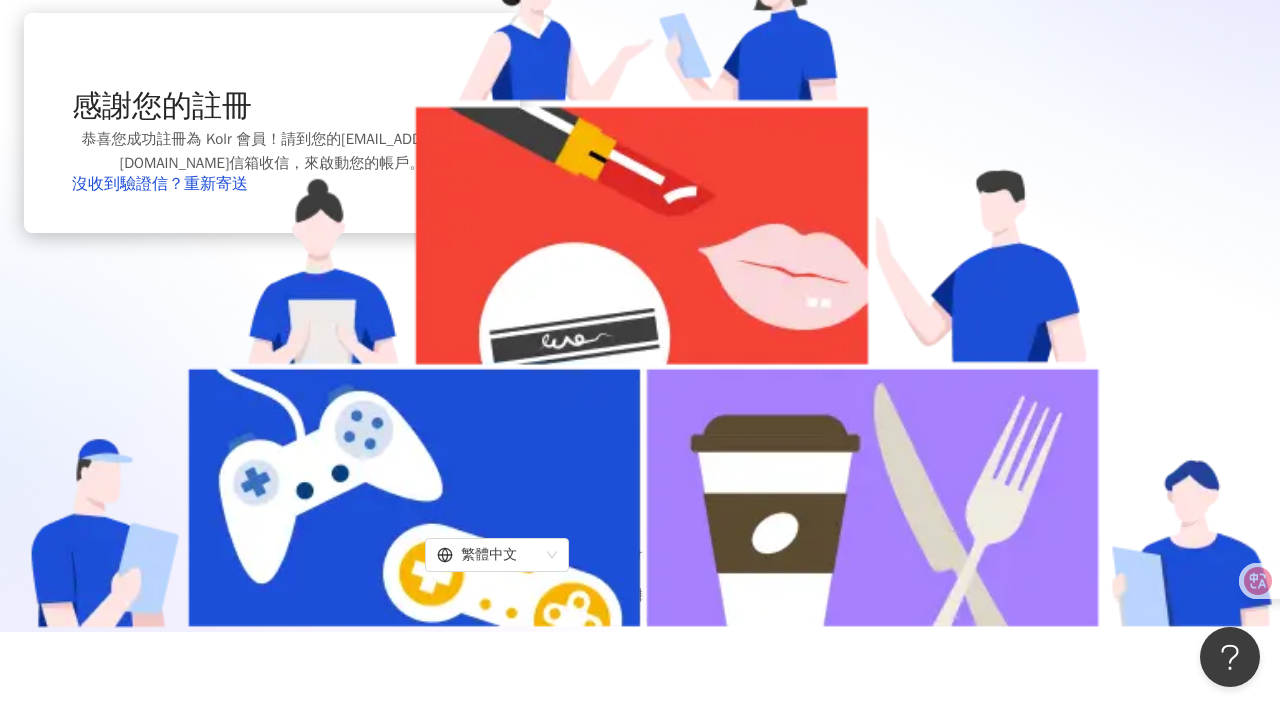 scroll, scrollTop: 92, scrollLeft: 0, axis: vertical 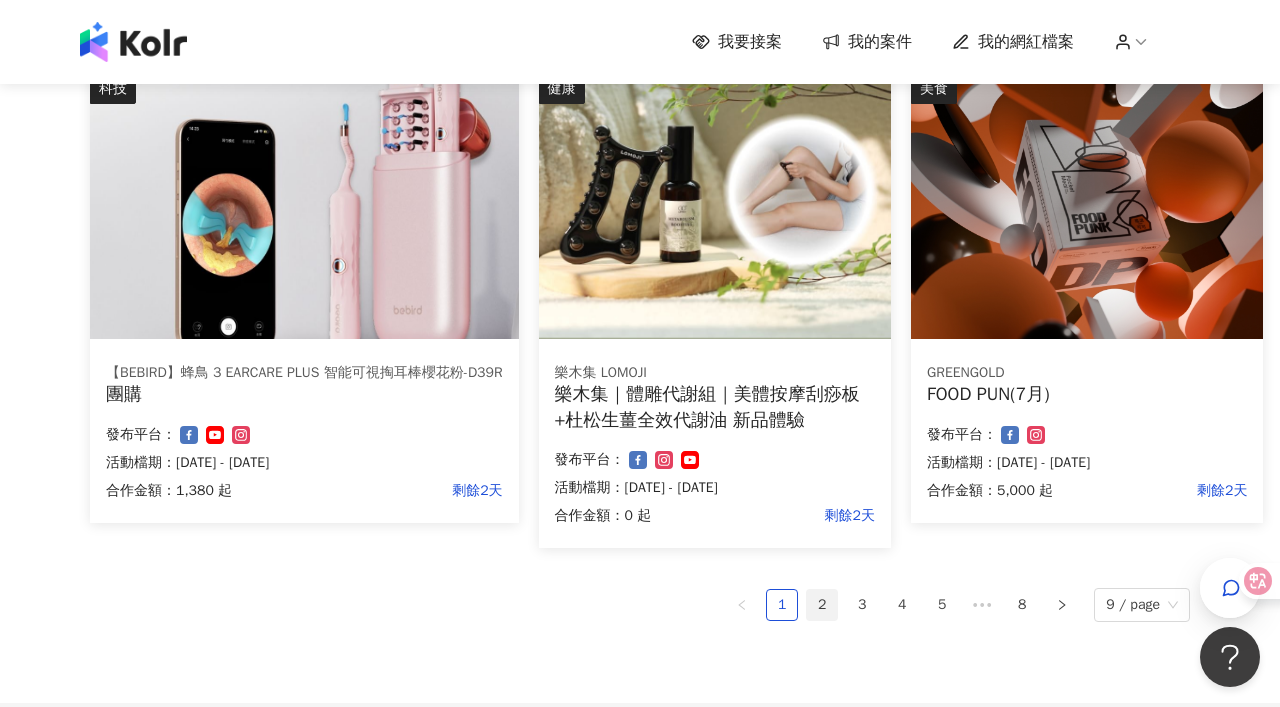 click on "2" at bounding box center (822, 605) 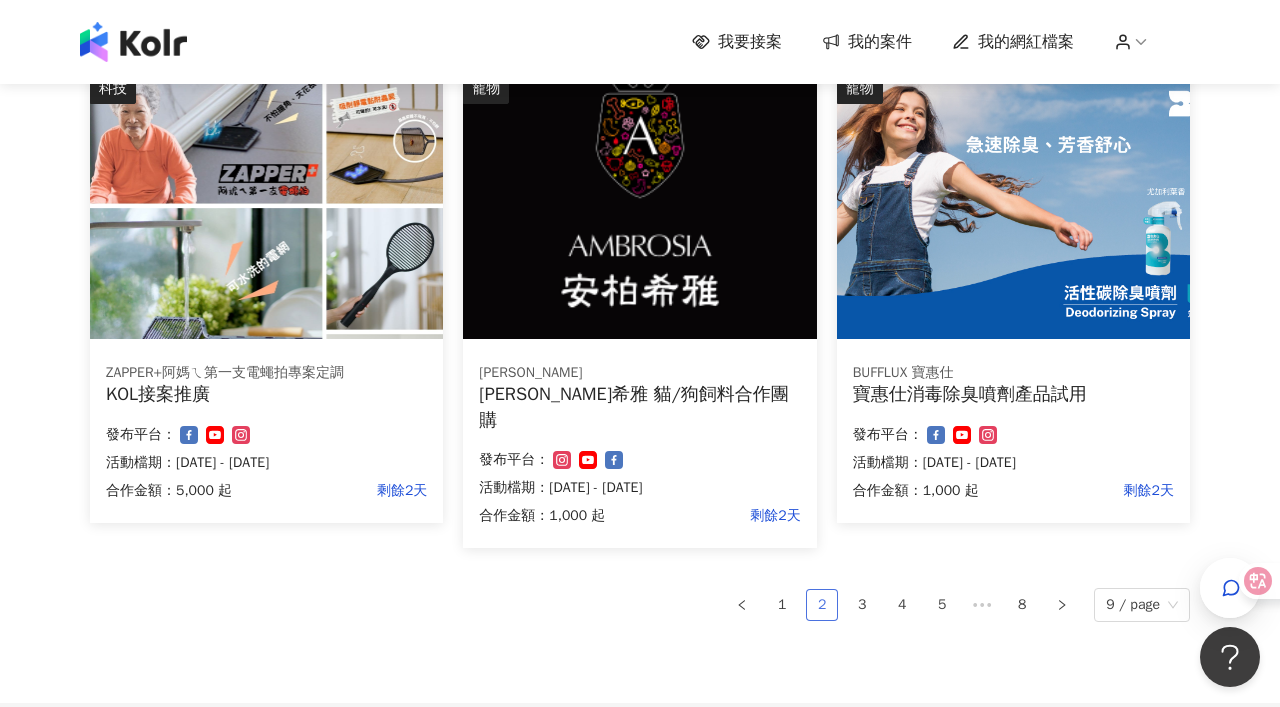 scroll, scrollTop: 1211, scrollLeft: 0, axis: vertical 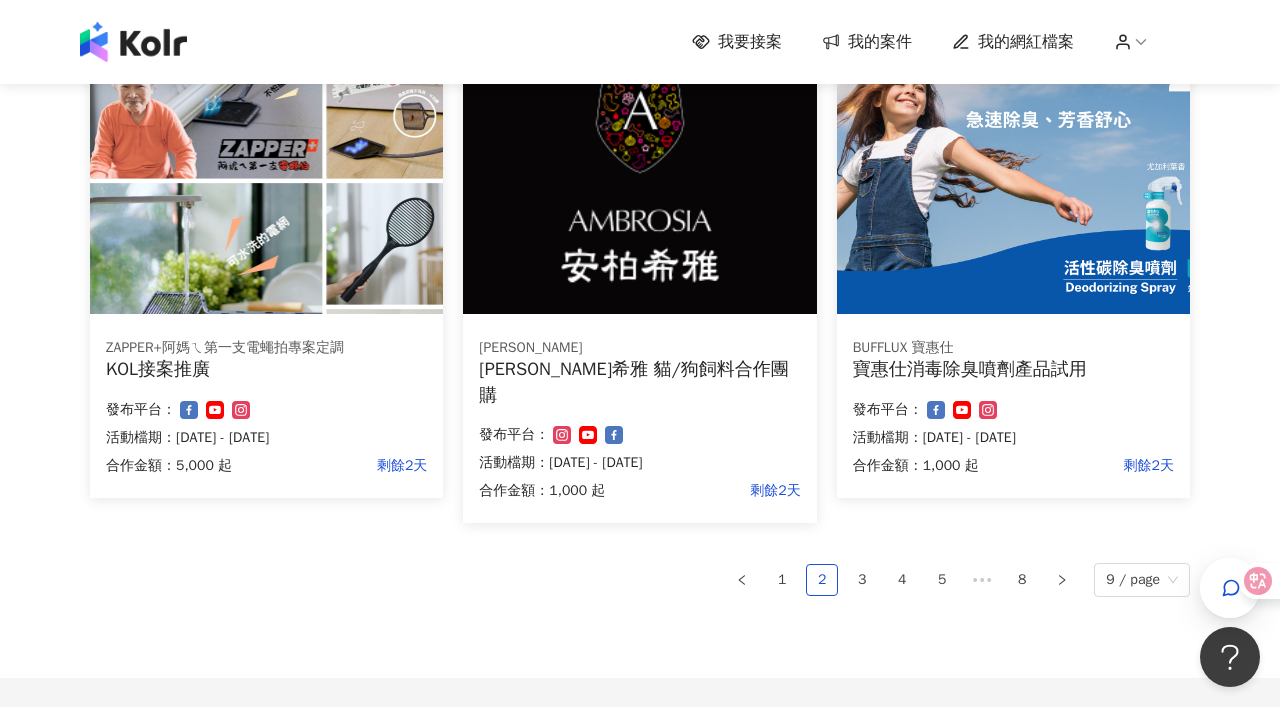 click on "我的網紅檔案" at bounding box center (1026, 42) 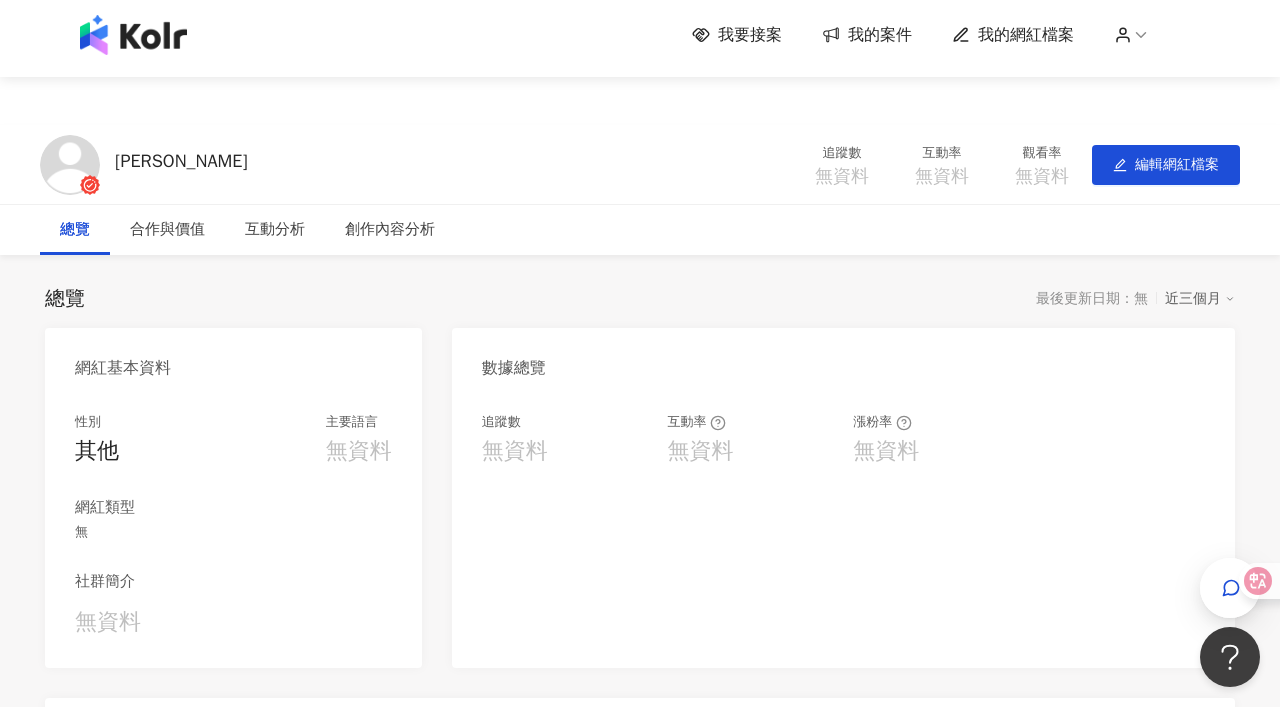 scroll, scrollTop: 35, scrollLeft: 0, axis: vertical 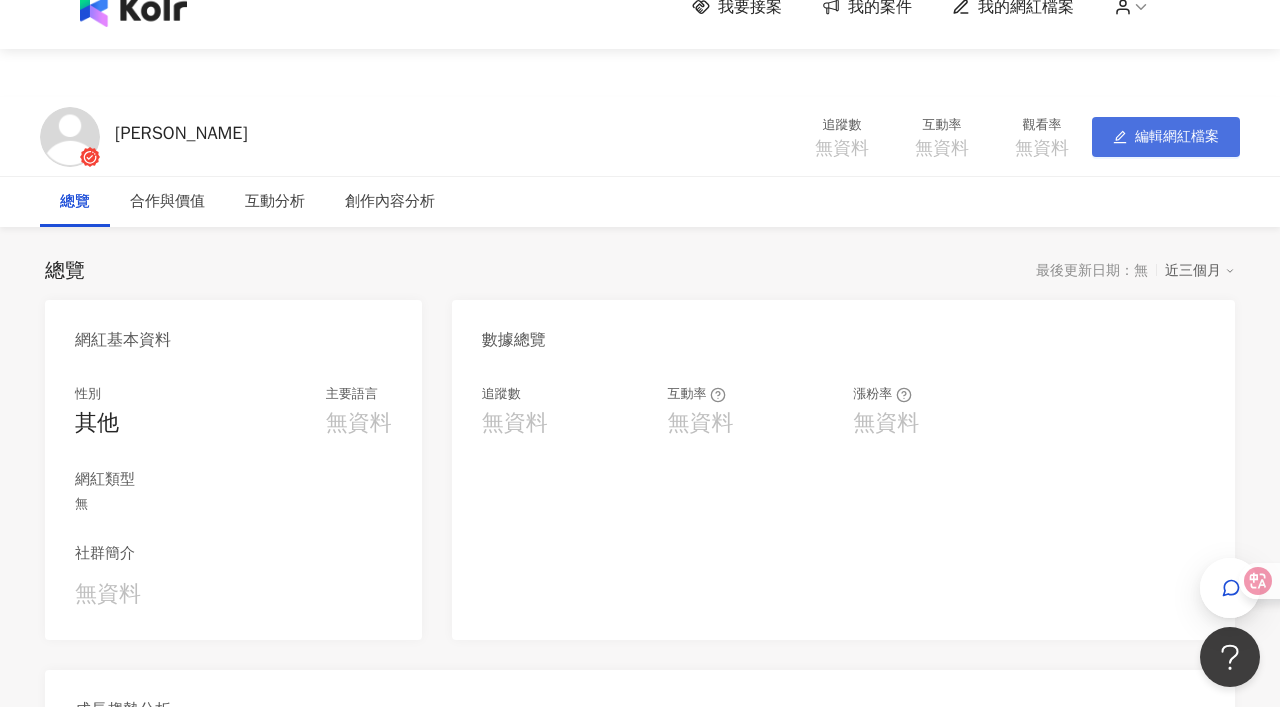 click on "編輯網紅檔案" at bounding box center [1166, 137] 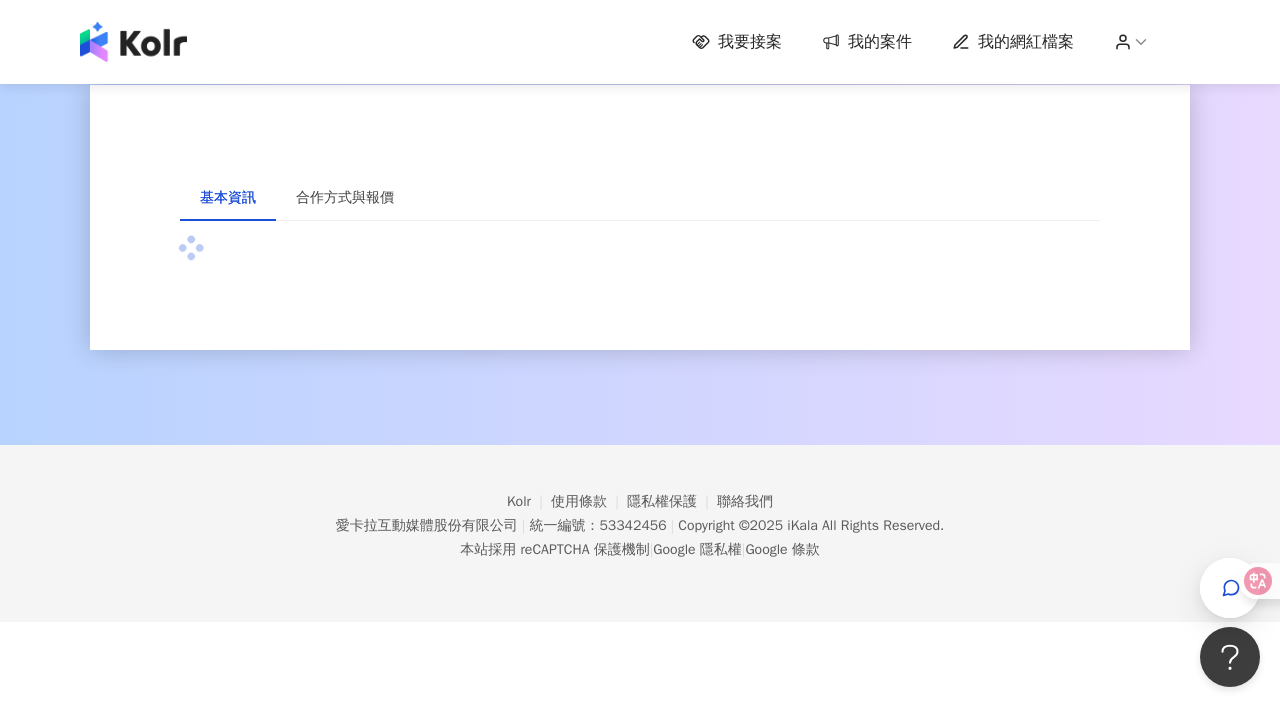 scroll, scrollTop: 0, scrollLeft: 0, axis: both 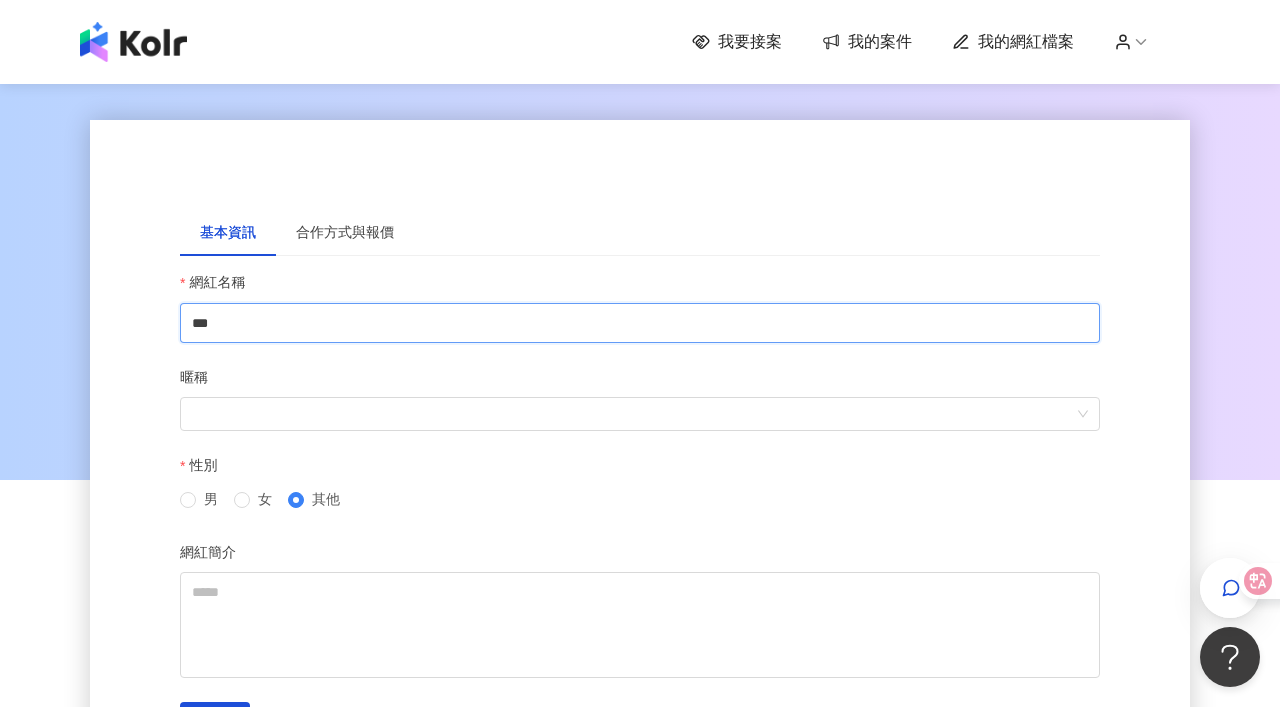 click on "***" at bounding box center (640, 323) 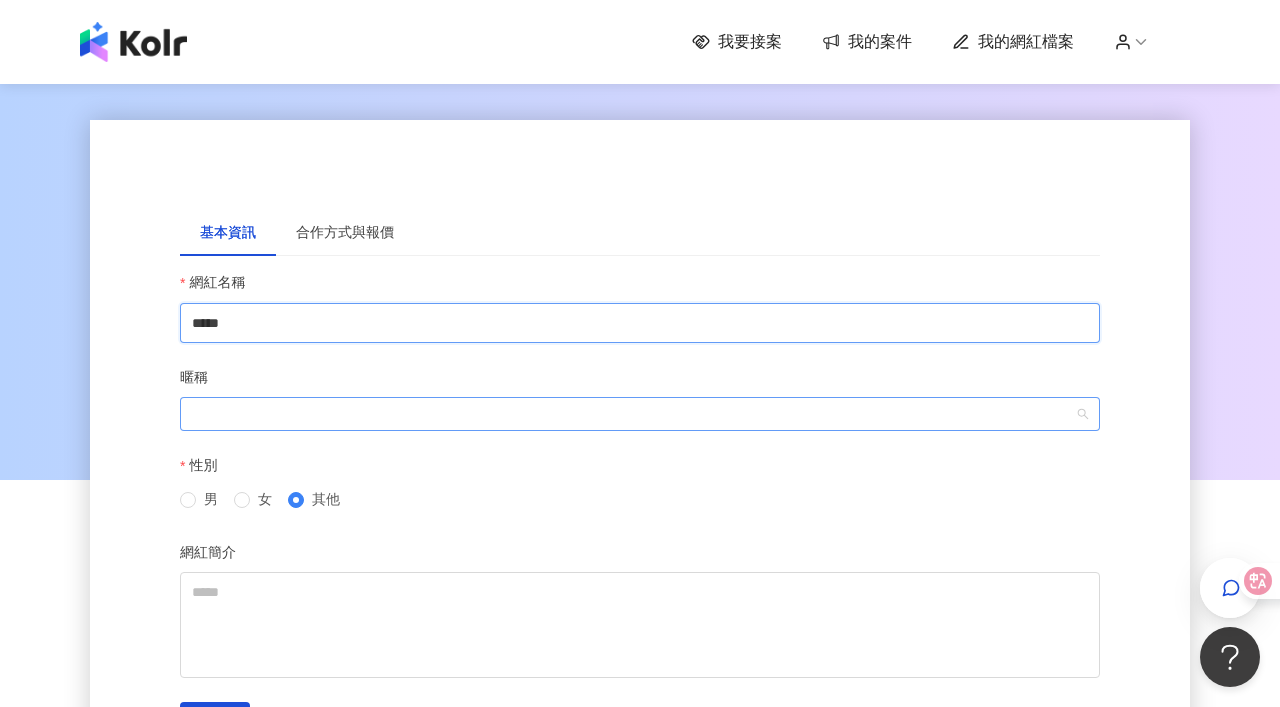 click at bounding box center [629, 414] 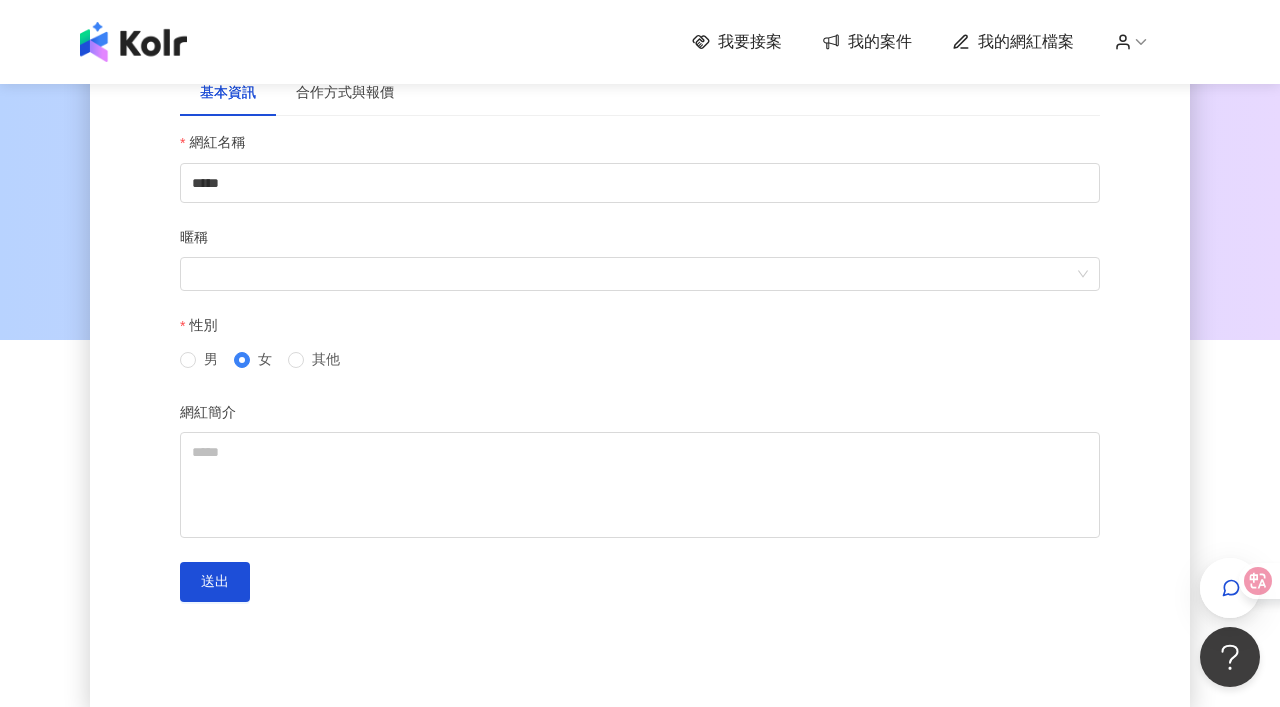 scroll, scrollTop: 142, scrollLeft: 0, axis: vertical 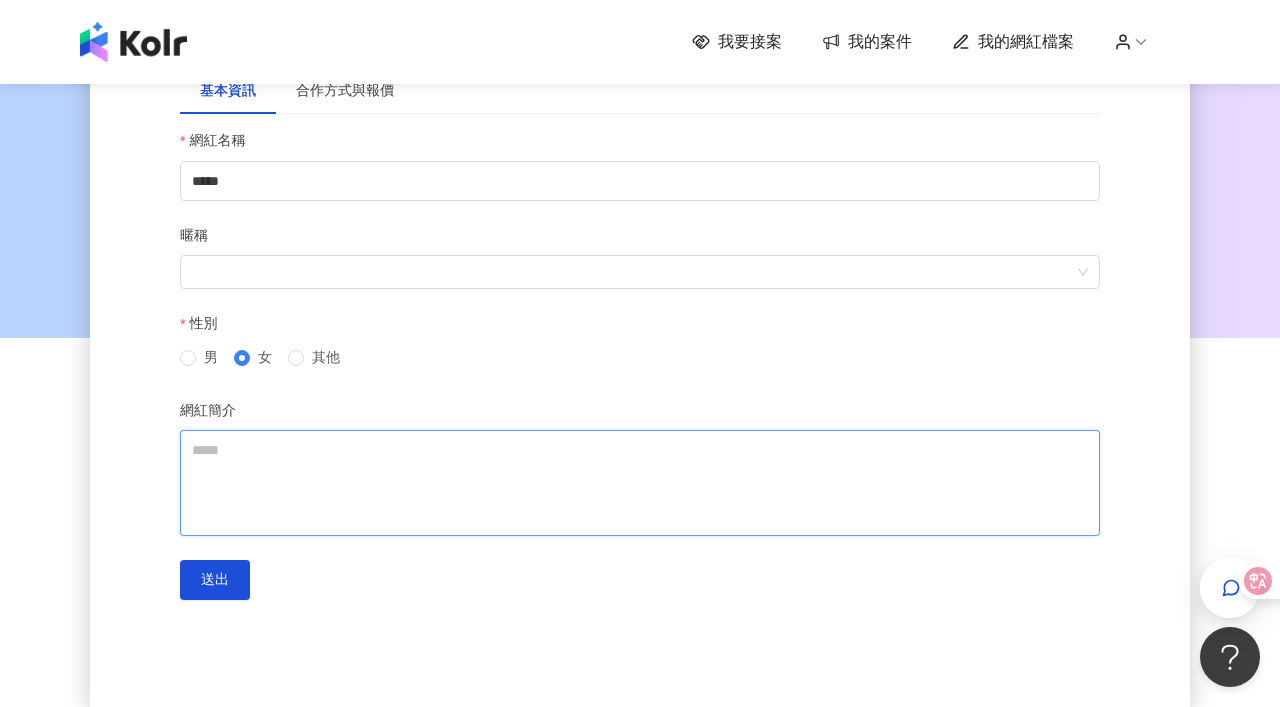 click on "網紅簡介" at bounding box center [640, 483] 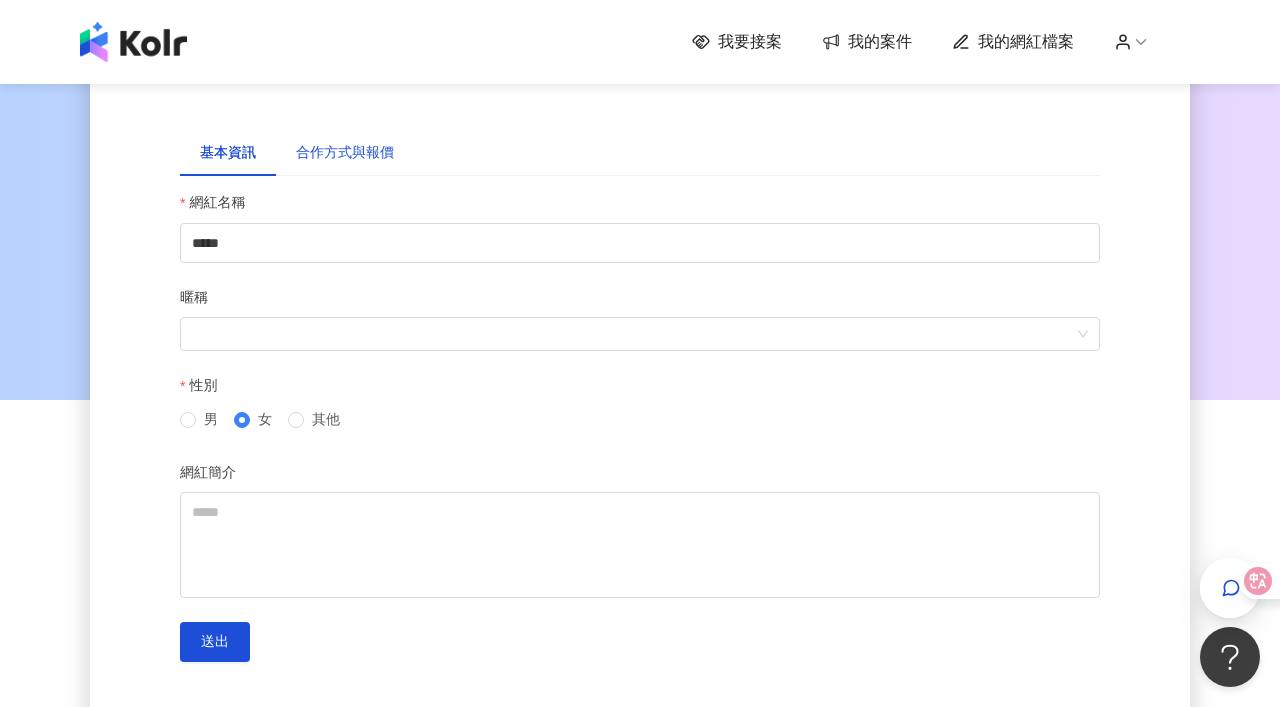 click on "合作方式與報價" at bounding box center (345, 153) 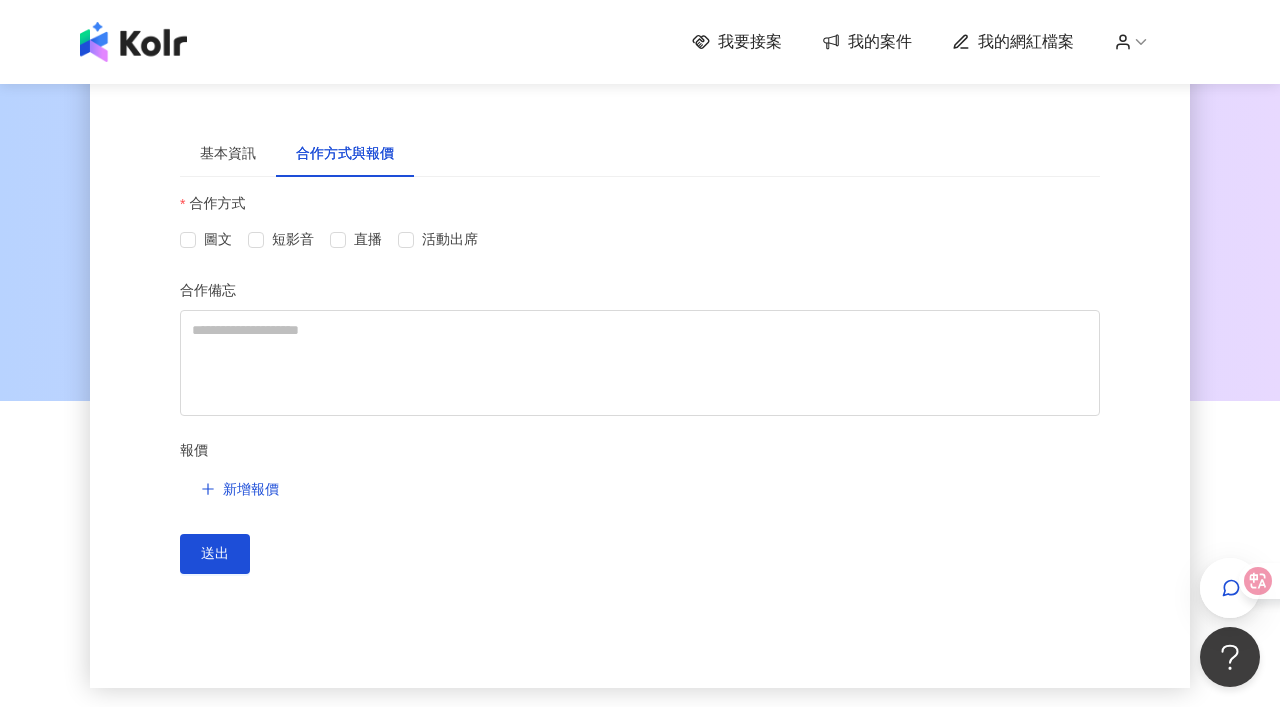 type 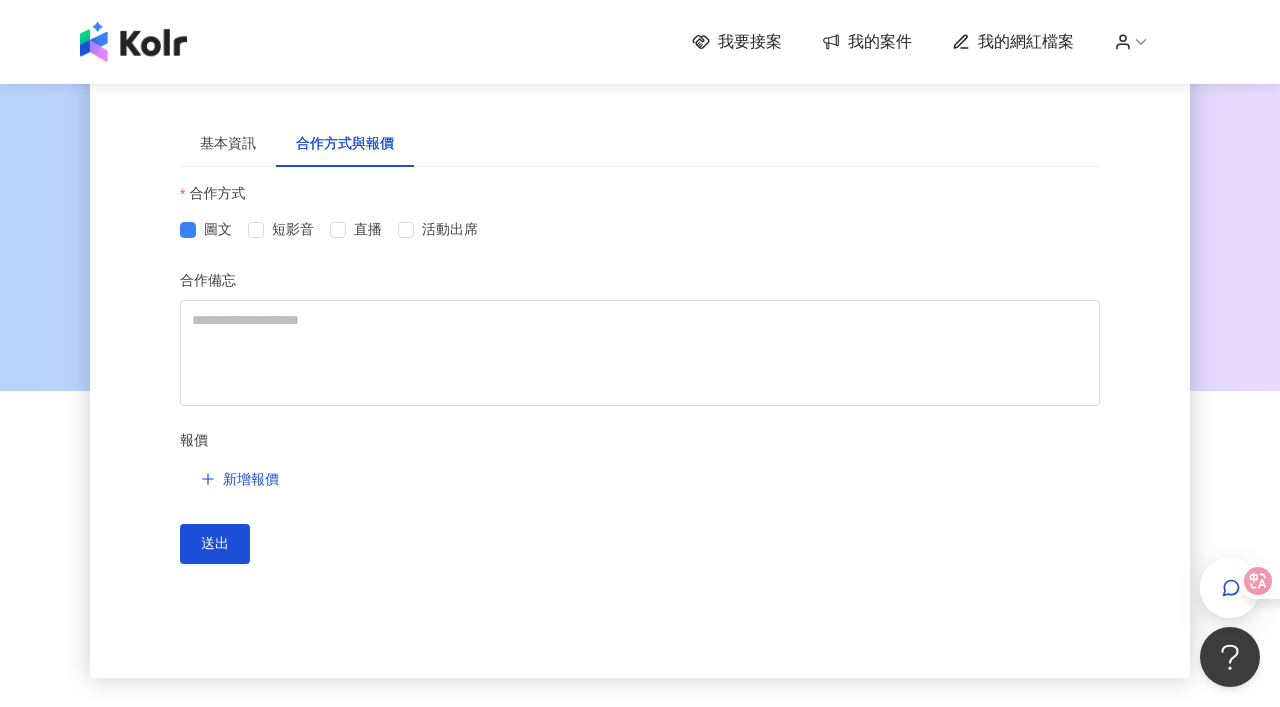 scroll, scrollTop: 85, scrollLeft: 0, axis: vertical 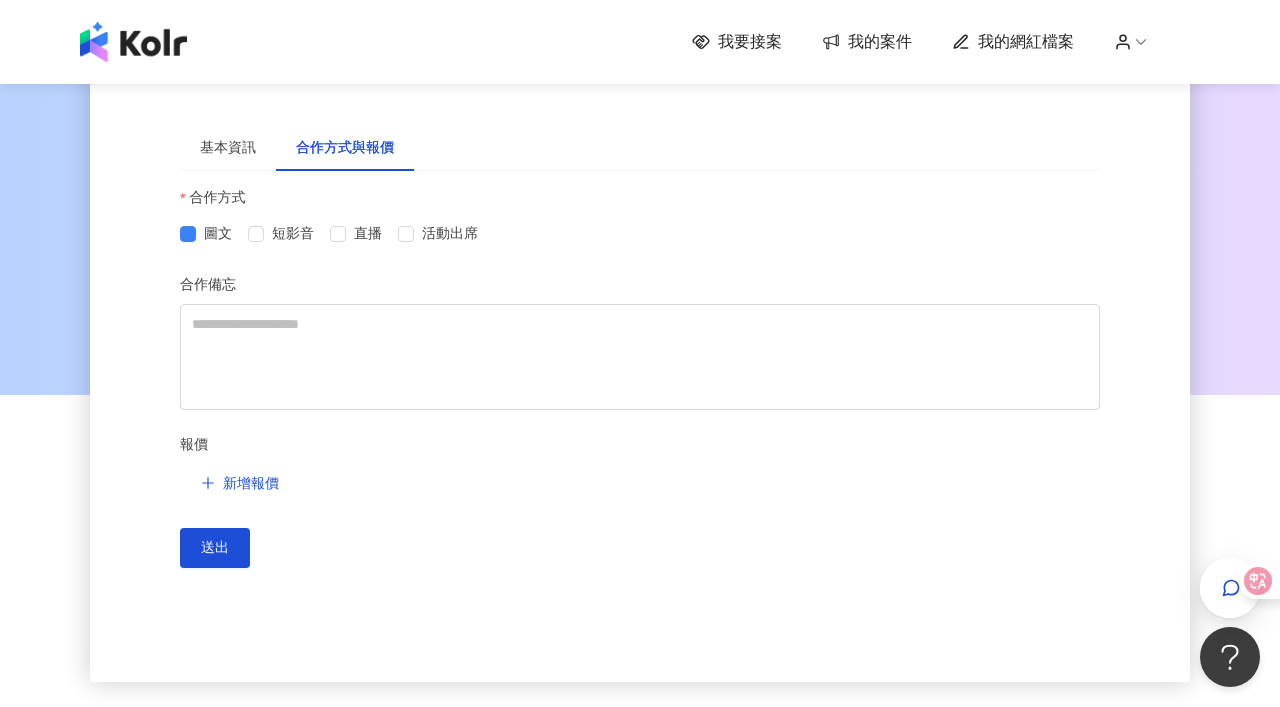 click at bounding box center [256, 234] 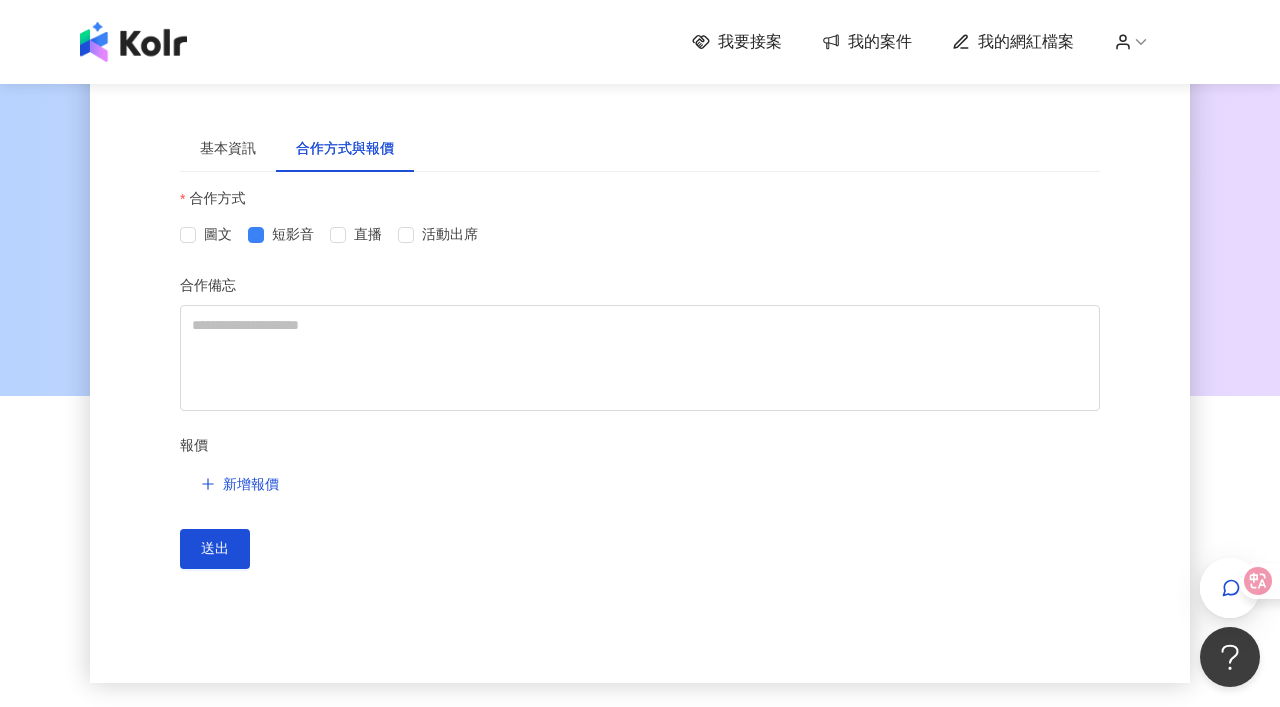 scroll, scrollTop: 81, scrollLeft: 0, axis: vertical 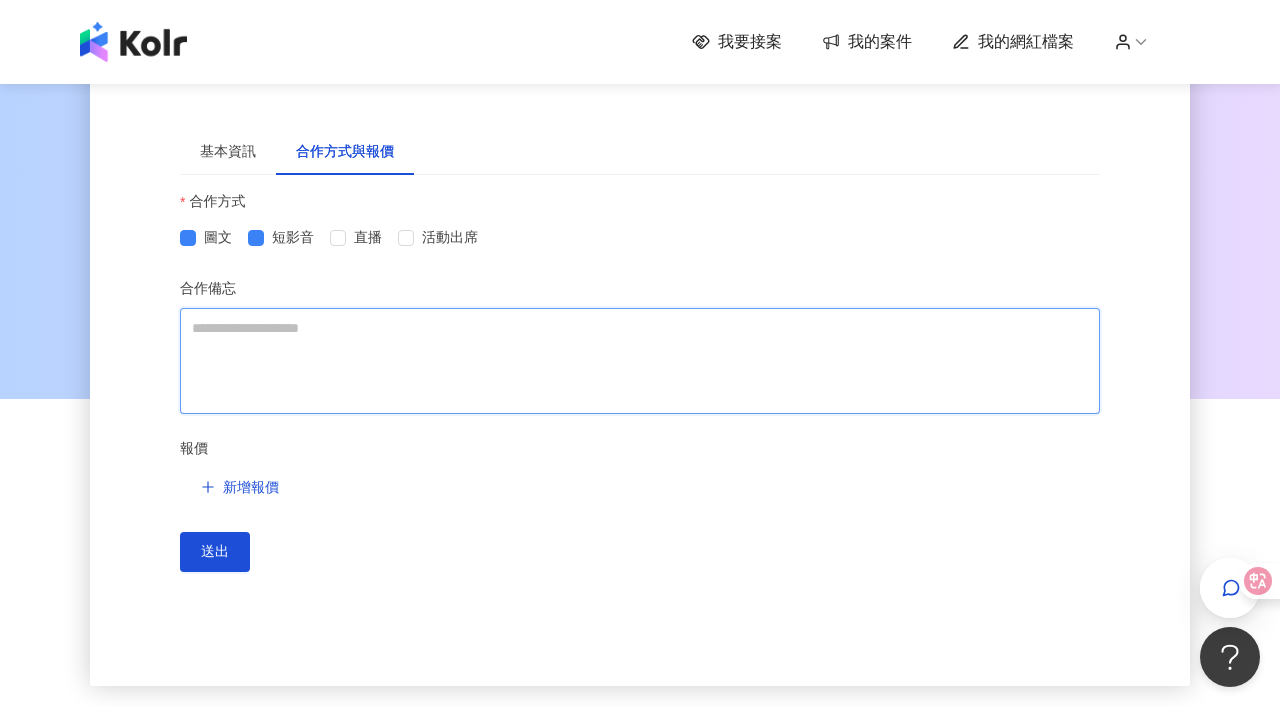 click on "合作備忘" at bounding box center (640, 361) 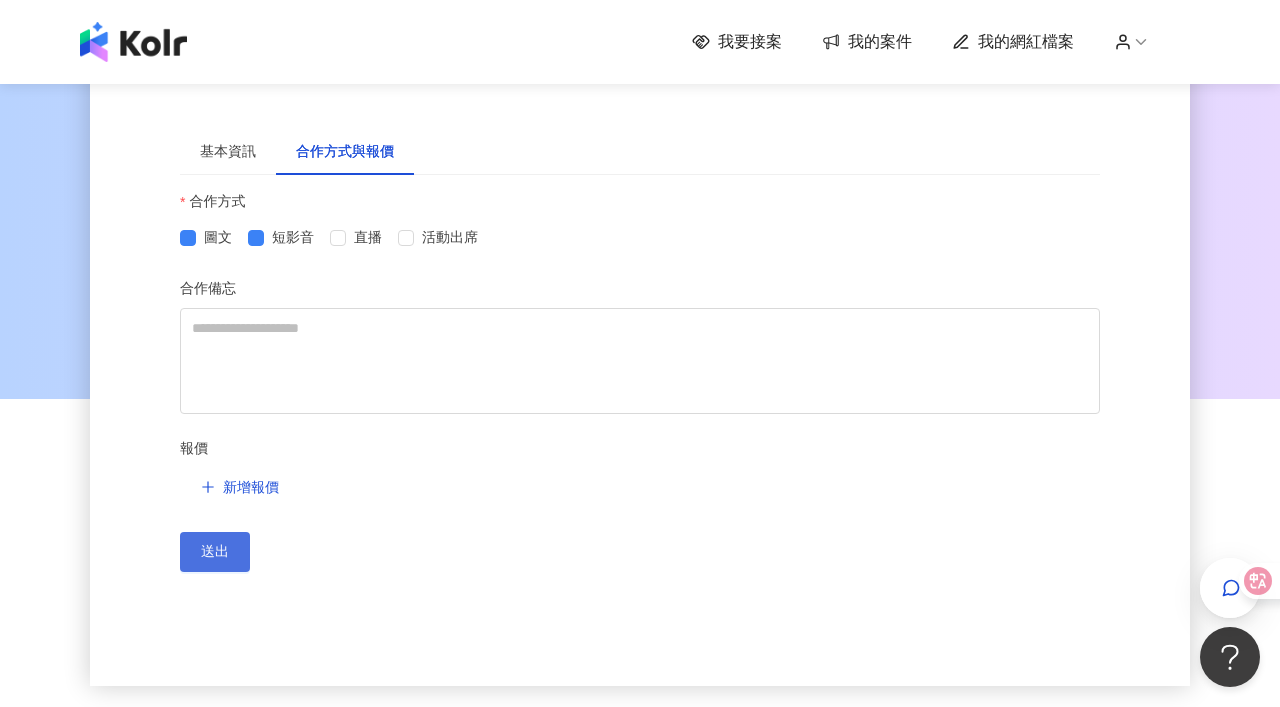 click on "送出" at bounding box center (215, 552) 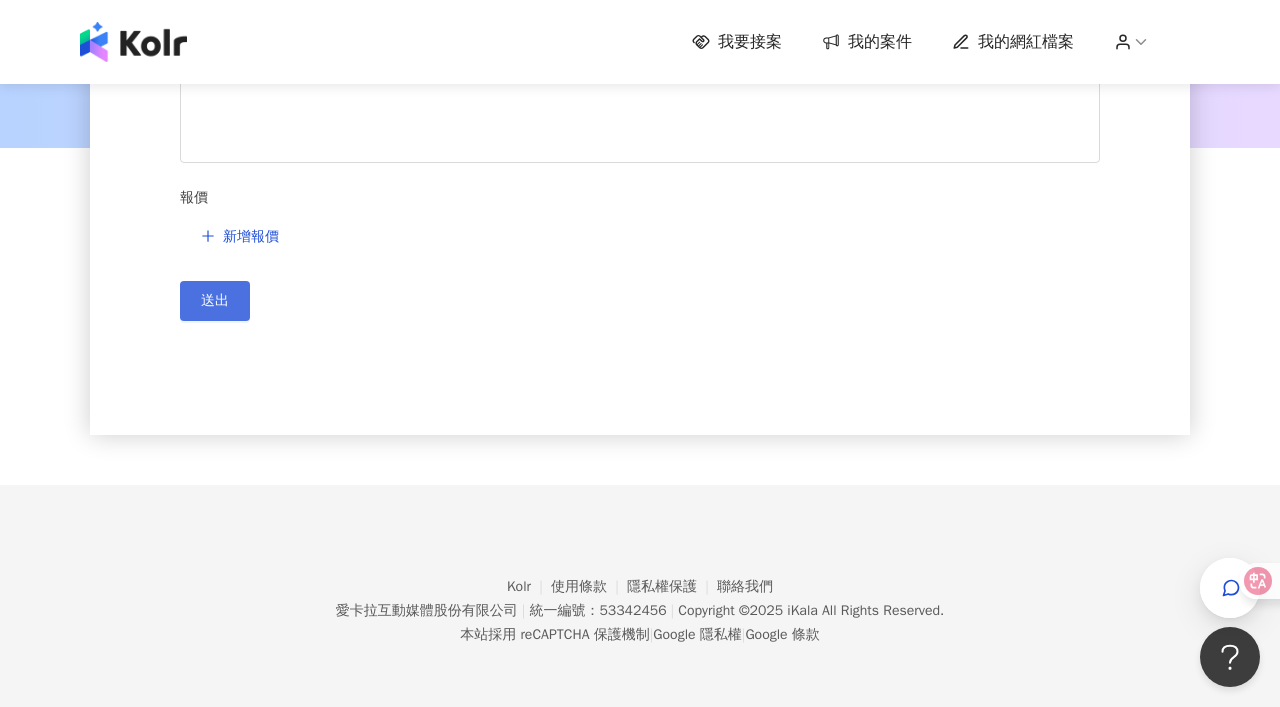 scroll, scrollTop: 0, scrollLeft: 0, axis: both 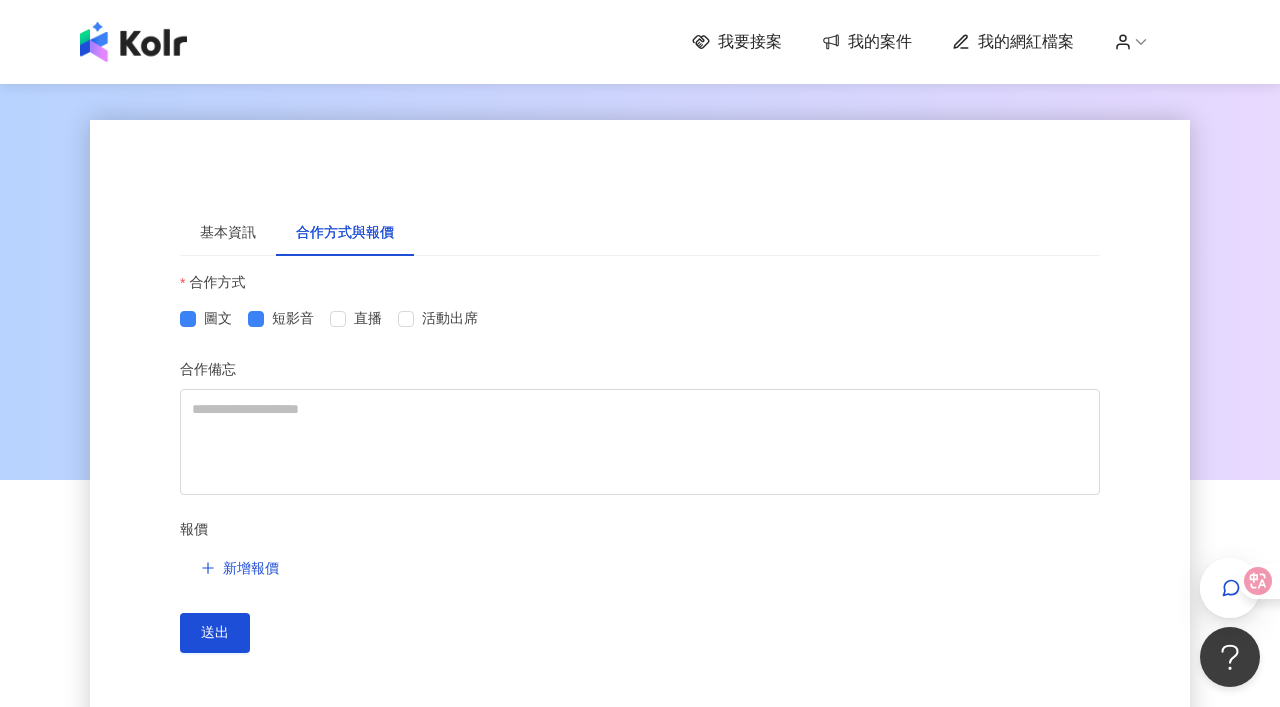 click on "我要接案" at bounding box center [750, 42] 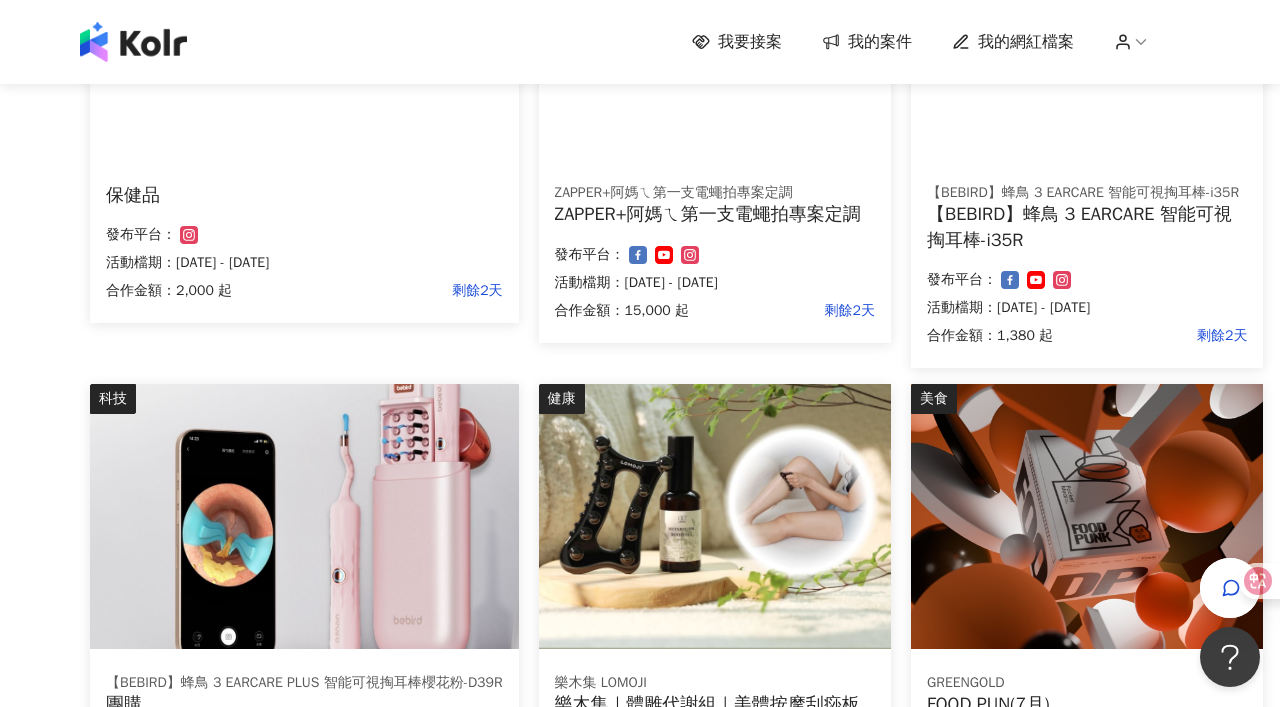 scroll, scrollTop: 1142, scrollLeft: 0, axis: vertical 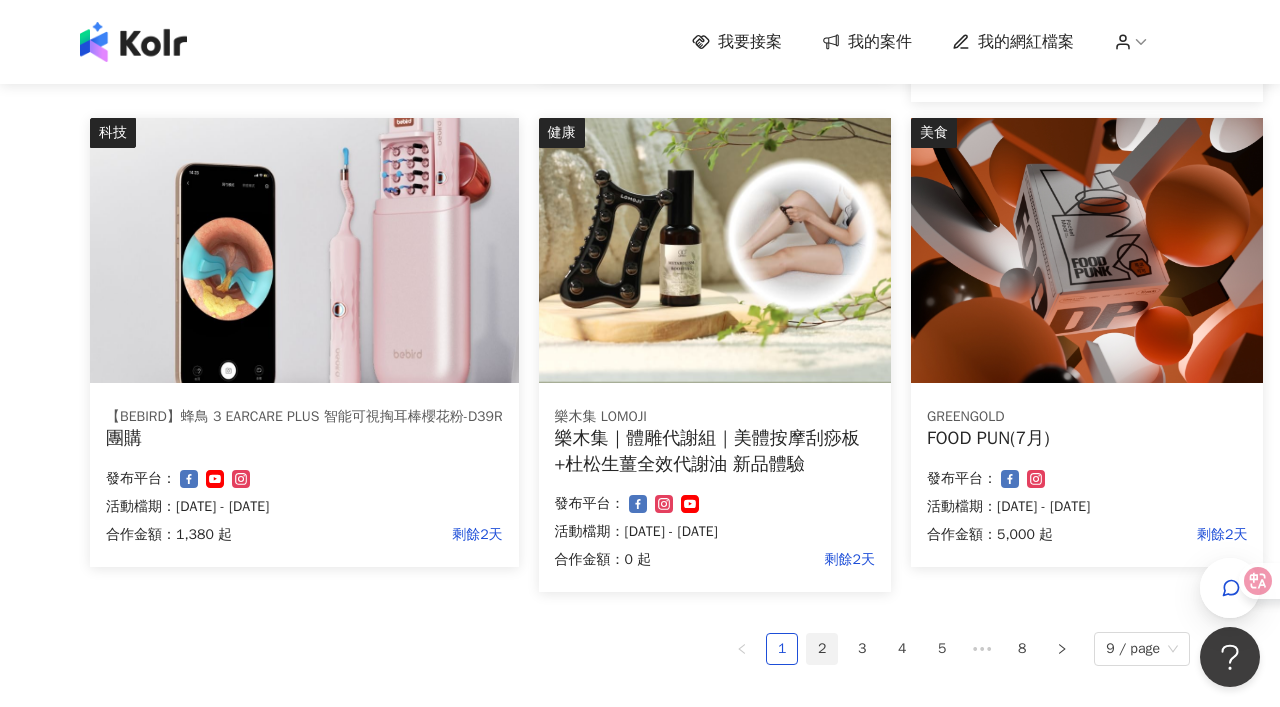 click on "2" at bounding box center (822, 649) 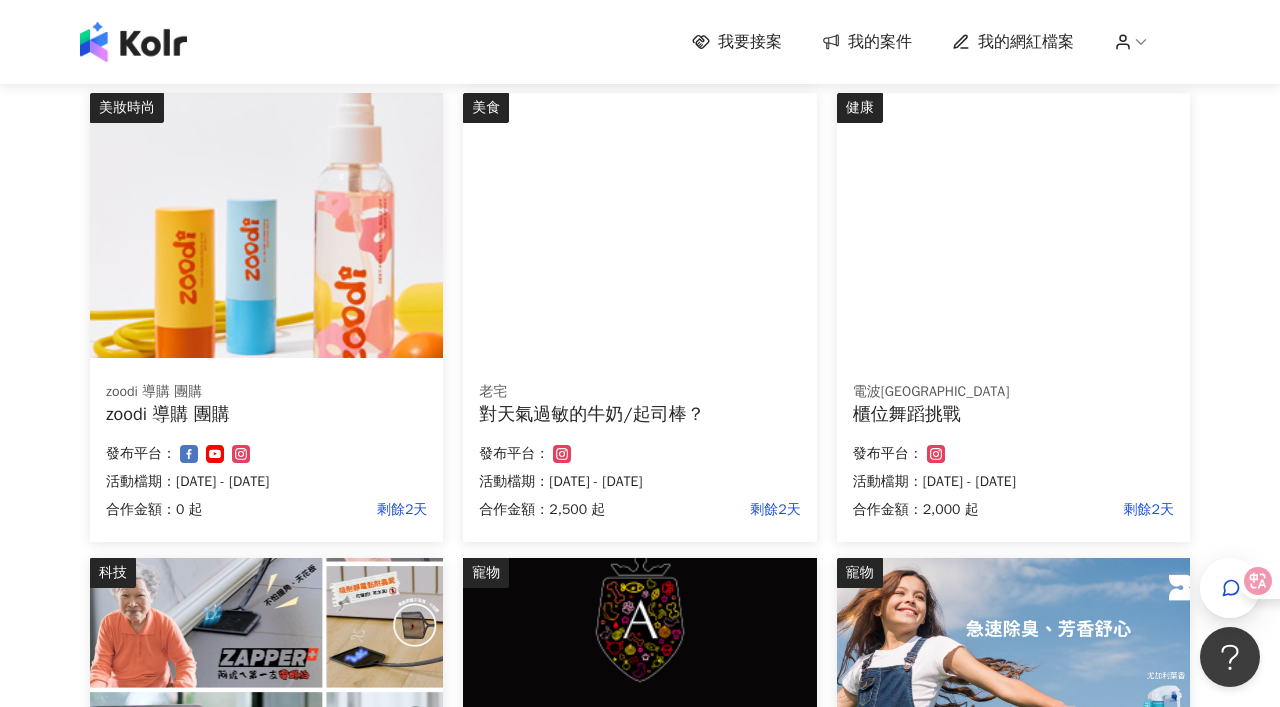 scroll, scrollTop: 703, scrollLeft: 0, axis: vertical 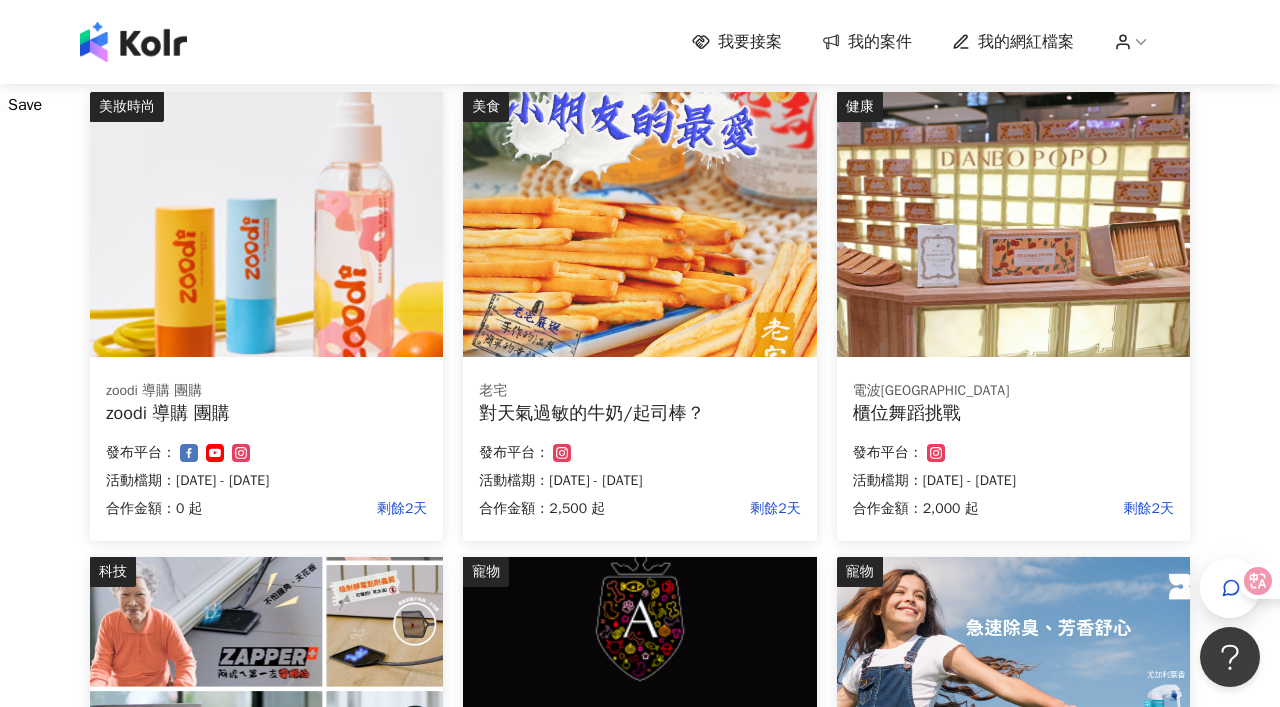 click at bounding box center [1013, 224] 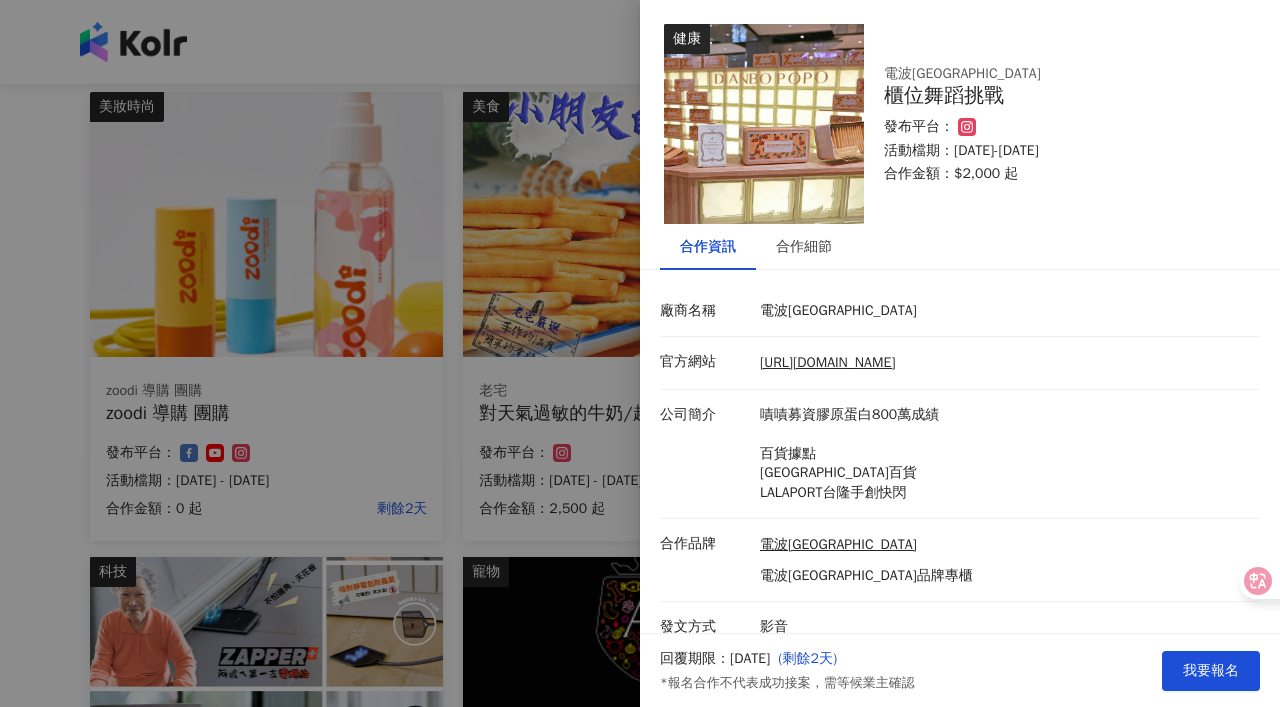 scroll, scrollTop: 18, scrollLeft: 0, axis: vertical 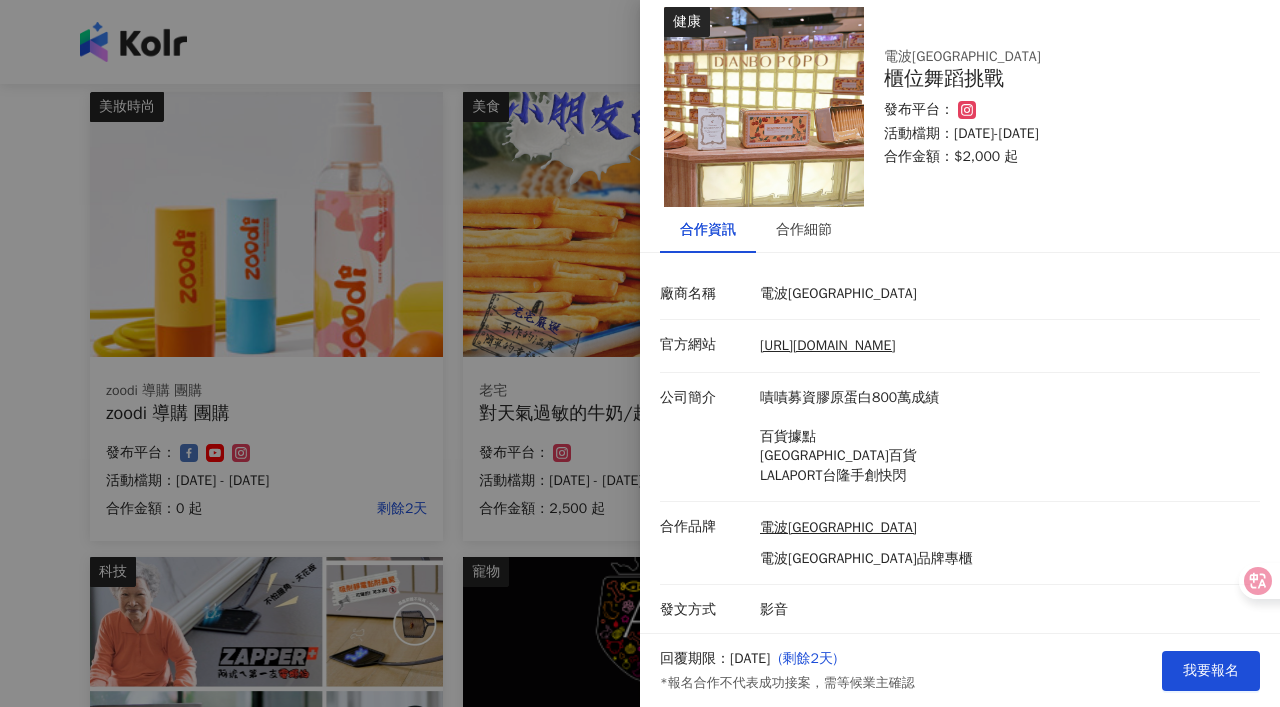 click at bounding box center (640, 353) 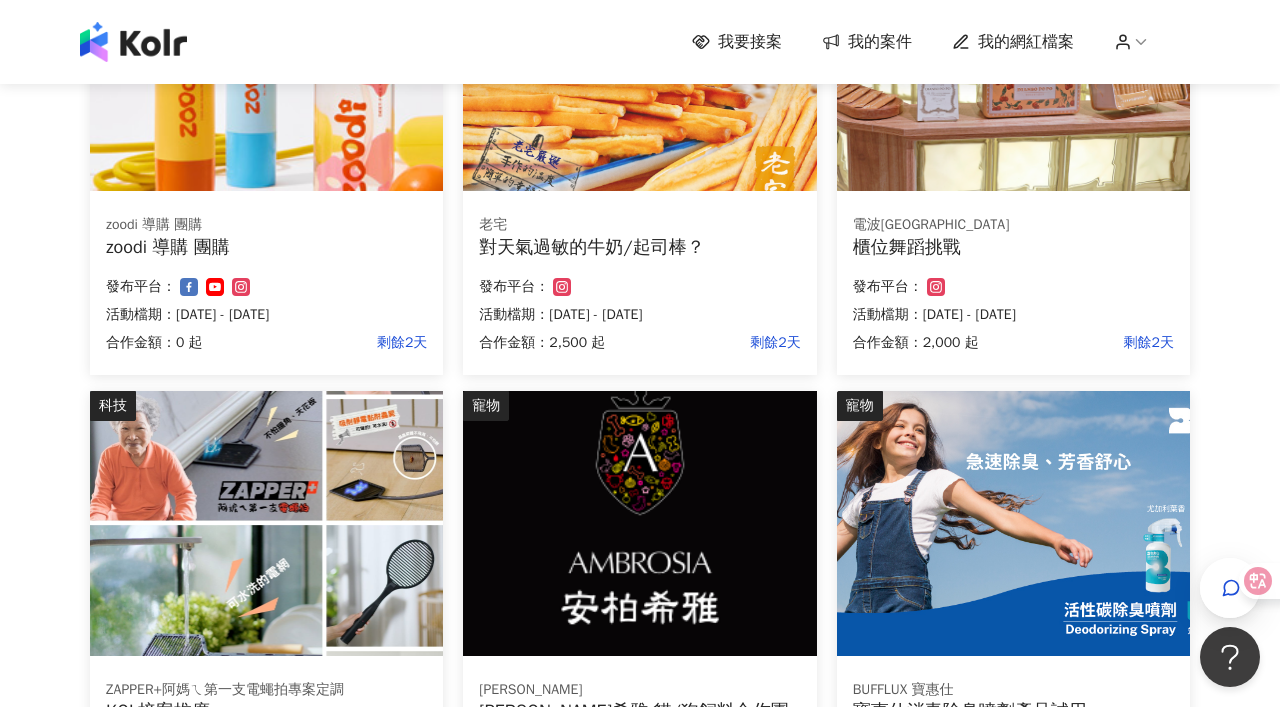 scroll, scrollTop: 1022, scrollLeft: 0, axis: vertical 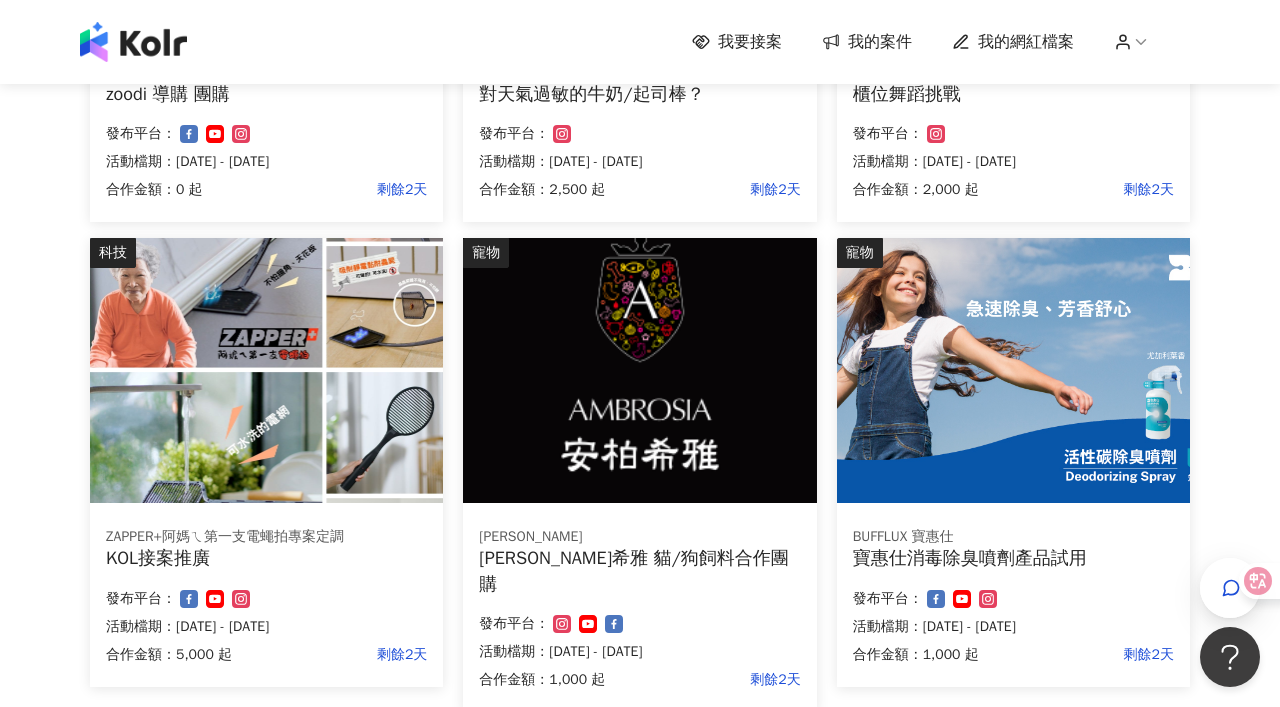 click at bounding box center [1013, 370] 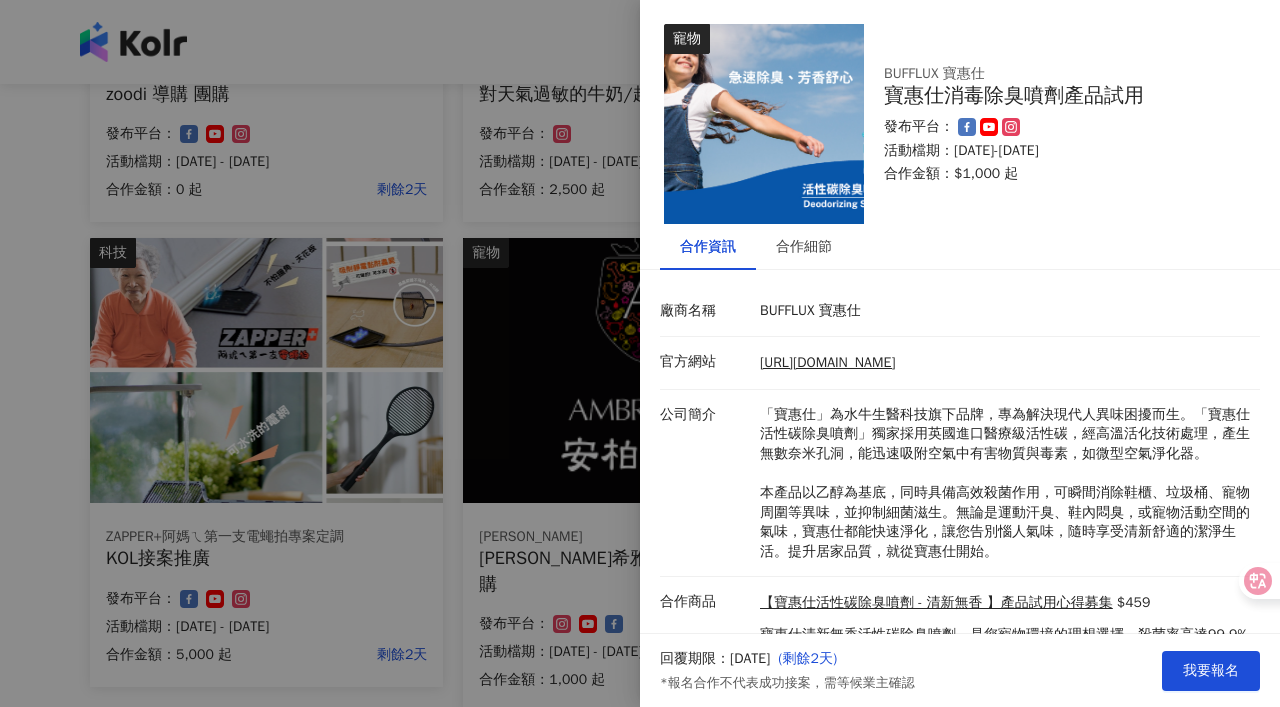 scroll, scrollTop: 116, scrollLeft: 0, axis: vertical 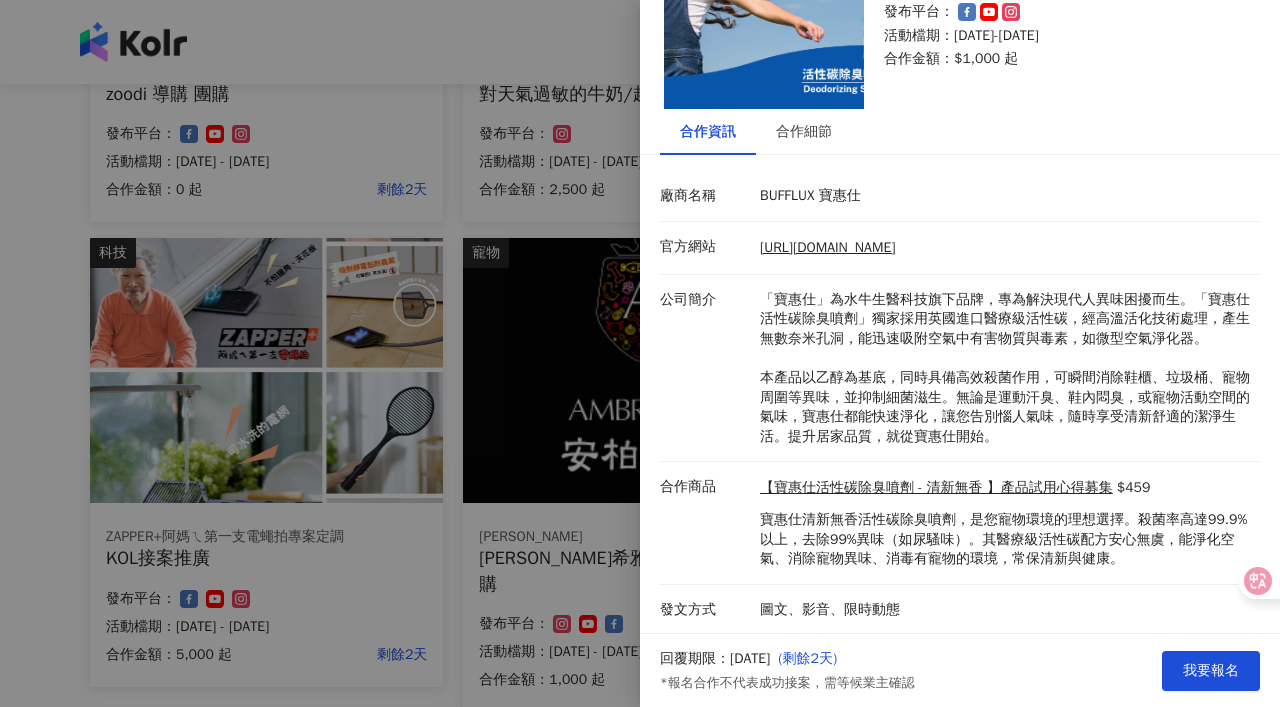 click at bounding box center (640, 353) 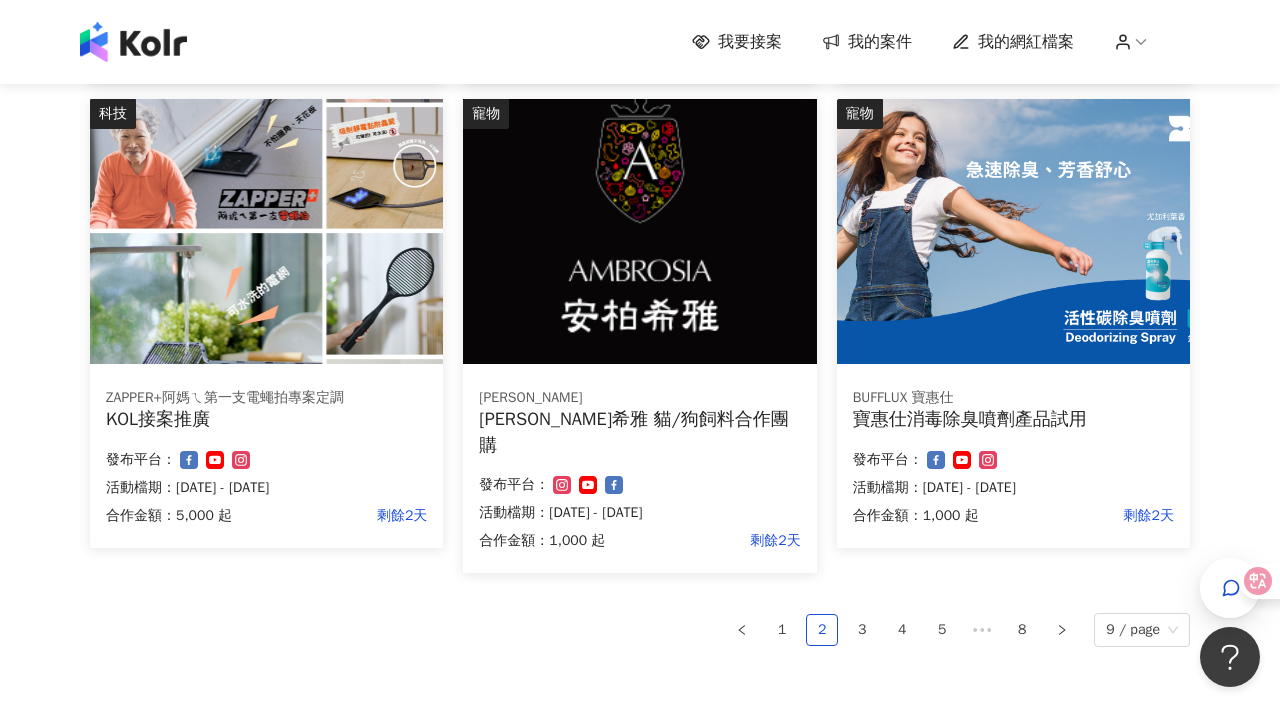 scroll, scrollTop: 1162, scrollLeft: 0, axis: vertical 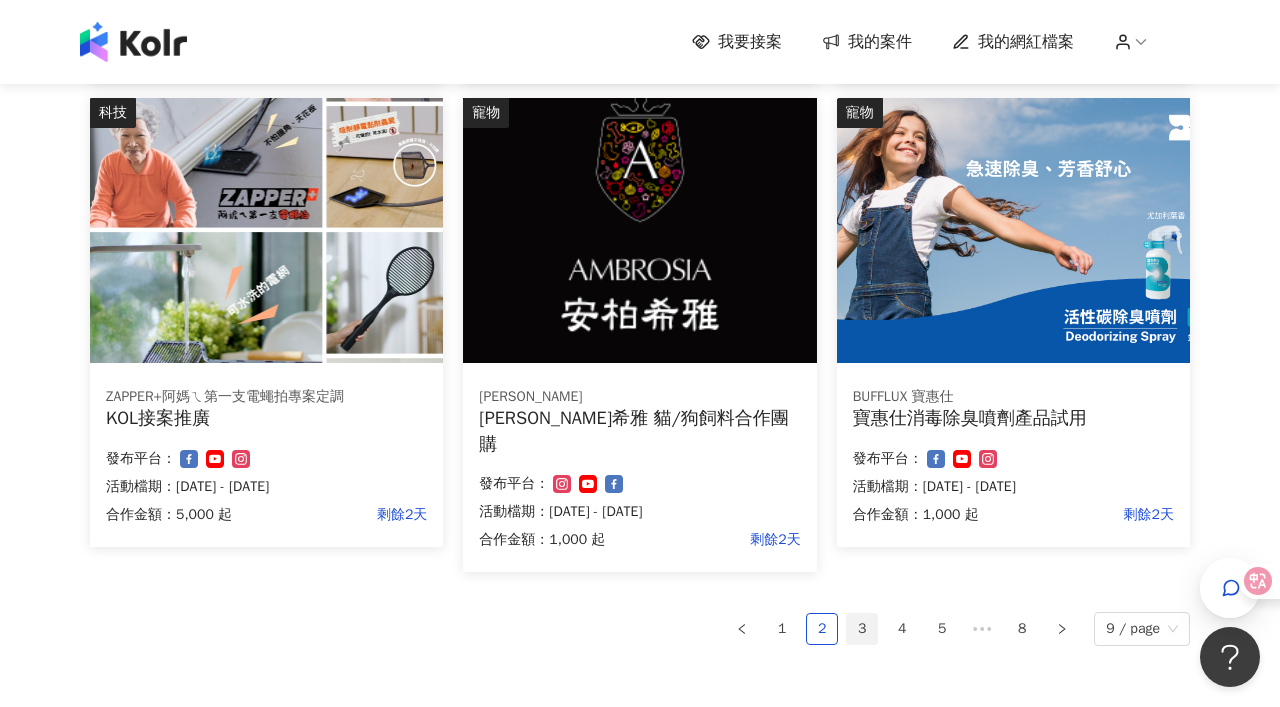 click on "3" at bounding box center [862, 629] 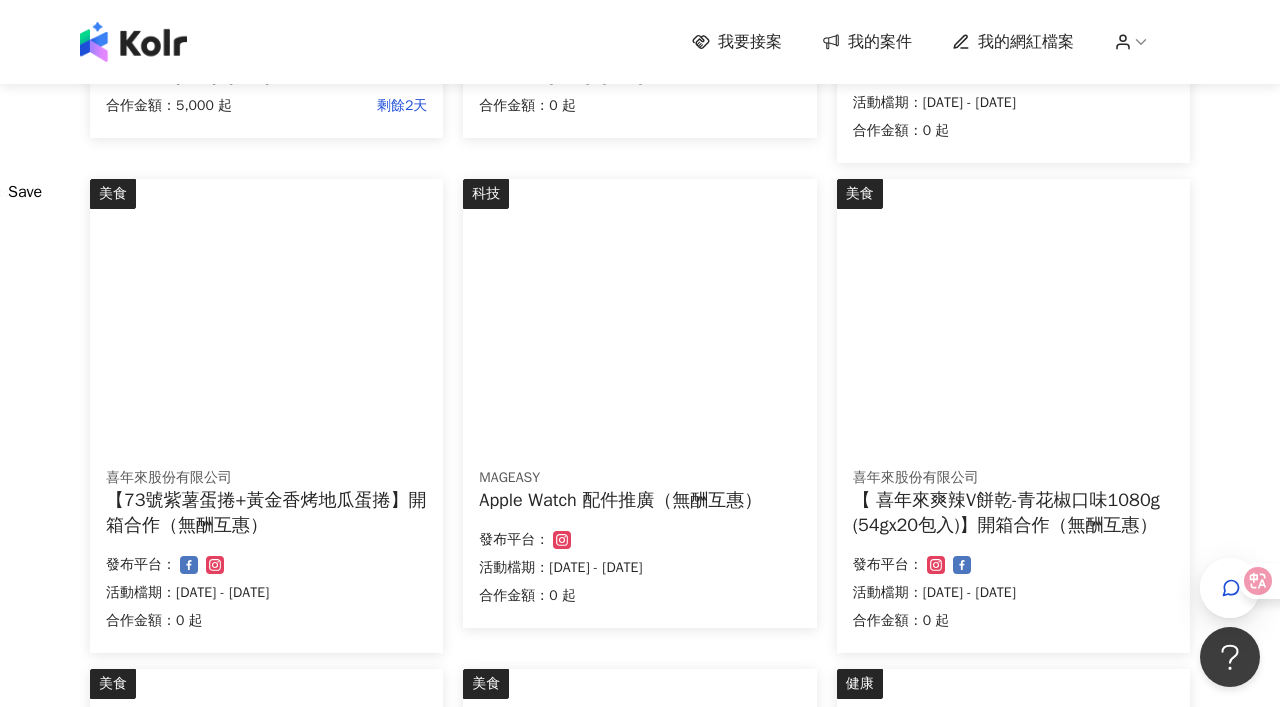 scroll, scrollTop: 621, scrollLeft: 0, axis: vertical 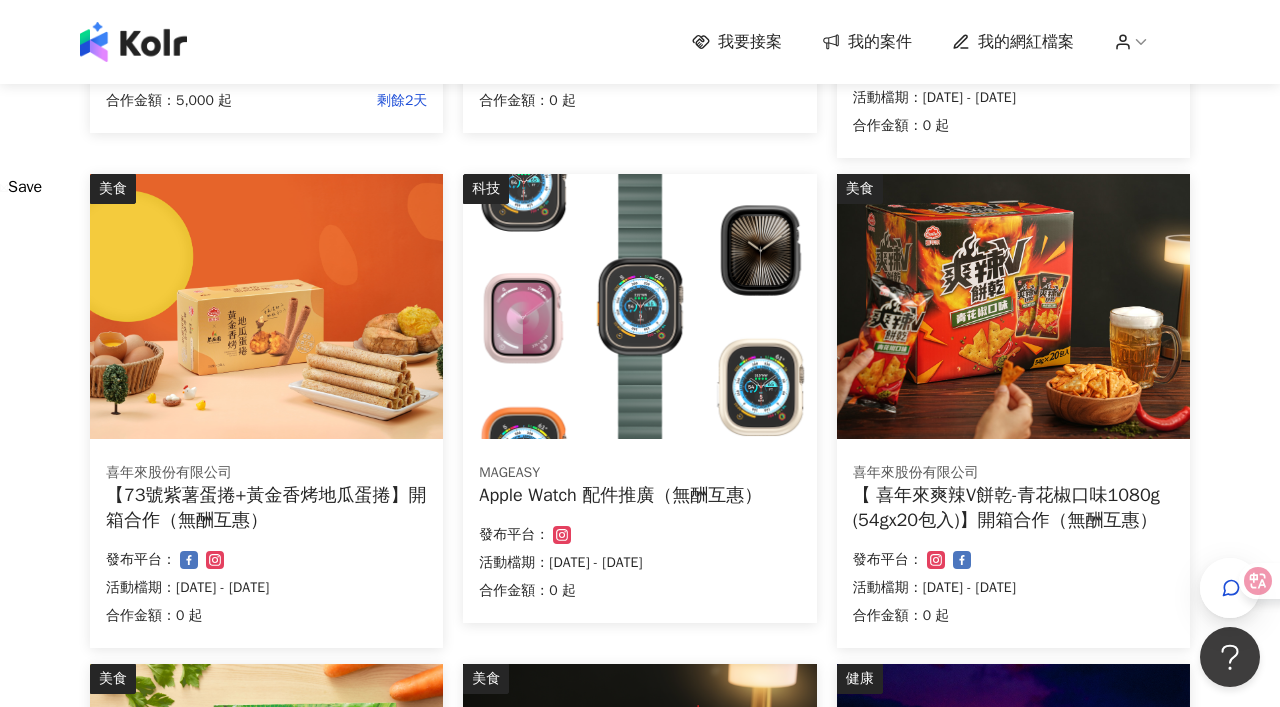 click at bounding box center [639, 306] 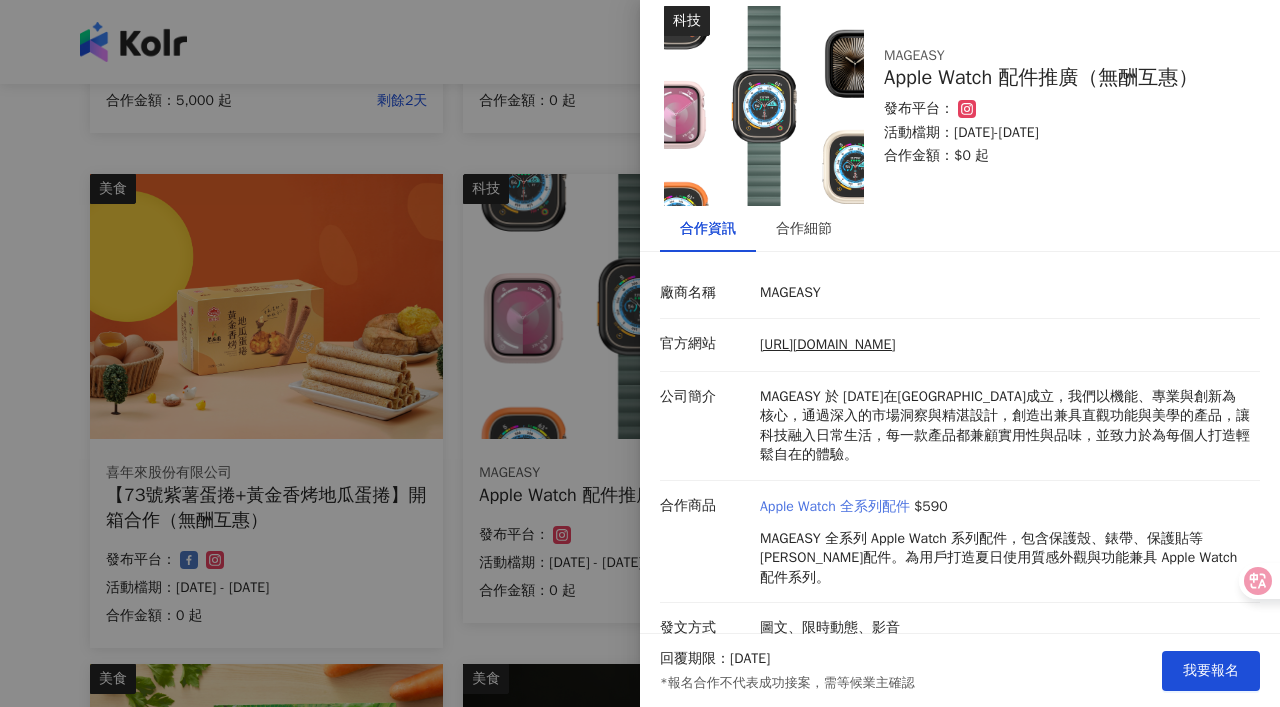 scroll, scrollTop: 10, scrollLeft: 0, axis: vertical 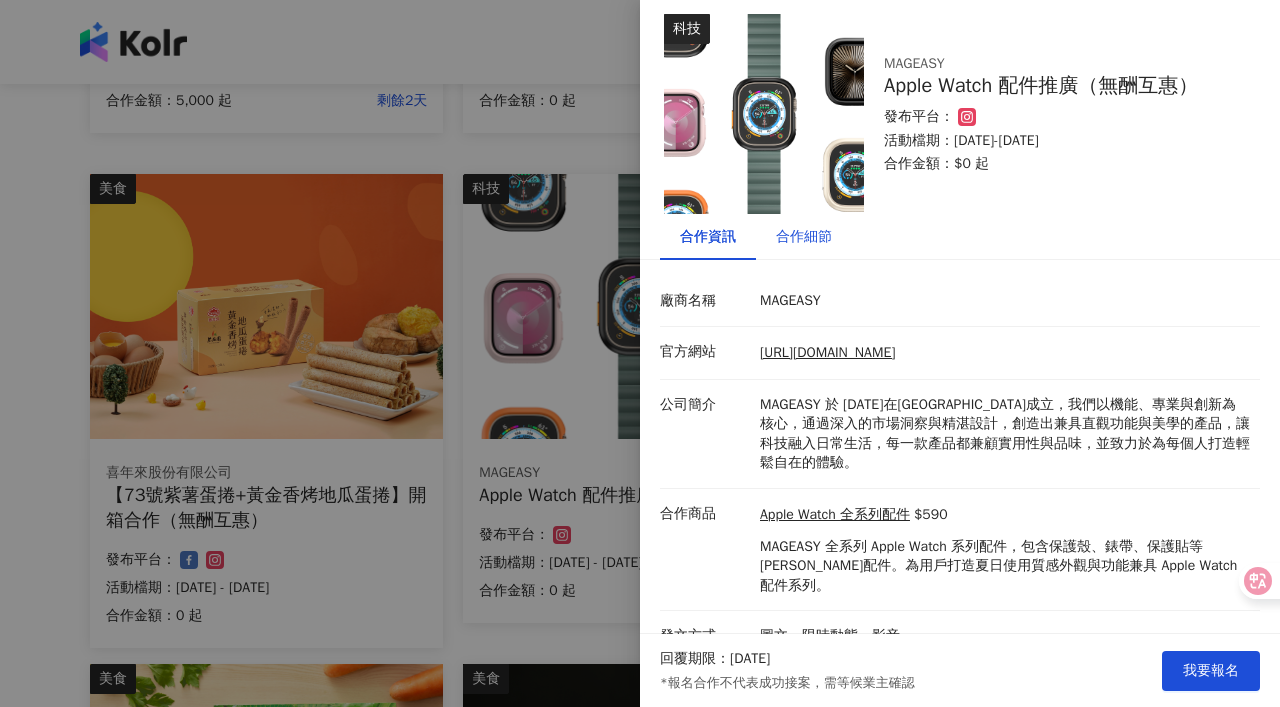 click on "合作細節" at bounding box center [804, 237] 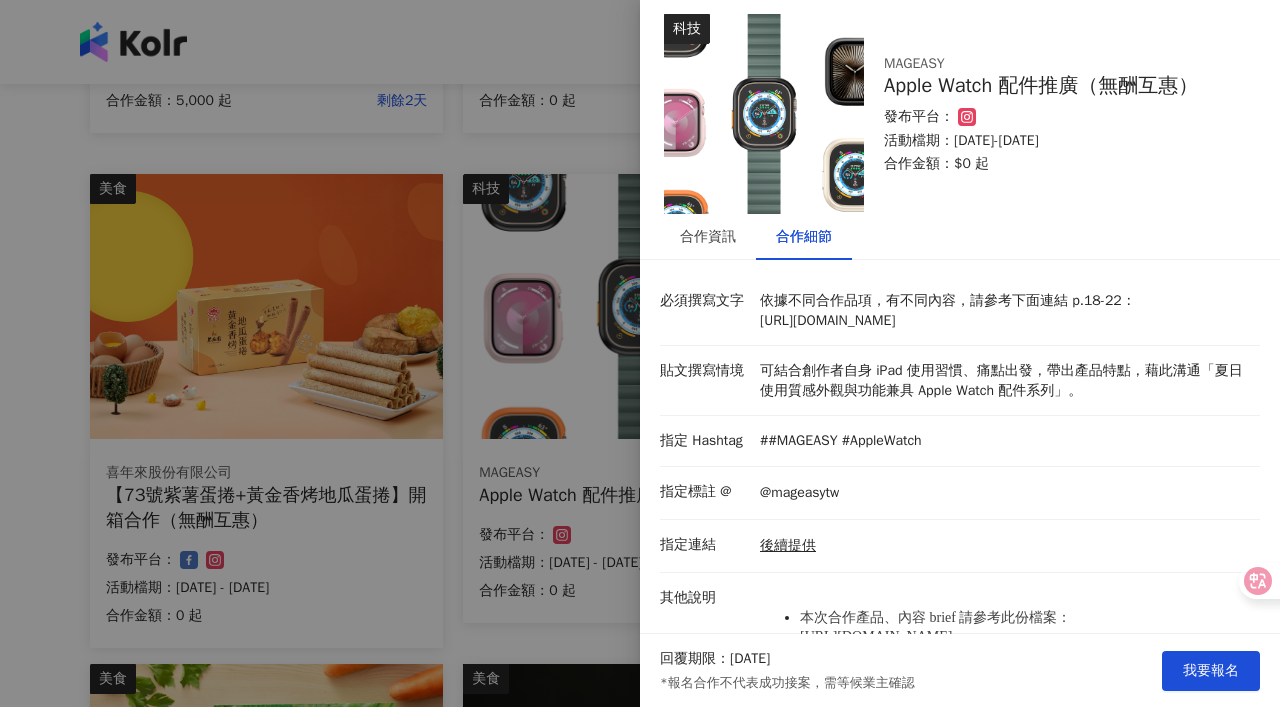 drag, startPoint x: 760, startPoint y: 320, endPoint x: 875, endPoint y: 333, distance: 115.73245 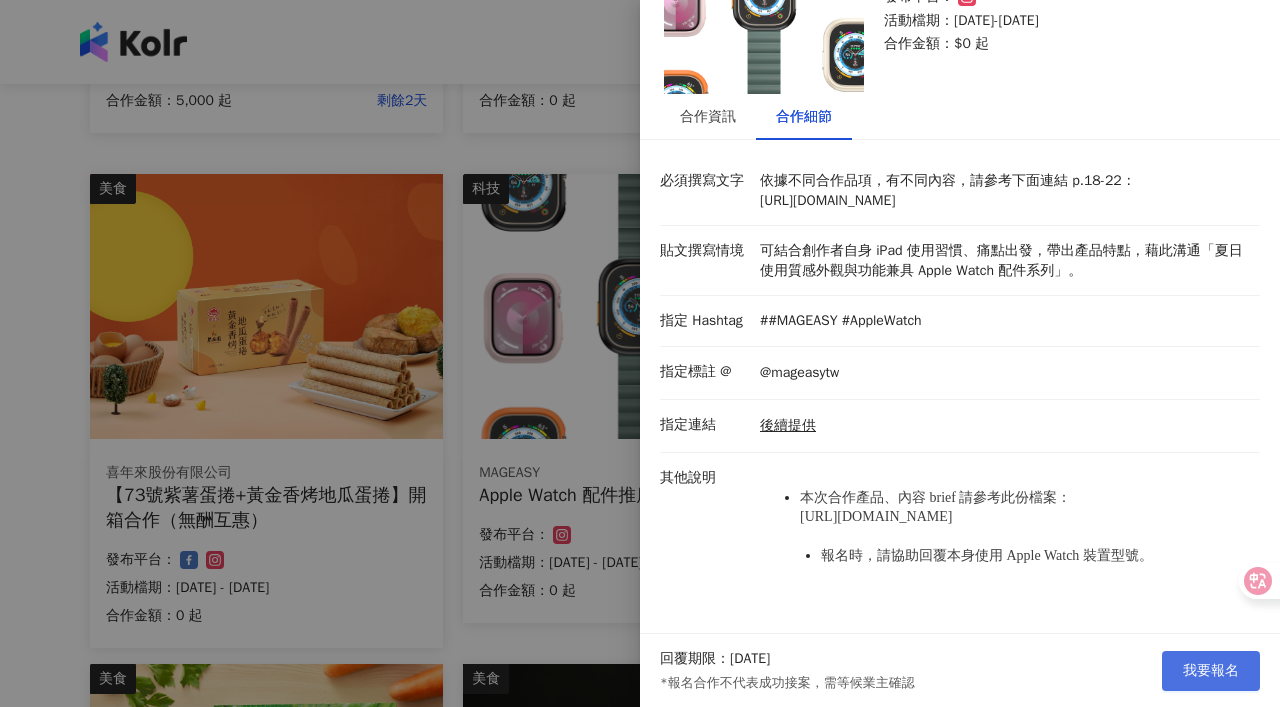 scroll, scrollTop: 165, scrollLeft: 0, axis: vertical 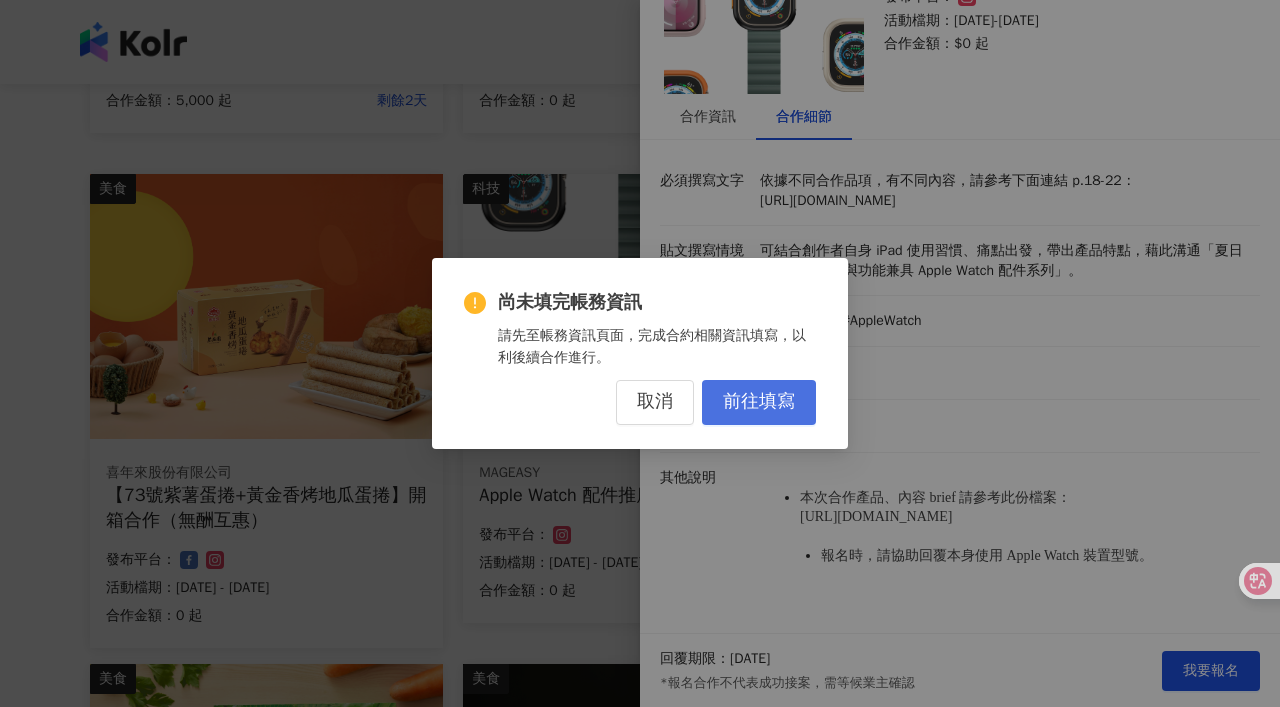 click on "前往填寫" at bounding box center [759, 402] 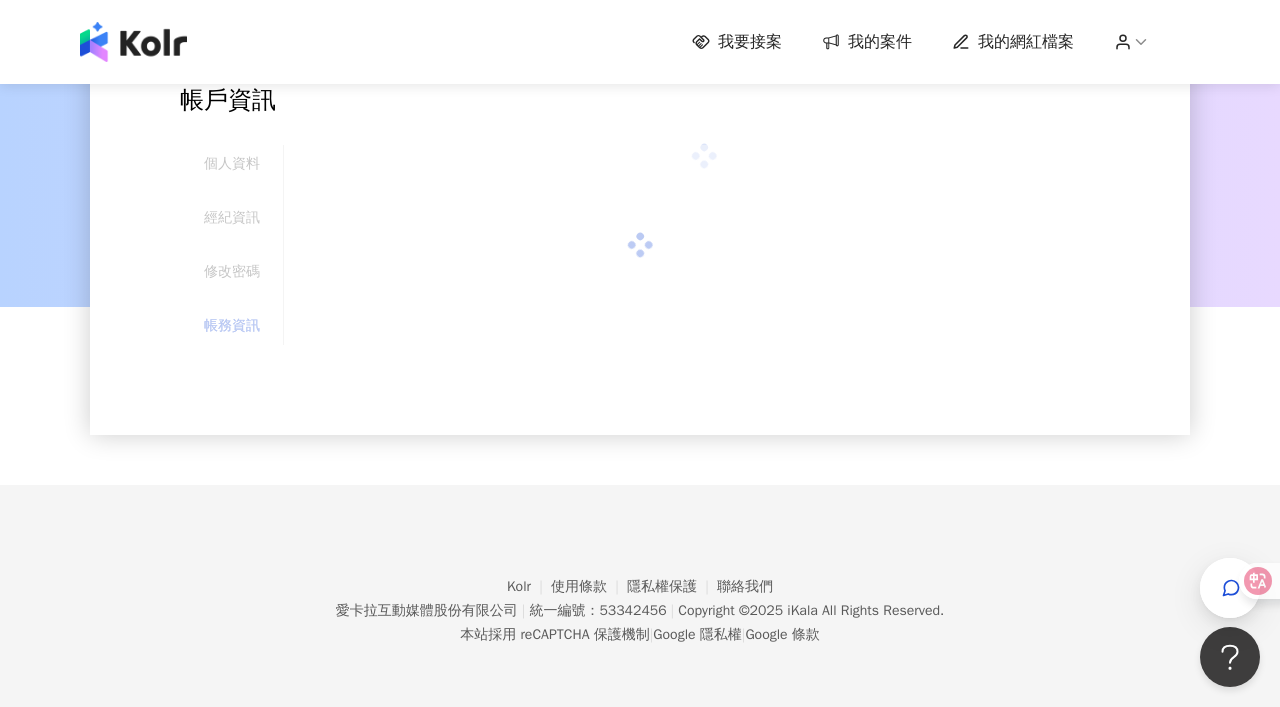 scroll, scrollTop: 0, scrollLeft: 0, axis: both 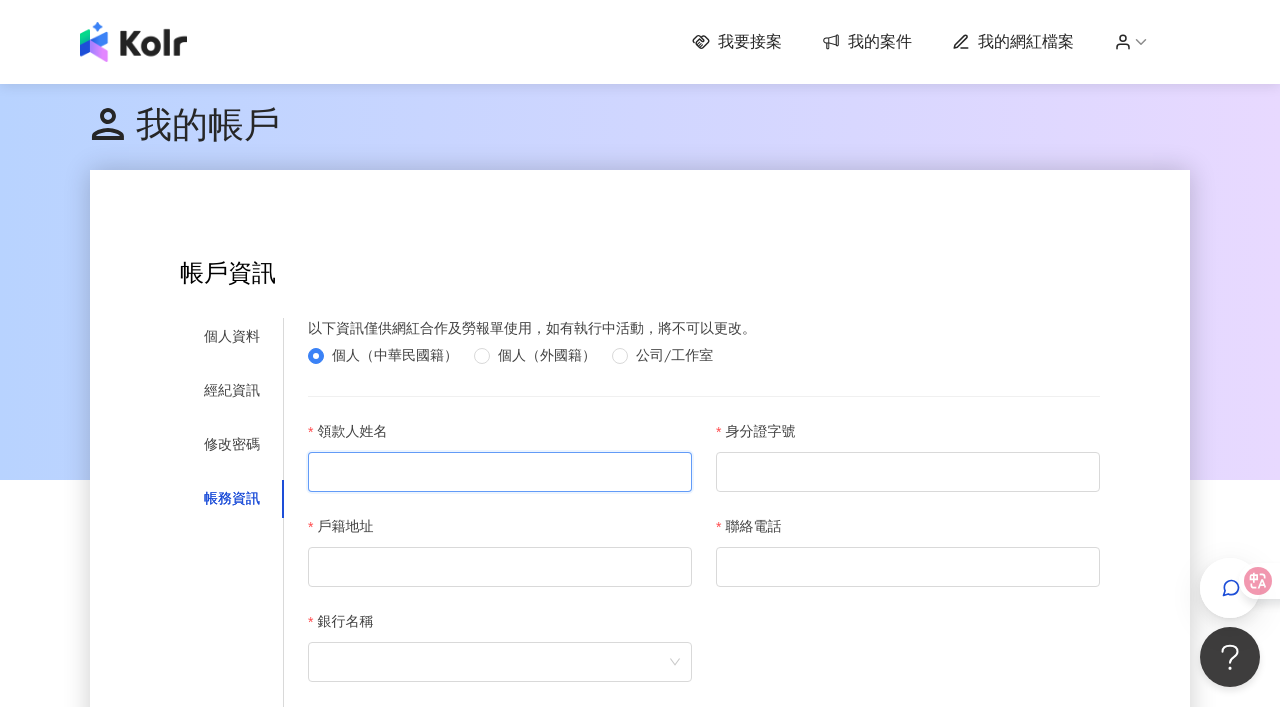 click on "領款人姓名" at bounding box center [500, 472] 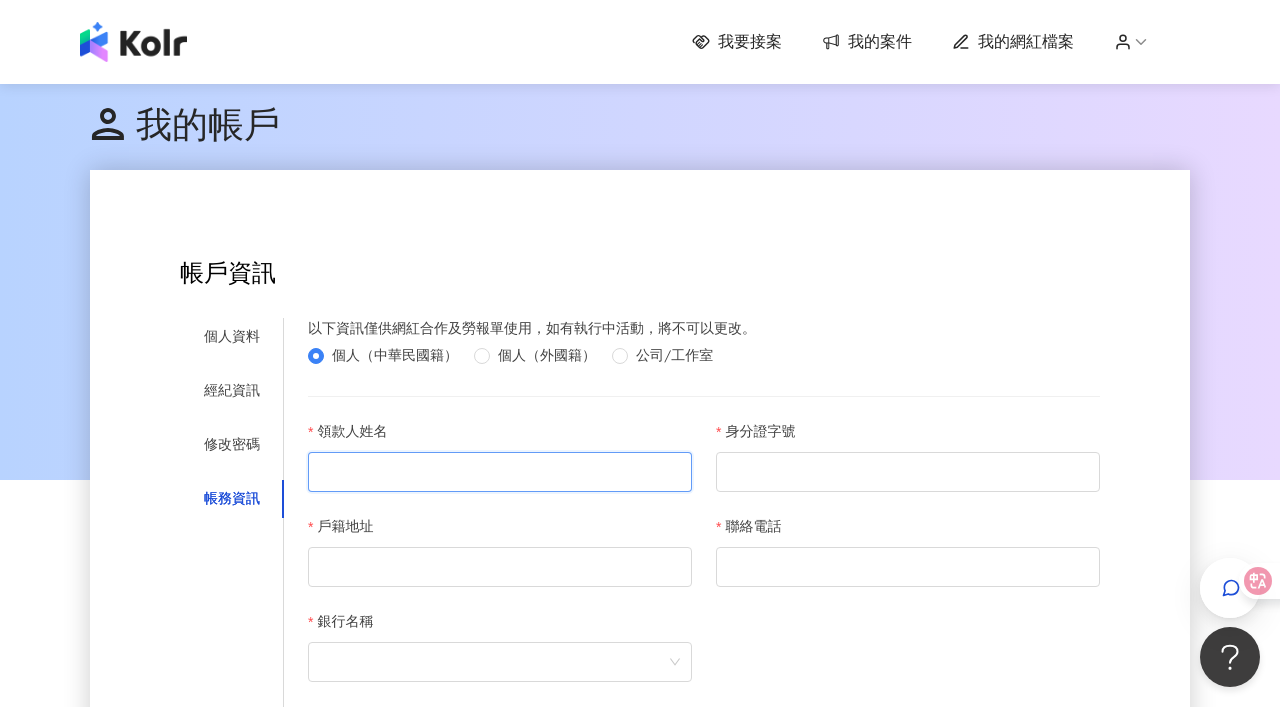 type on "***" 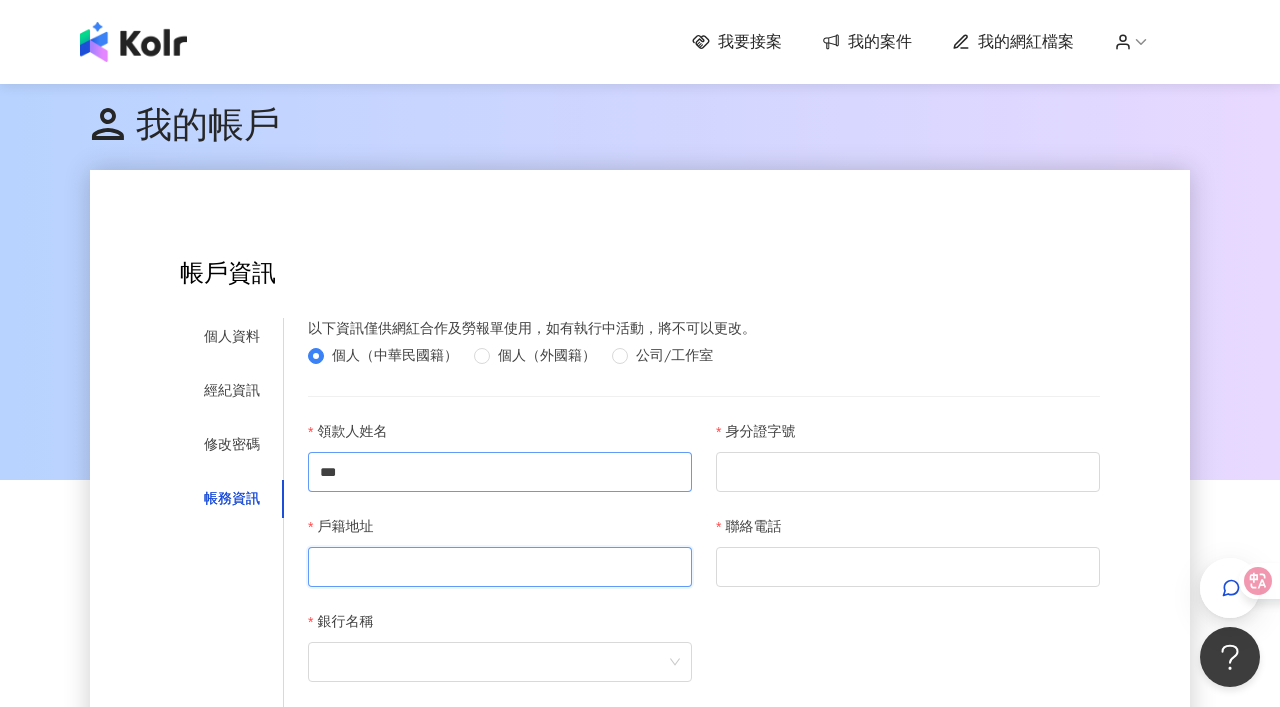 type on "**********" 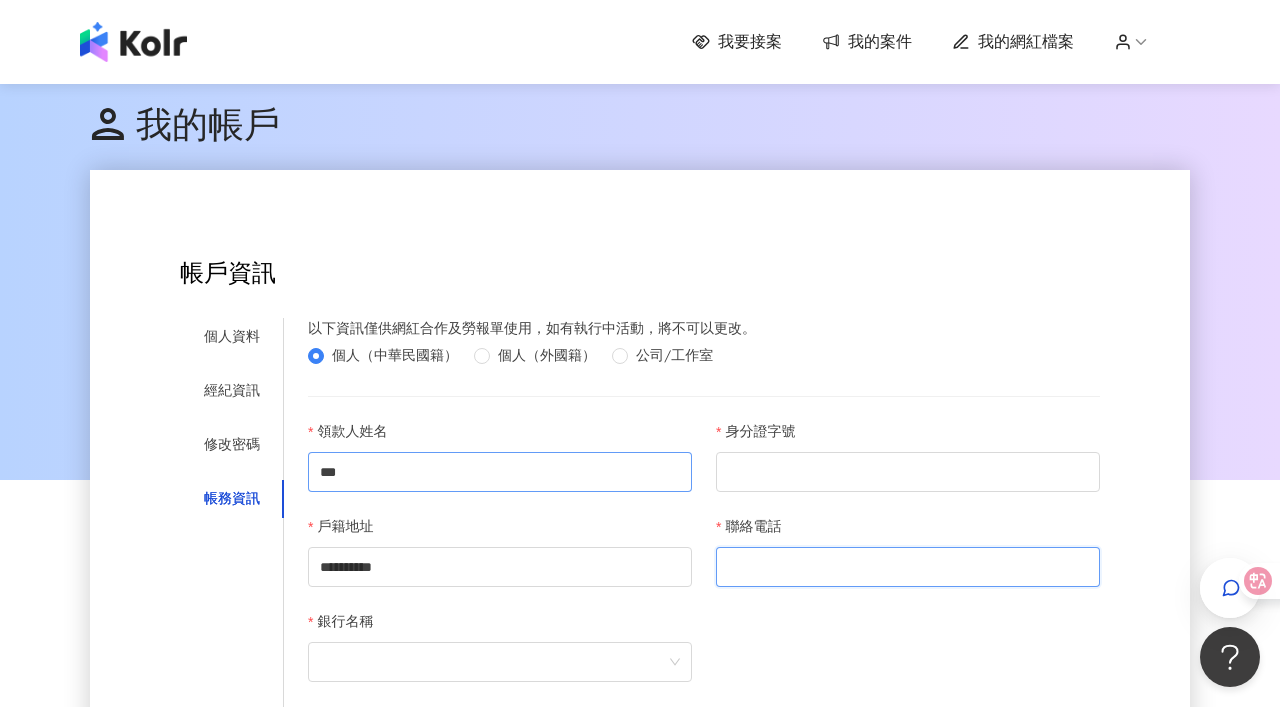 type on "**********" 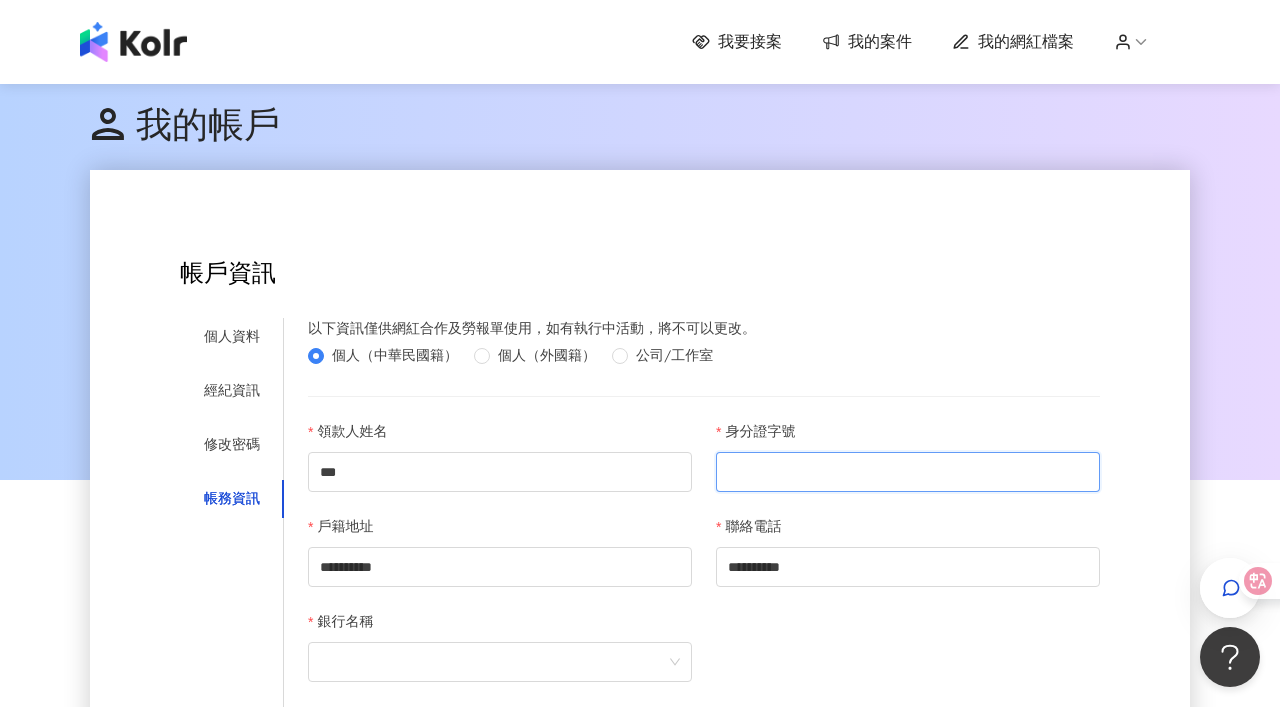 click on "身分證字號" at bounding box center [908, 472] 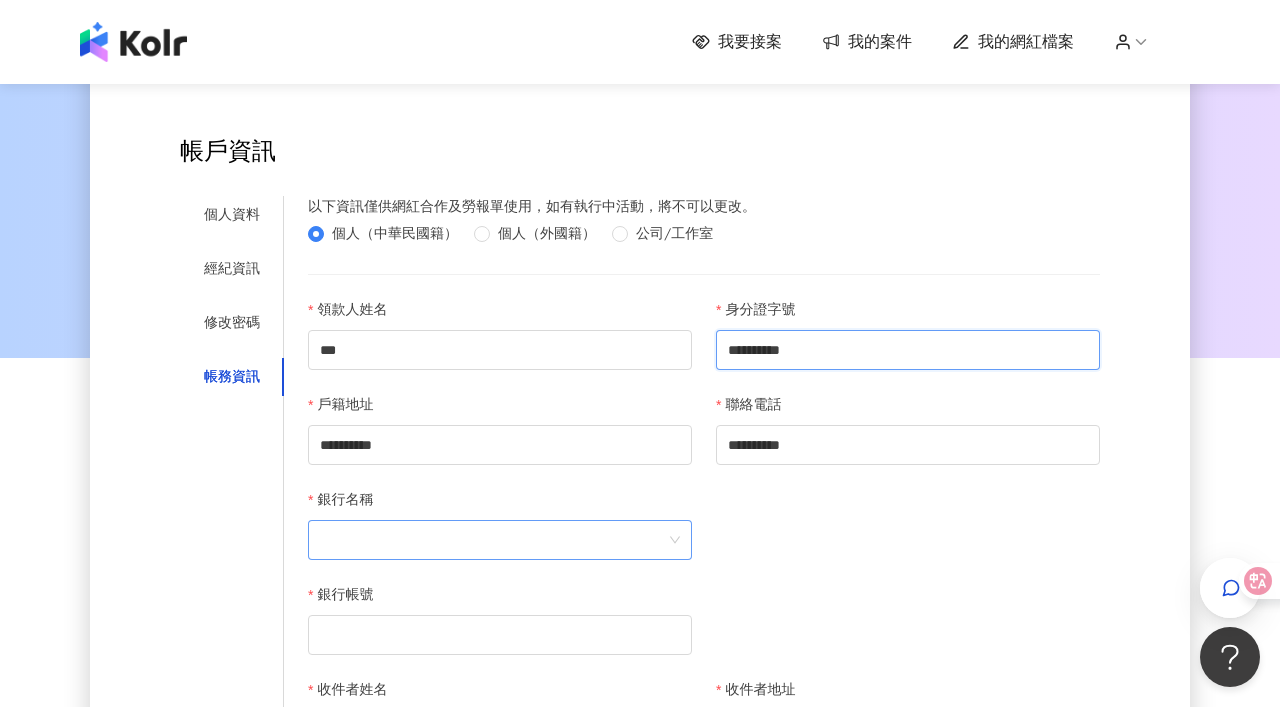 scroll, scrollTop: 150, scrollLeft: 0, axis: vertical 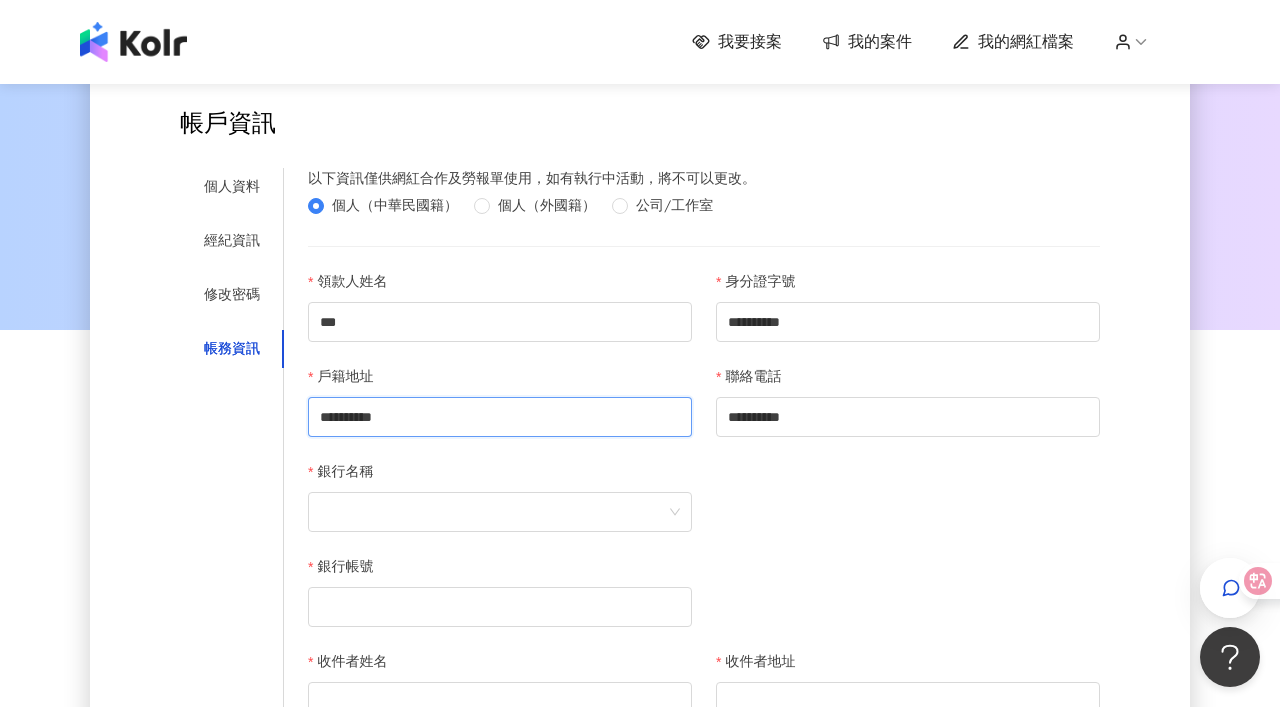 click on "**********" at bounding box center [500, 417] 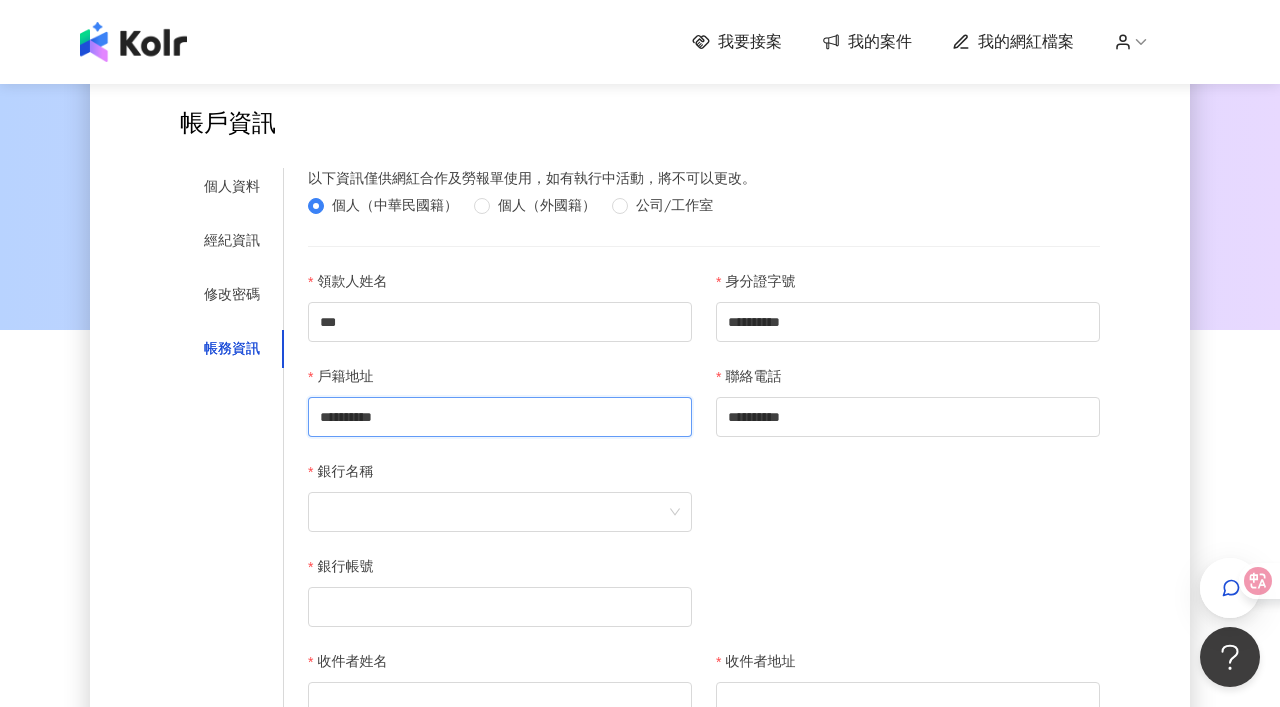 drag, startPoint x: 562, startPoint y: 476, endPoint x: 390, endPoint y: 471, distance: 172.07266 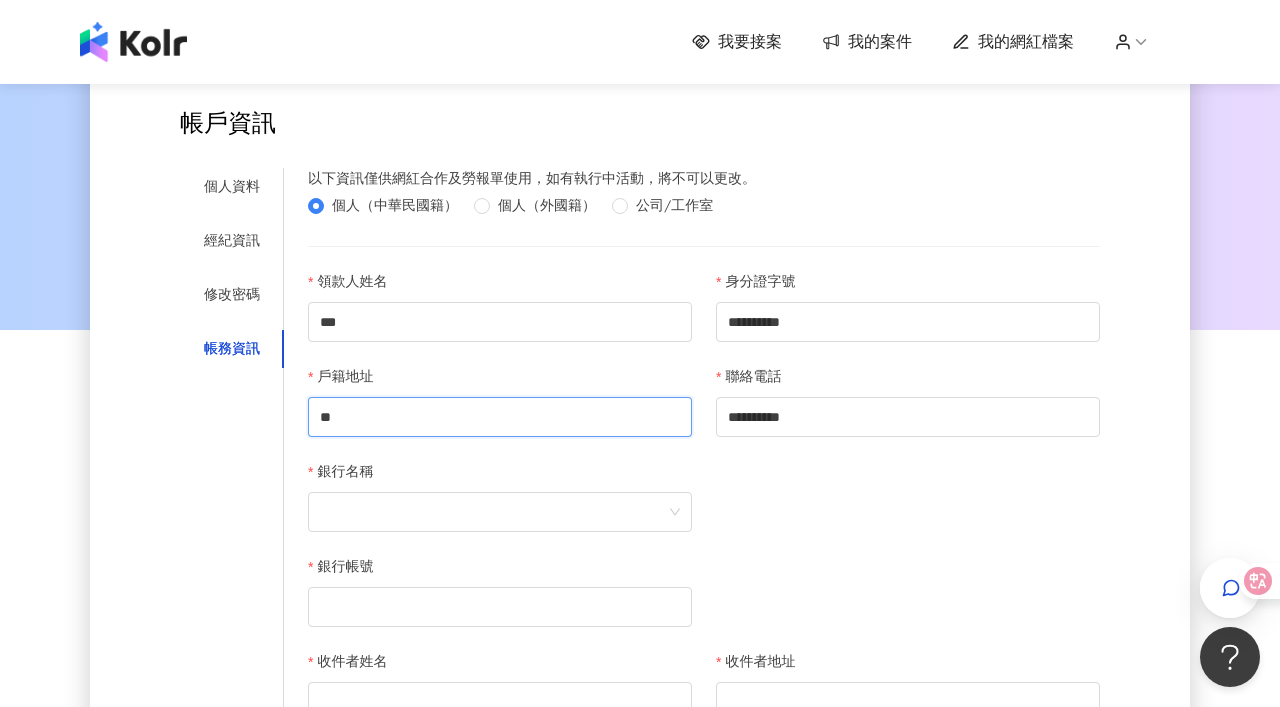 type on "*" 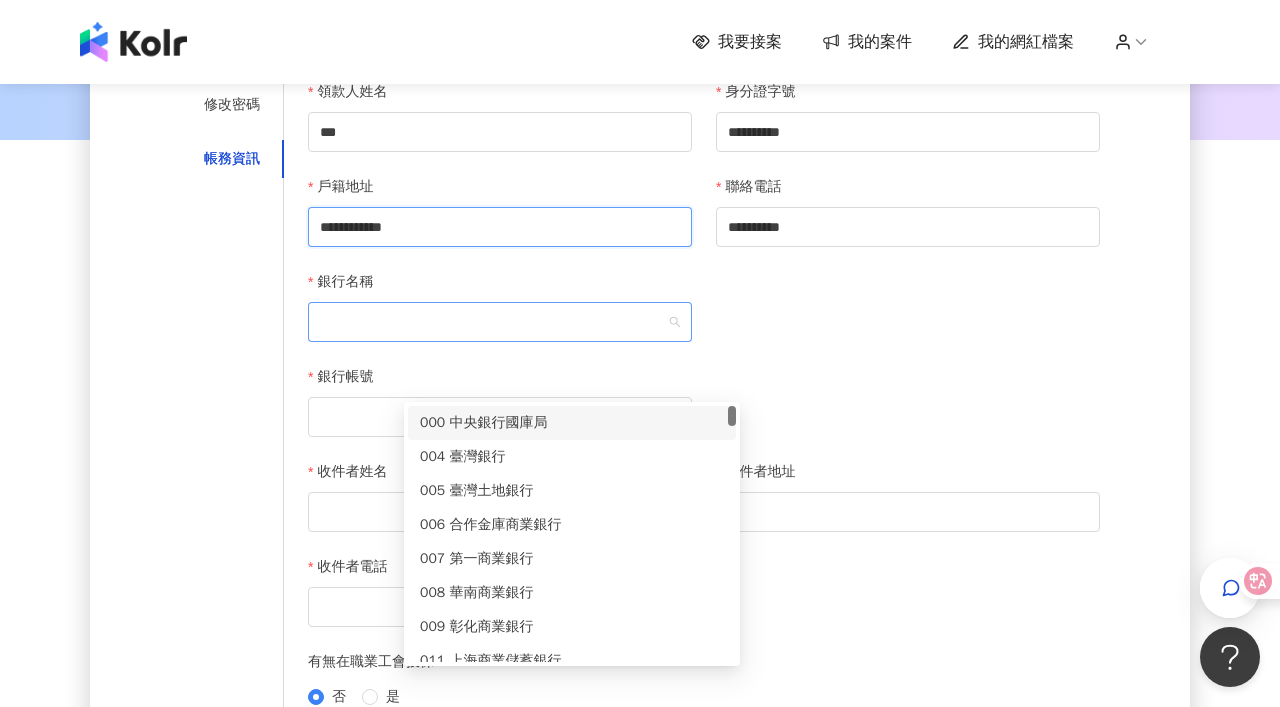 click at bounding box center [500, 322] 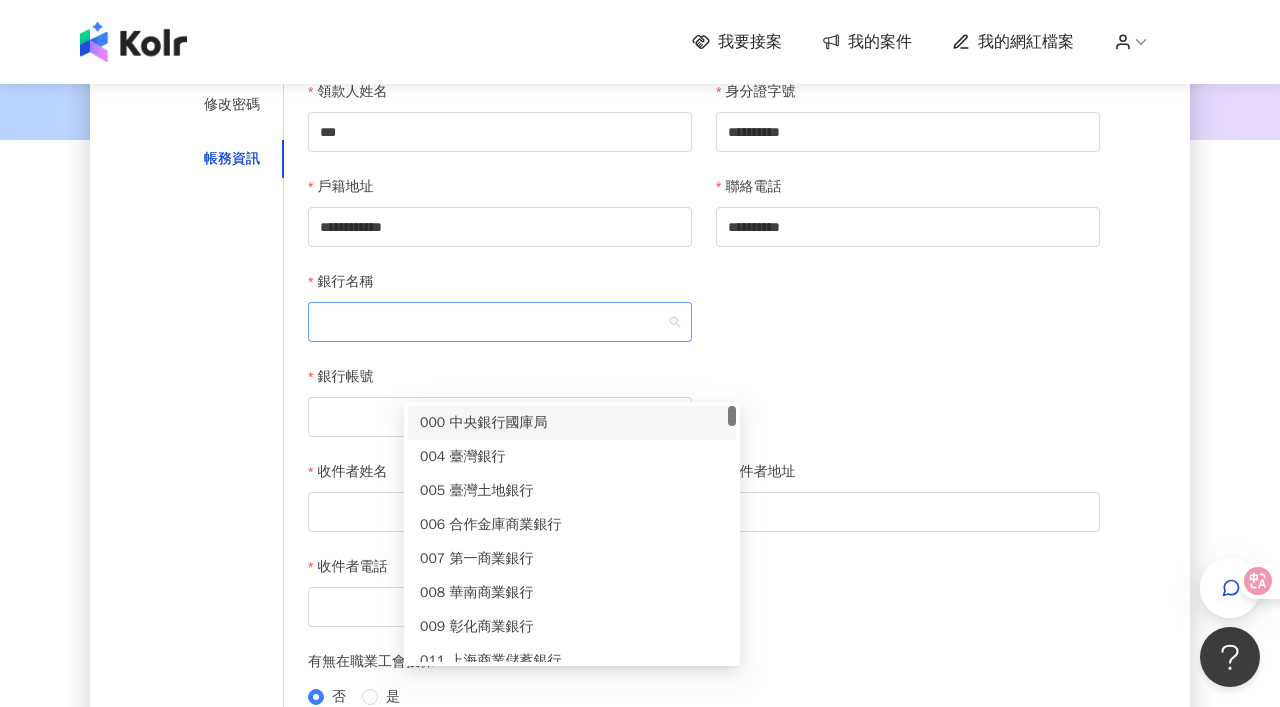 scroll, scrollTop: 337, scrollLeft: 0, axis: vertical 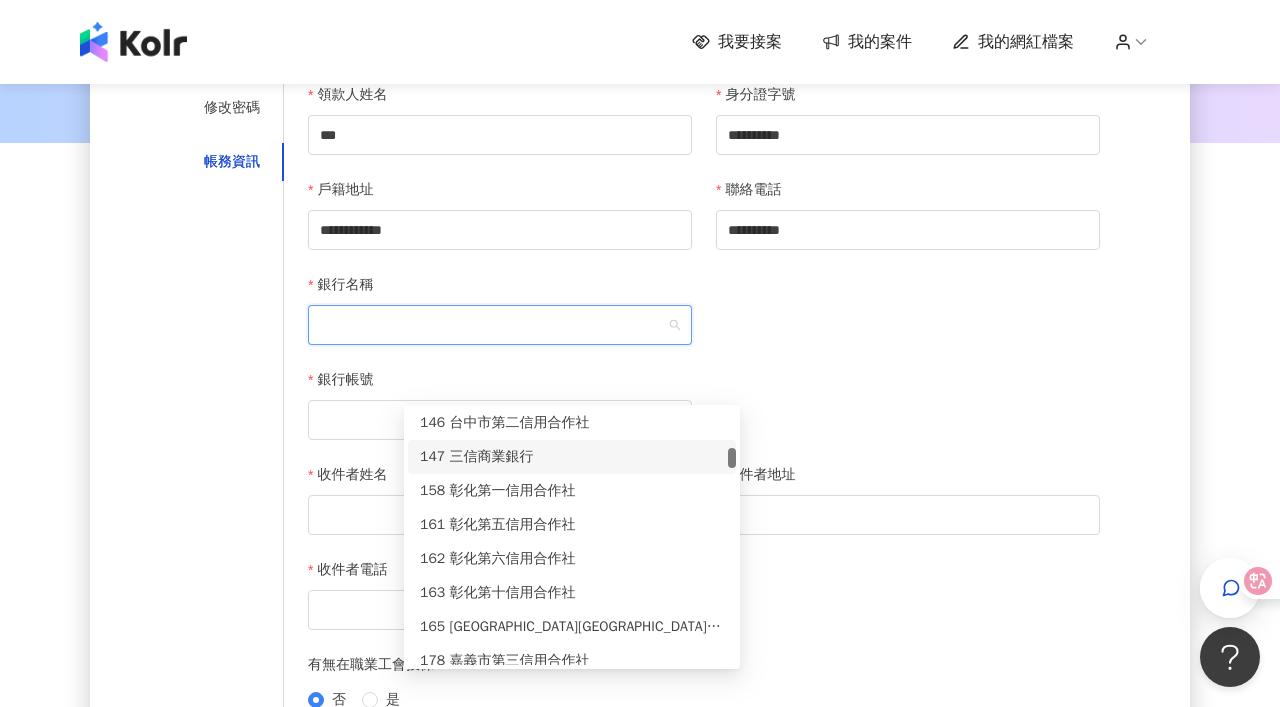 type on "*" 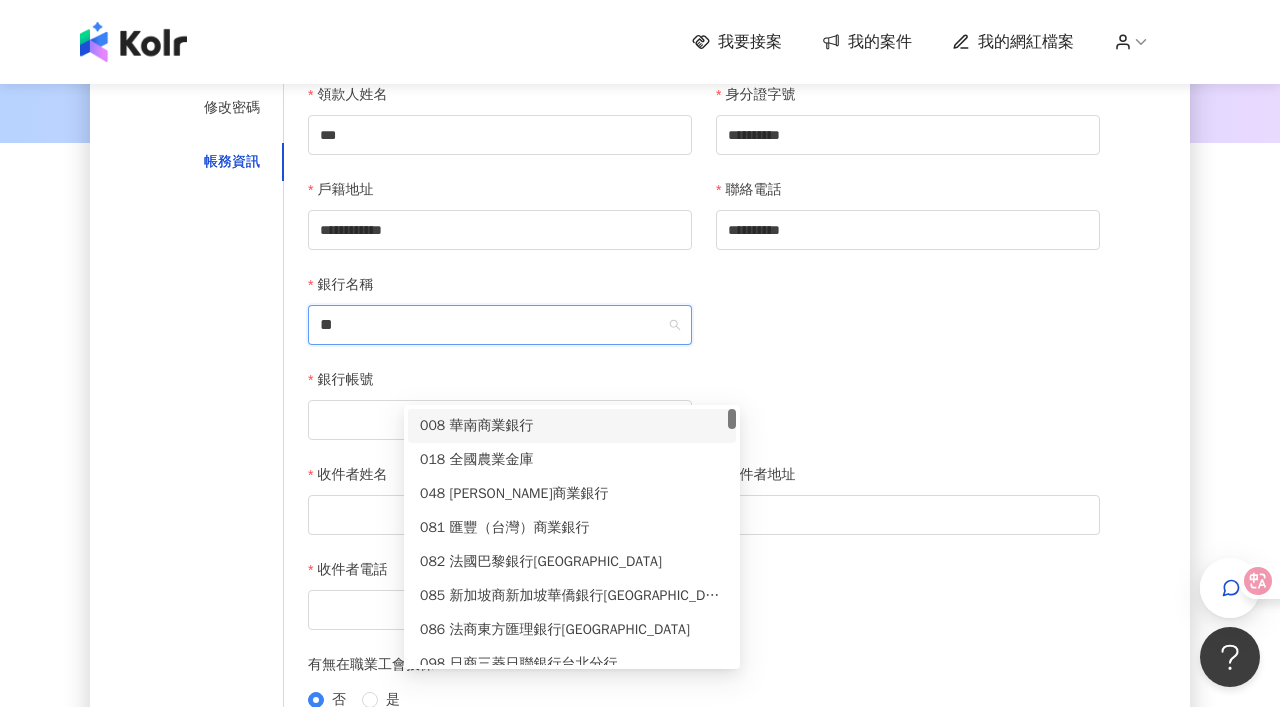 type on "***" 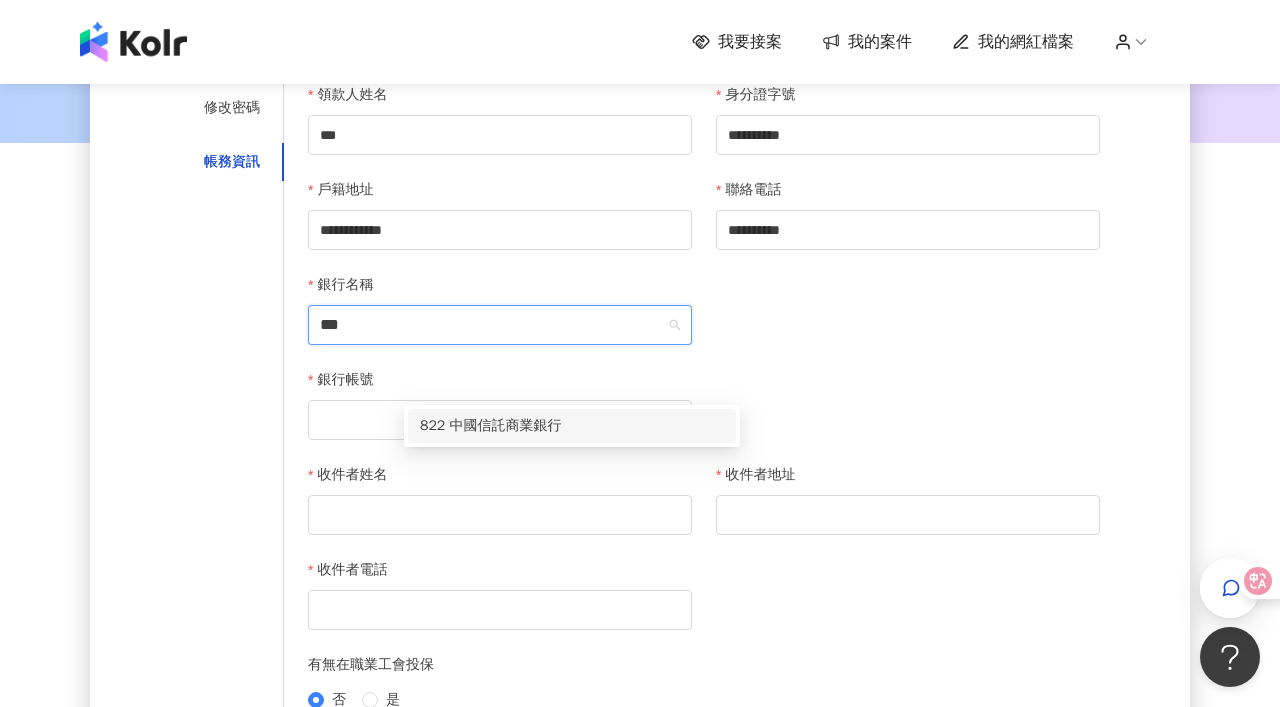 click on "822 中國信託商業銀行" at bounding box center [572, 426] 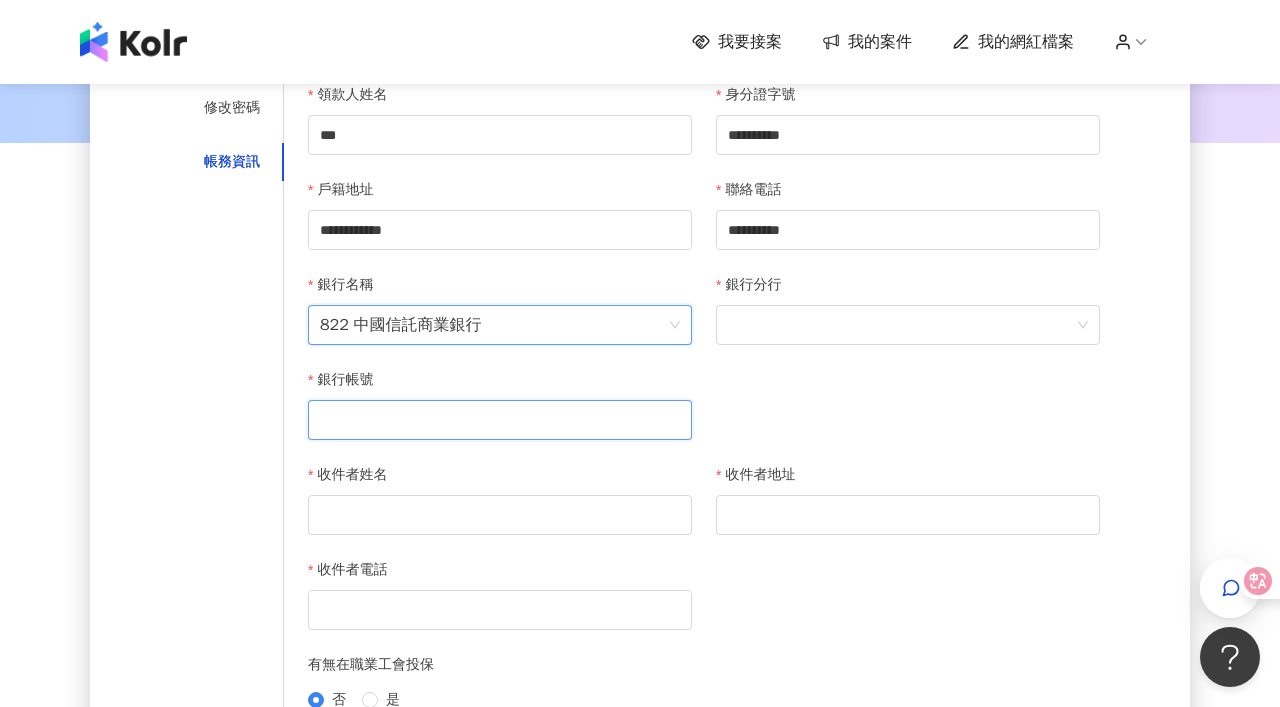 click on "銀行帳號" at bounding box center [500, 420] 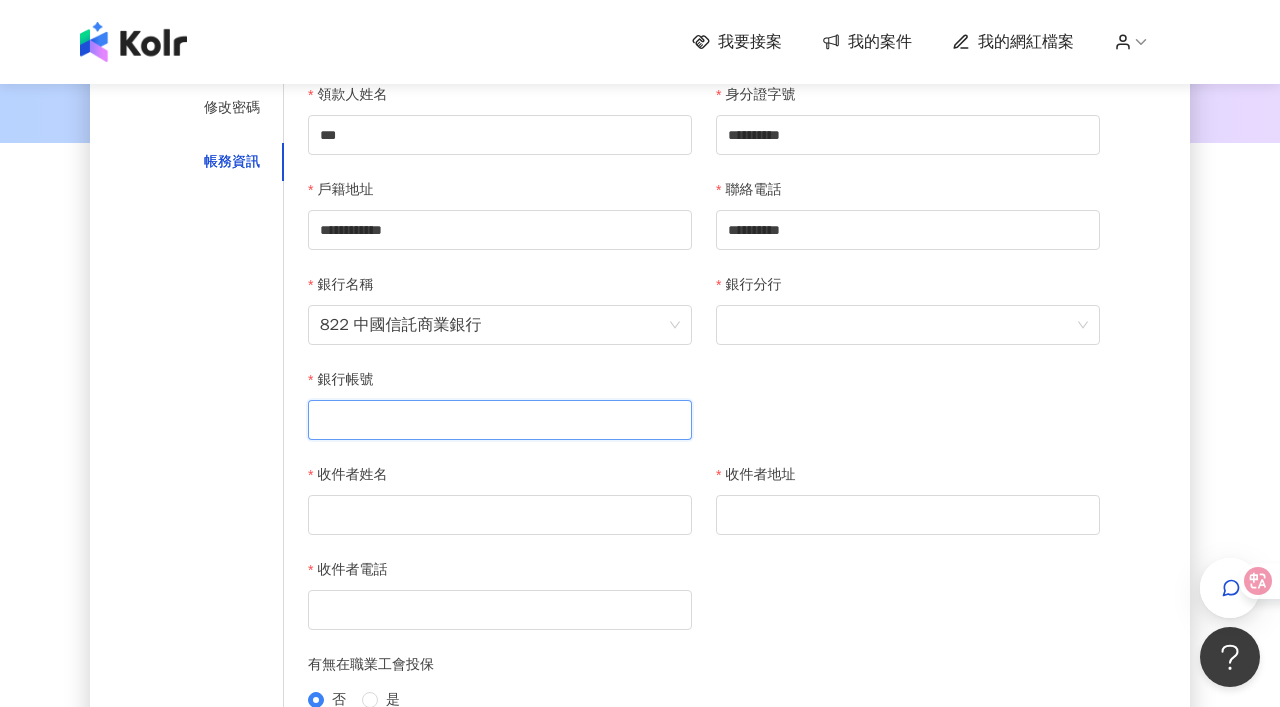 click on "銀行帳號" at bounding box center [500, 420] 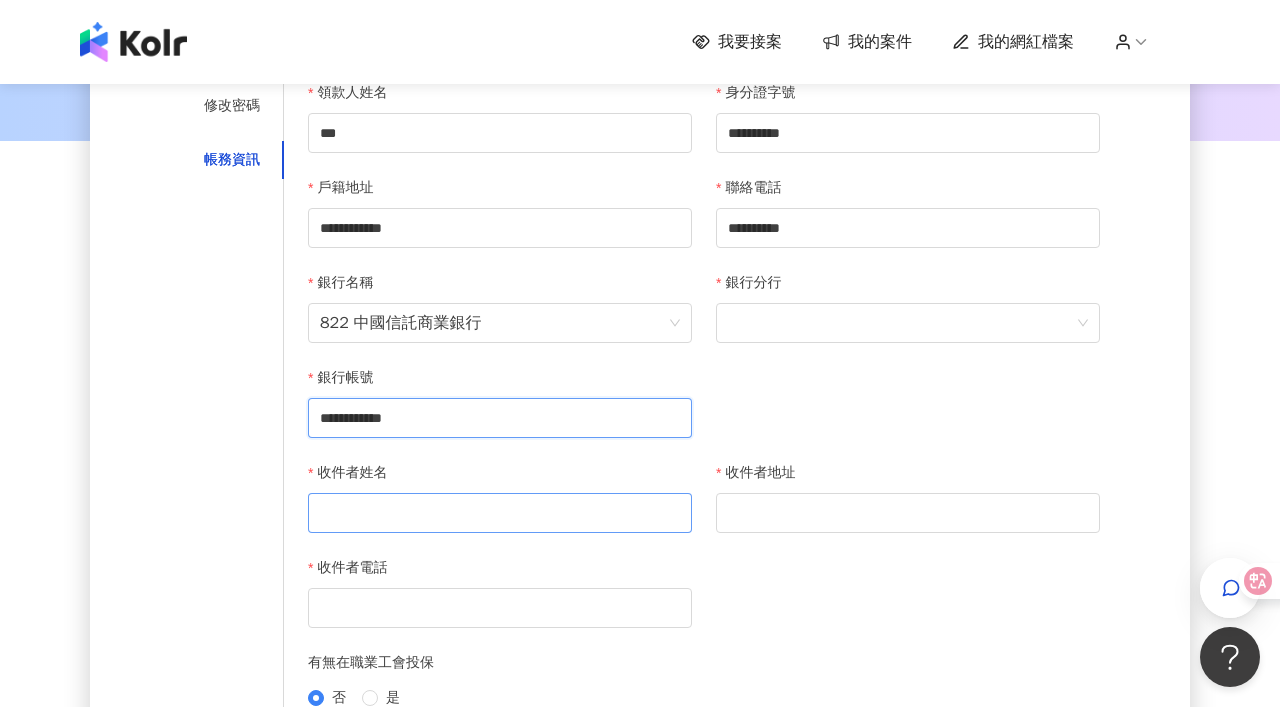 type on "**********" 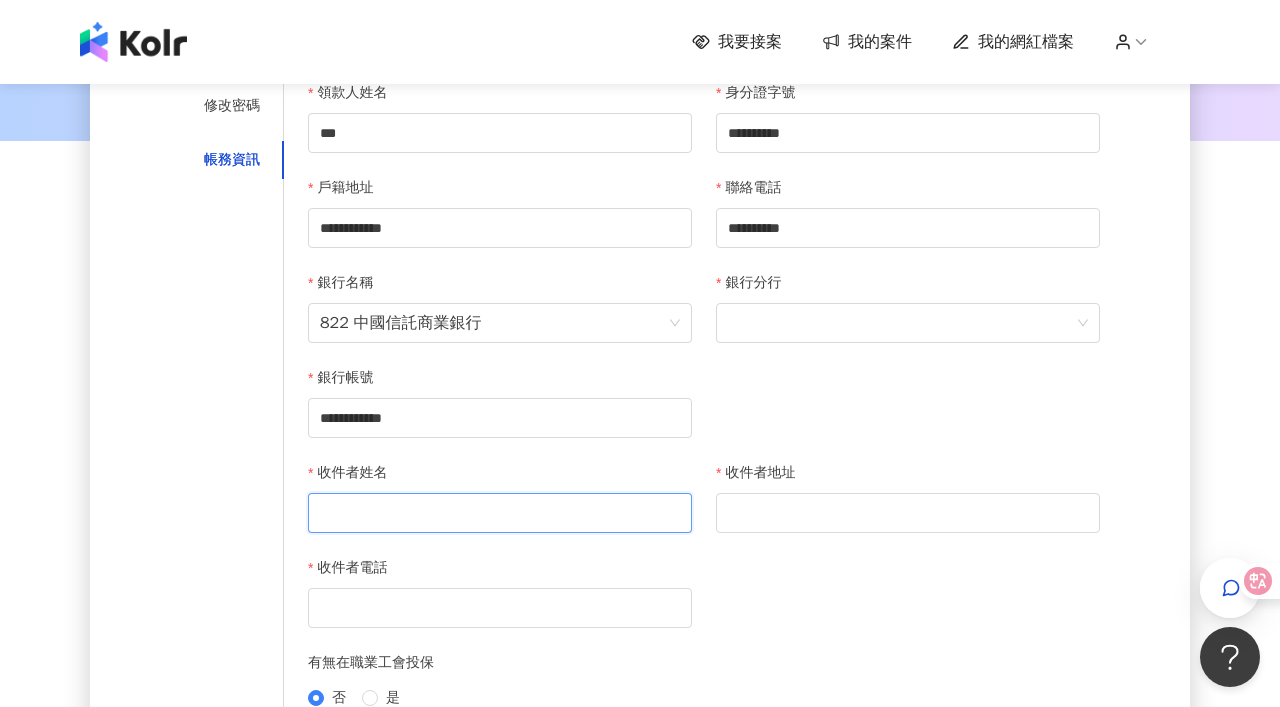 click on "收件者姓名" at bounding box center (500, 513) 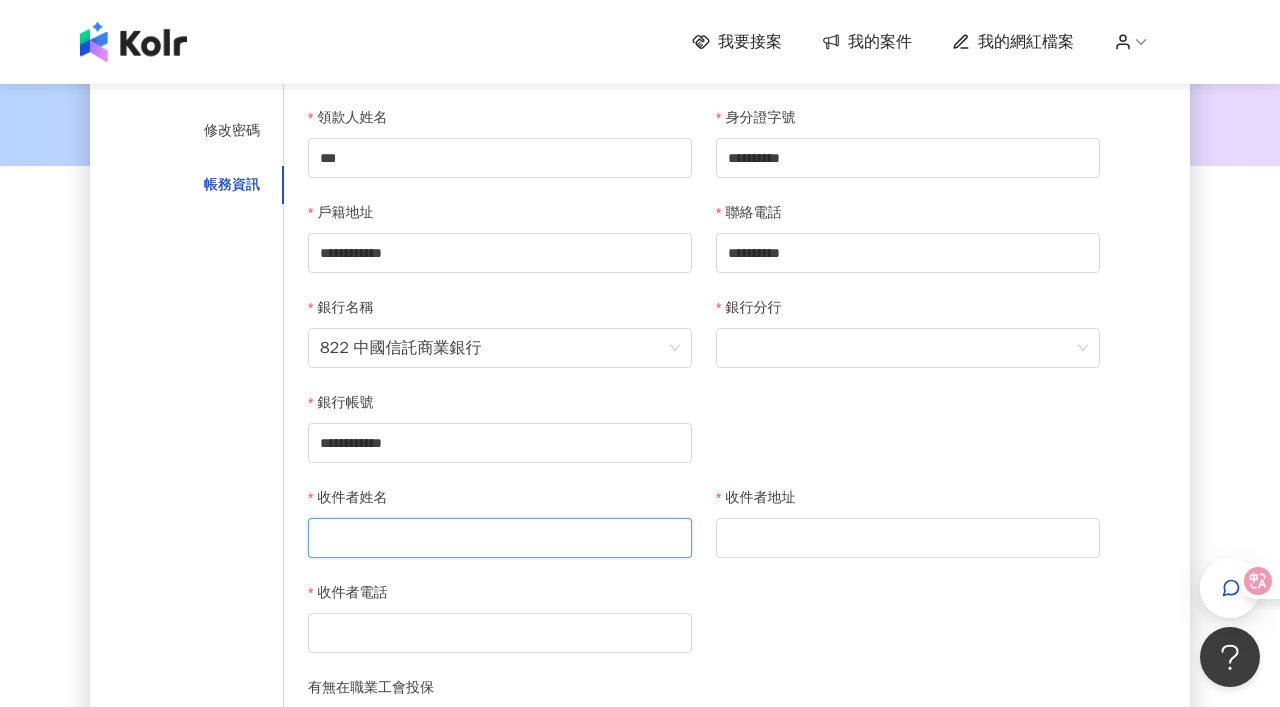 scroll, scrollTop: 311, scrollLeft: 0, axis: vertical 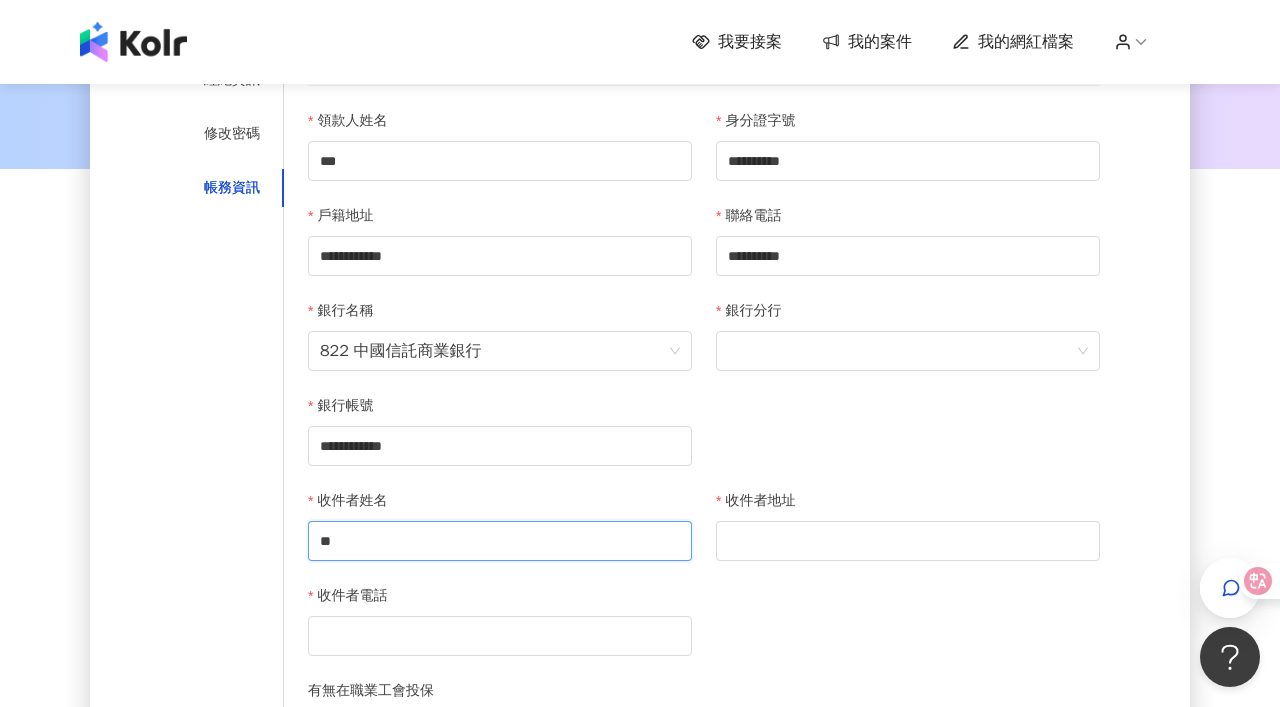 type on "*" 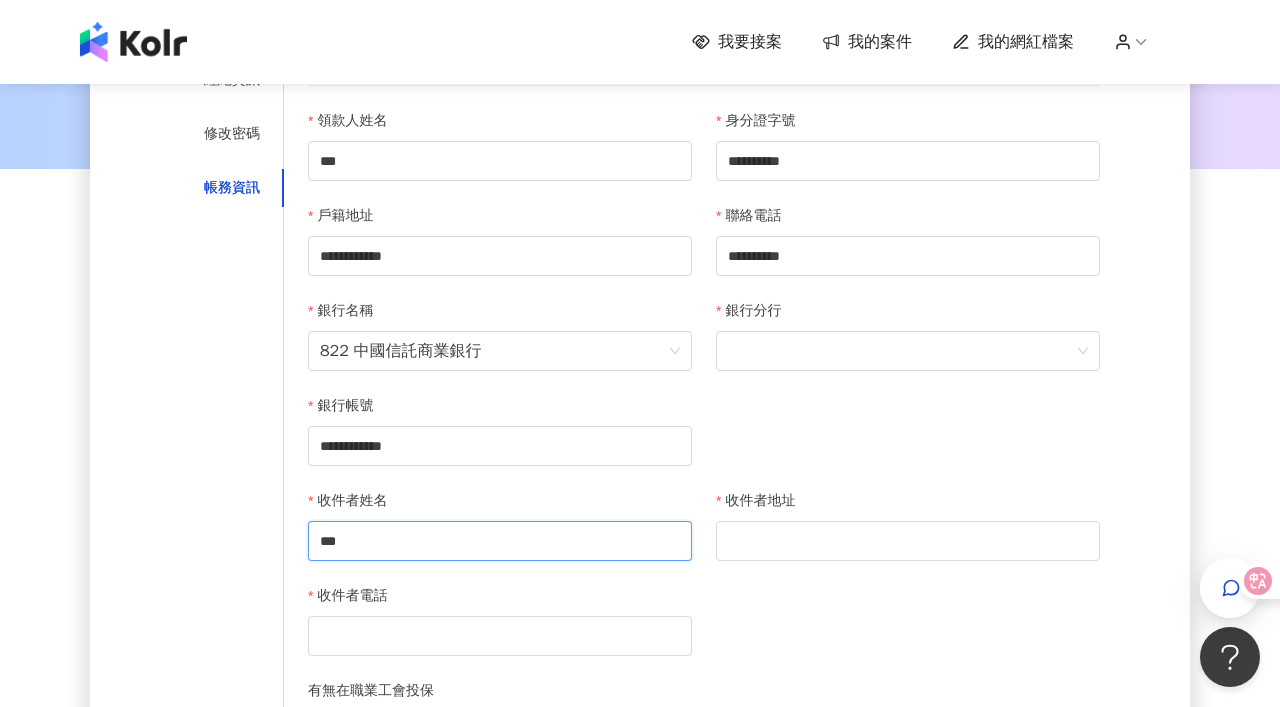 type on "***" 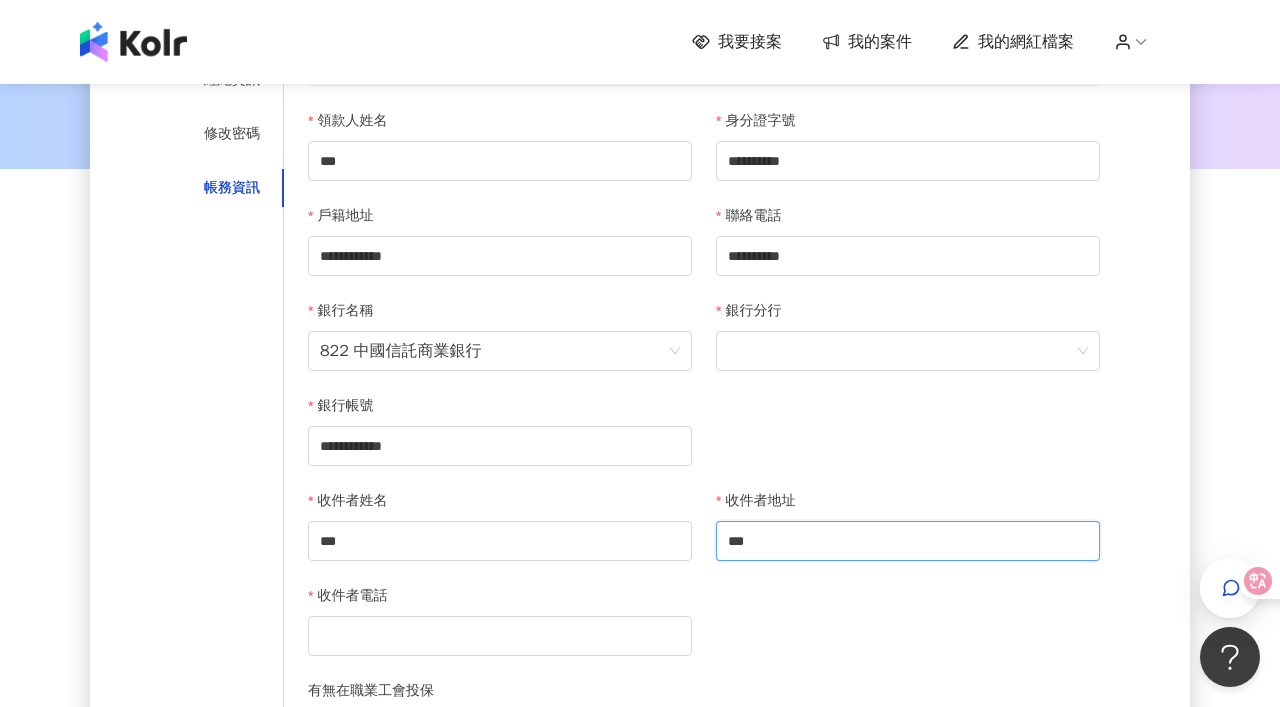 type on "**********" 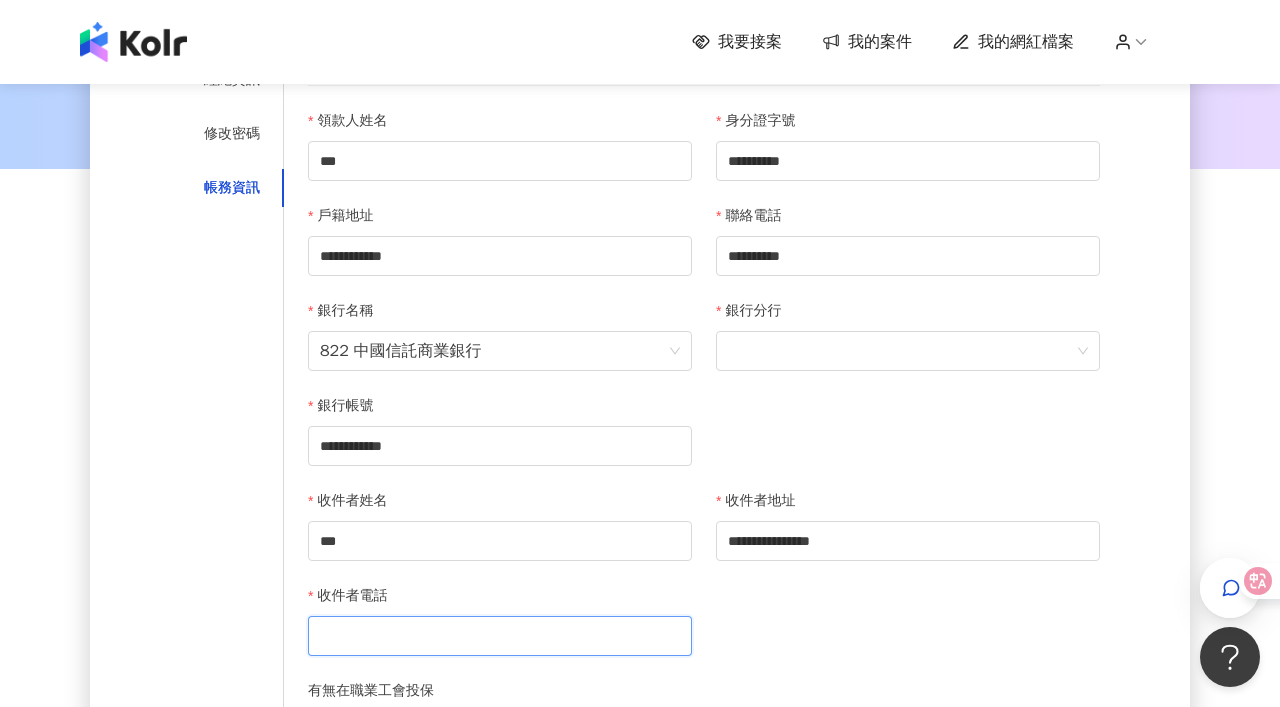 type on "**********" 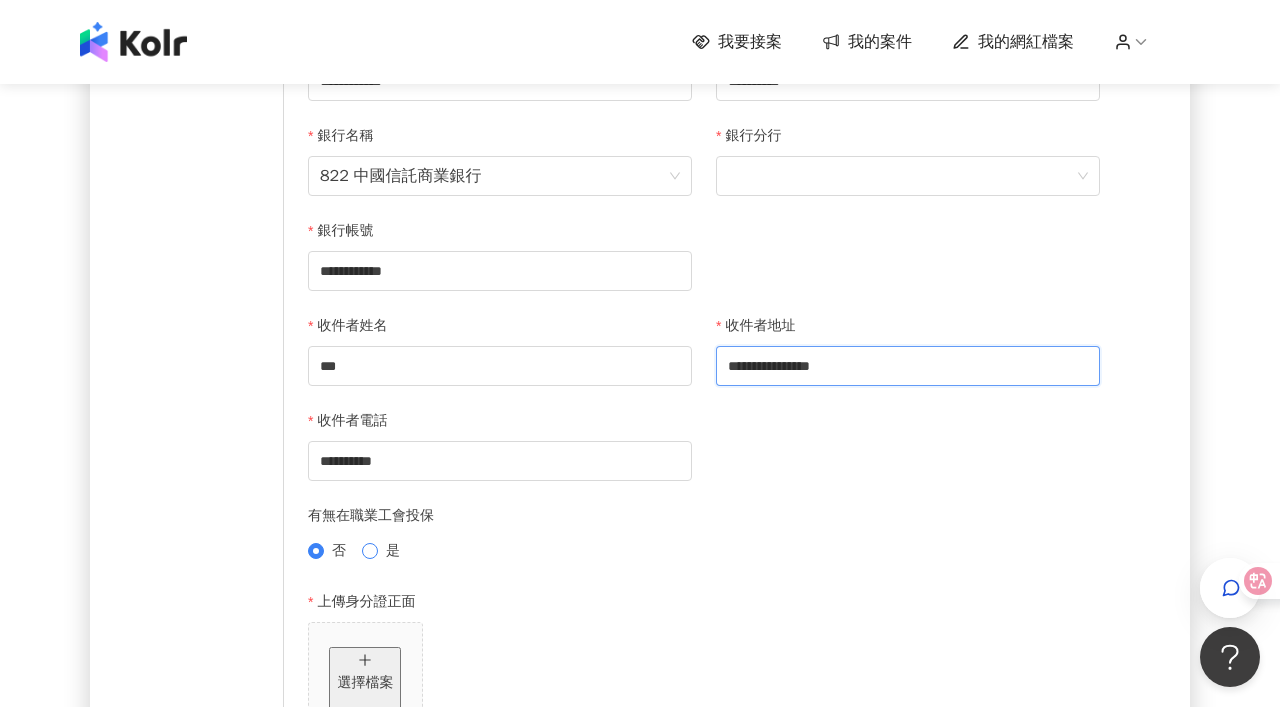 scroll, scrollTop: 571, scrollLeft: 0, axis: vertical 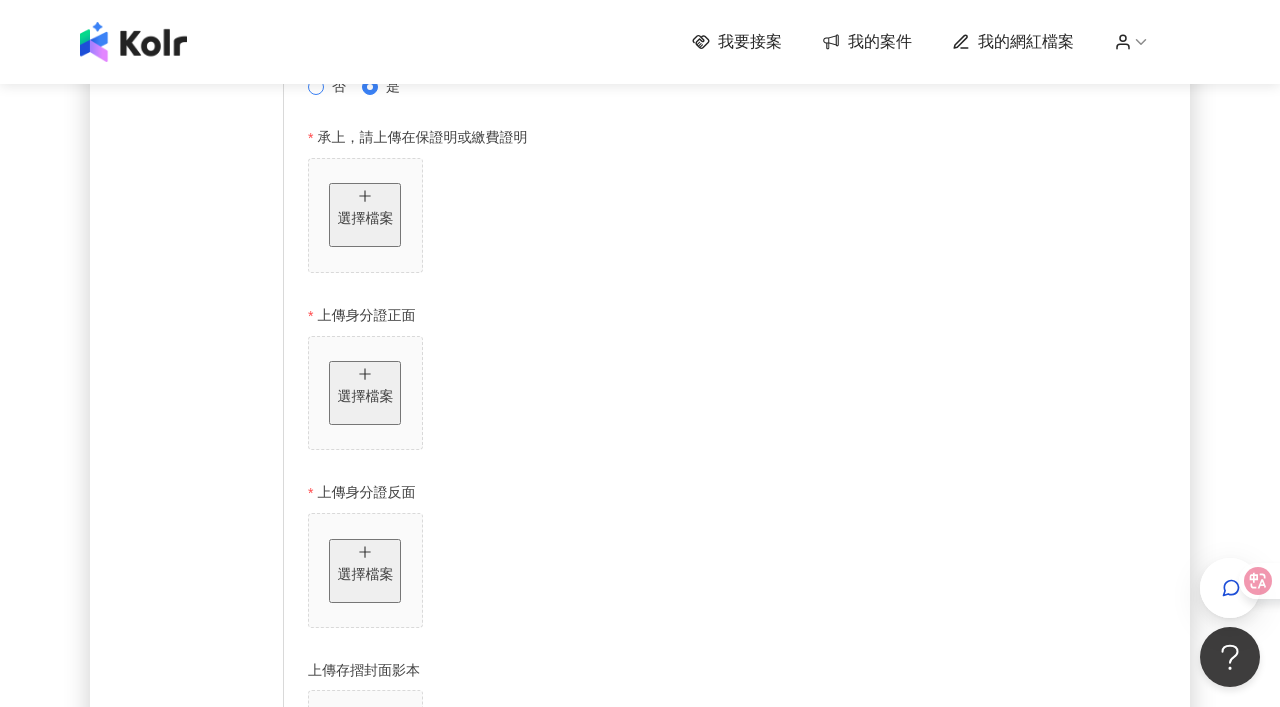 click on "否" at bounding box center (339, 87) 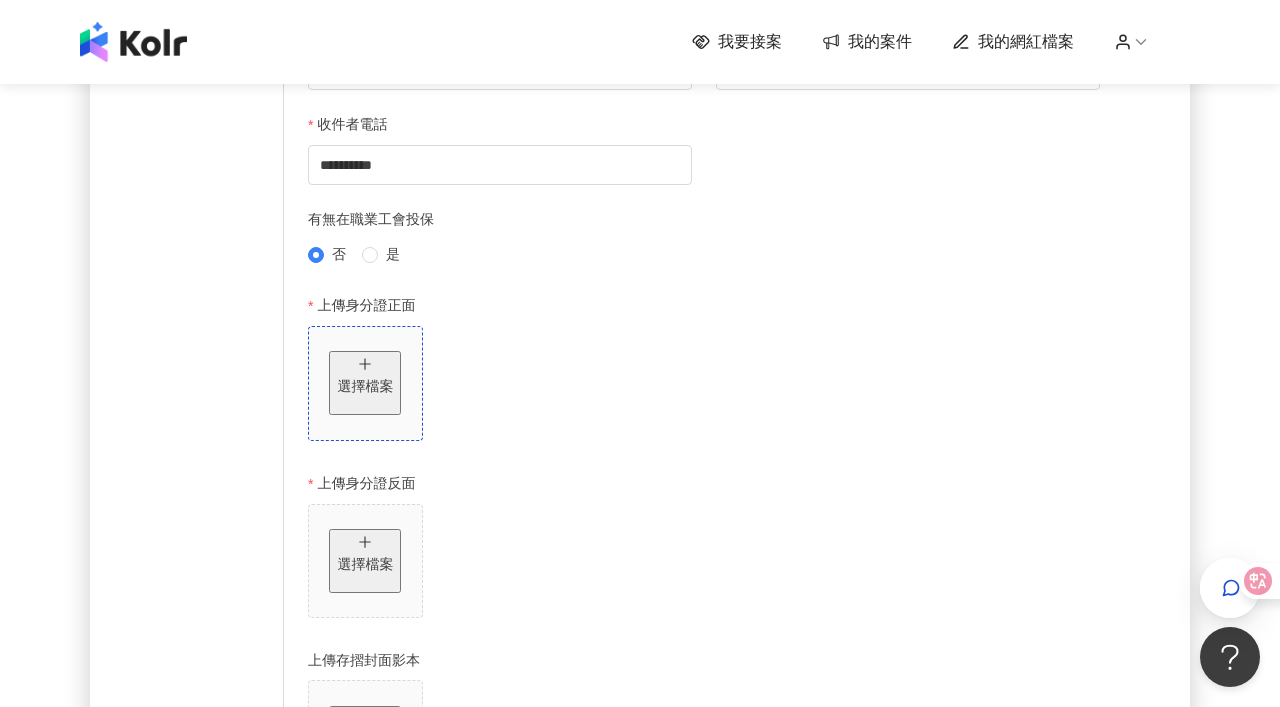 scroll, scrollTop: 781, scrollLeft: 0, axis: vertical 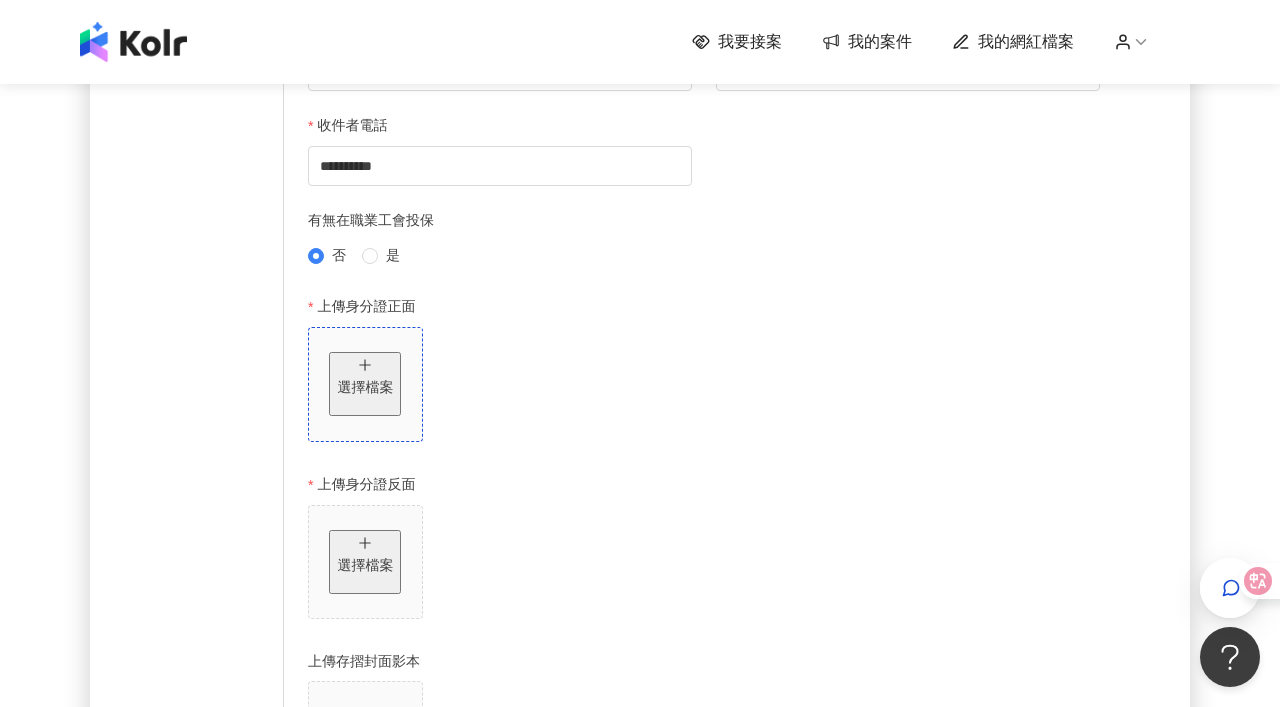 click on "選擇檔案" at bounding box center (365, 388) 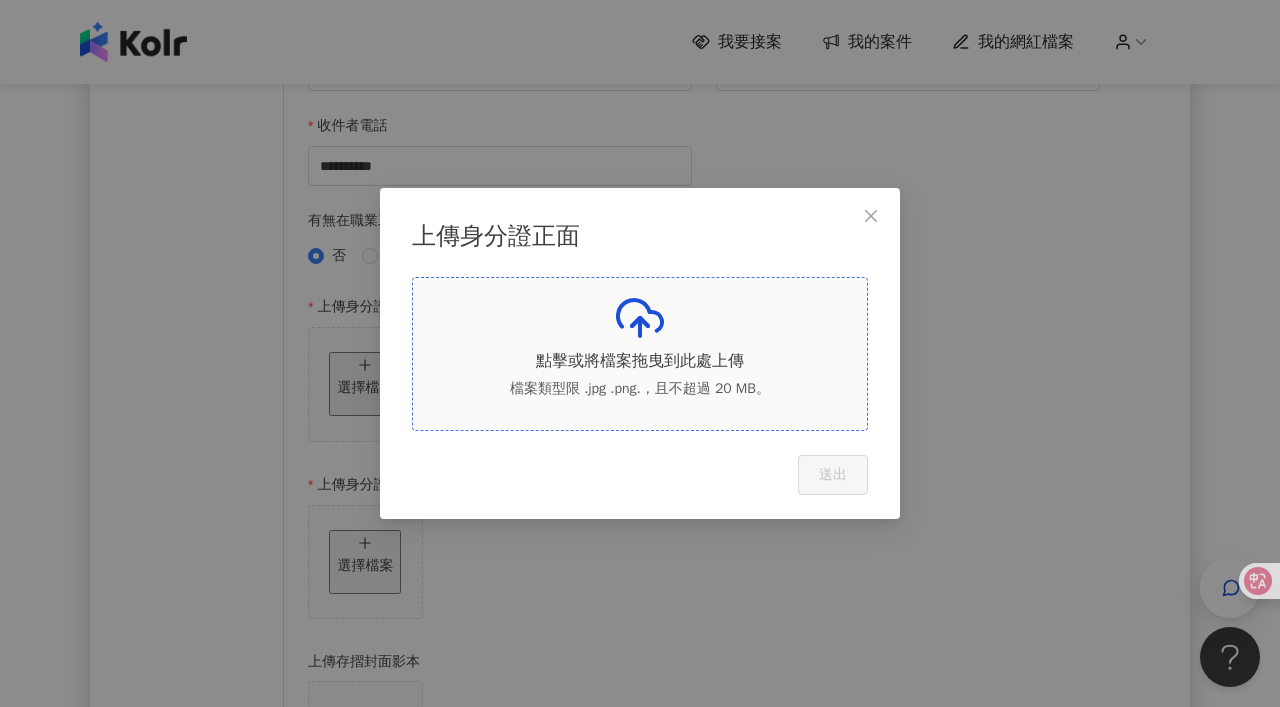 click on "檔案類型限 .jpg .png.，且不超過 20 MB。" at bounding box center (640, 389) 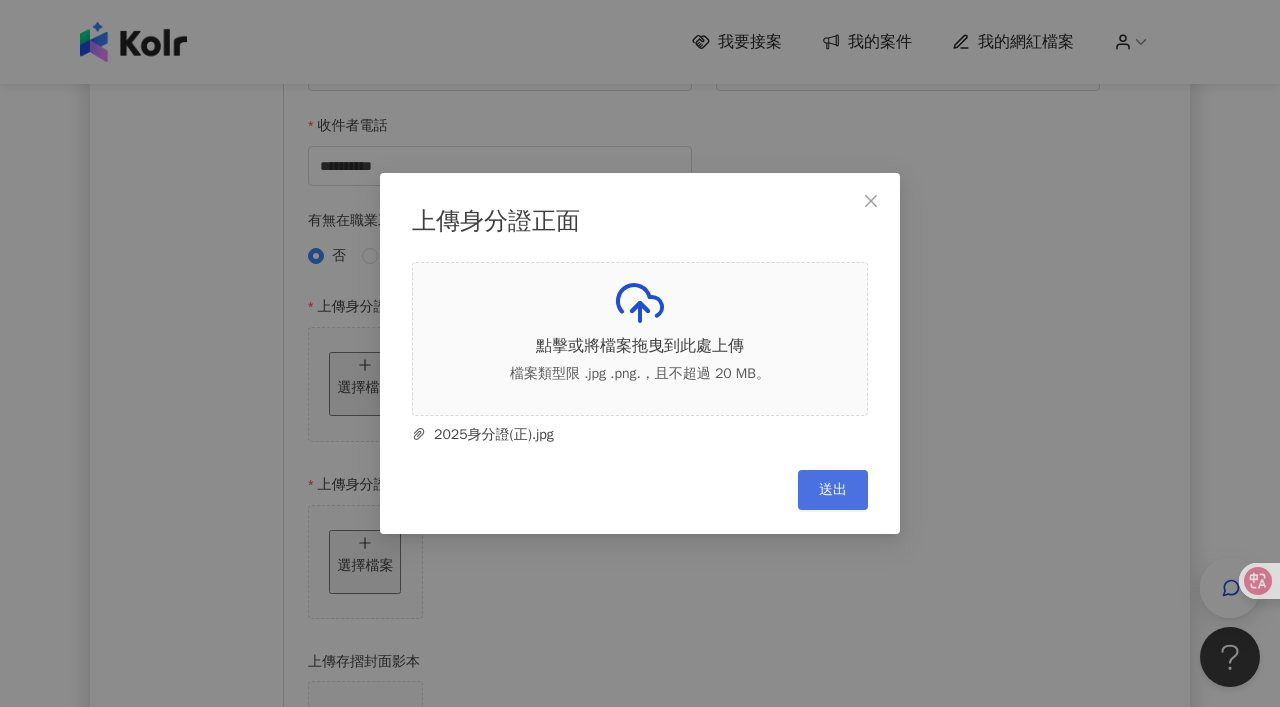 click on "送出" at bounding box center (833, 490) 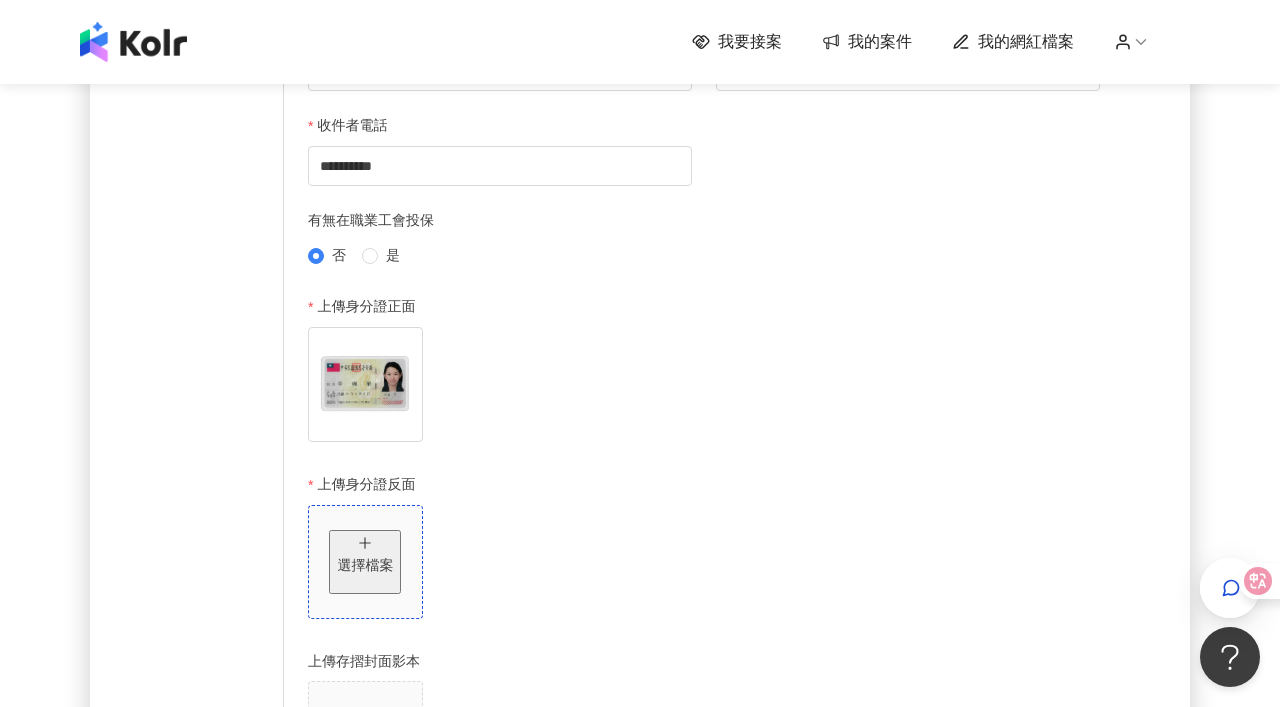 click at bounding box center (365, 543) 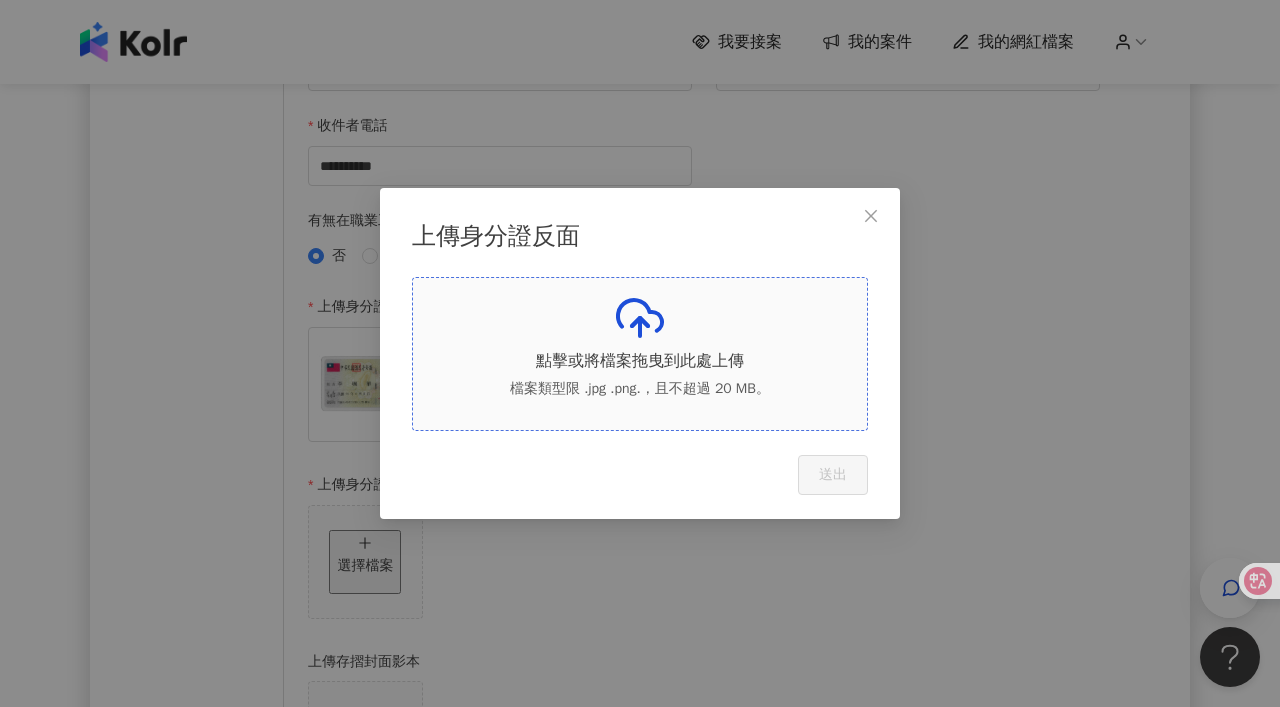 click on "檔案類型限 .jpg .png.，且不超過 20 MB。" at bounding box center [640, 389] 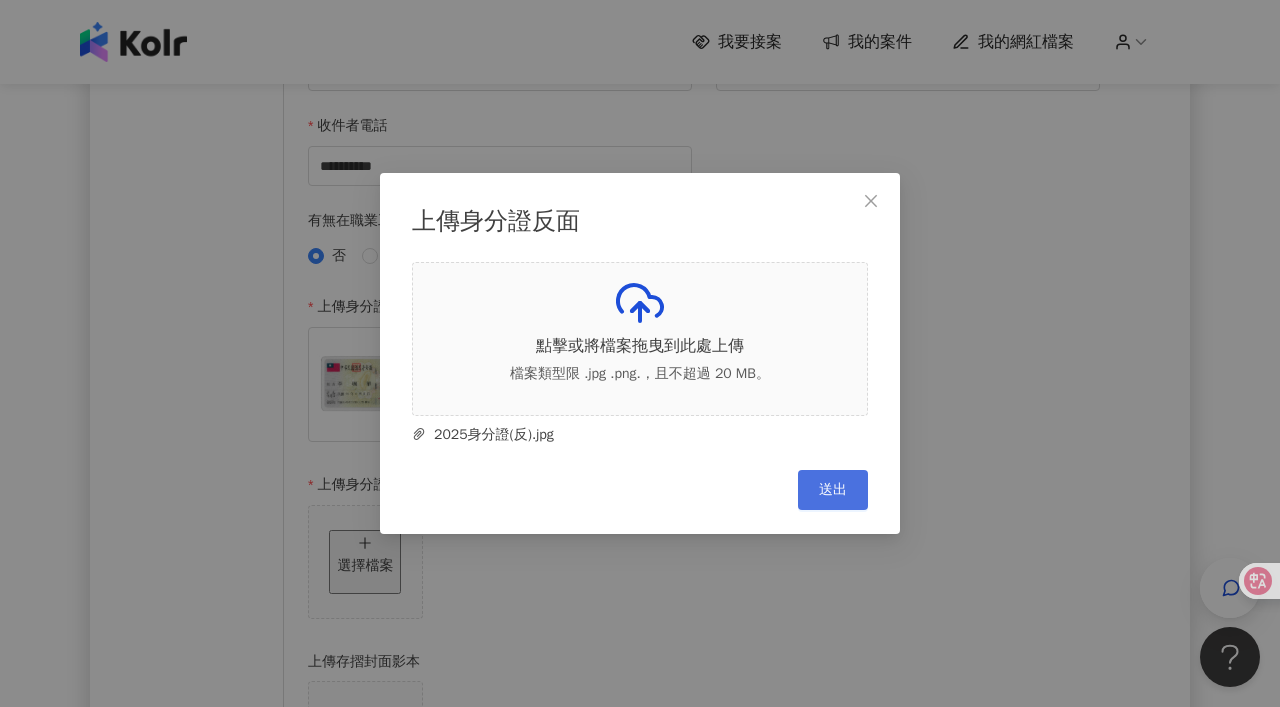 click on "送出" at bounding box center [833, 490] 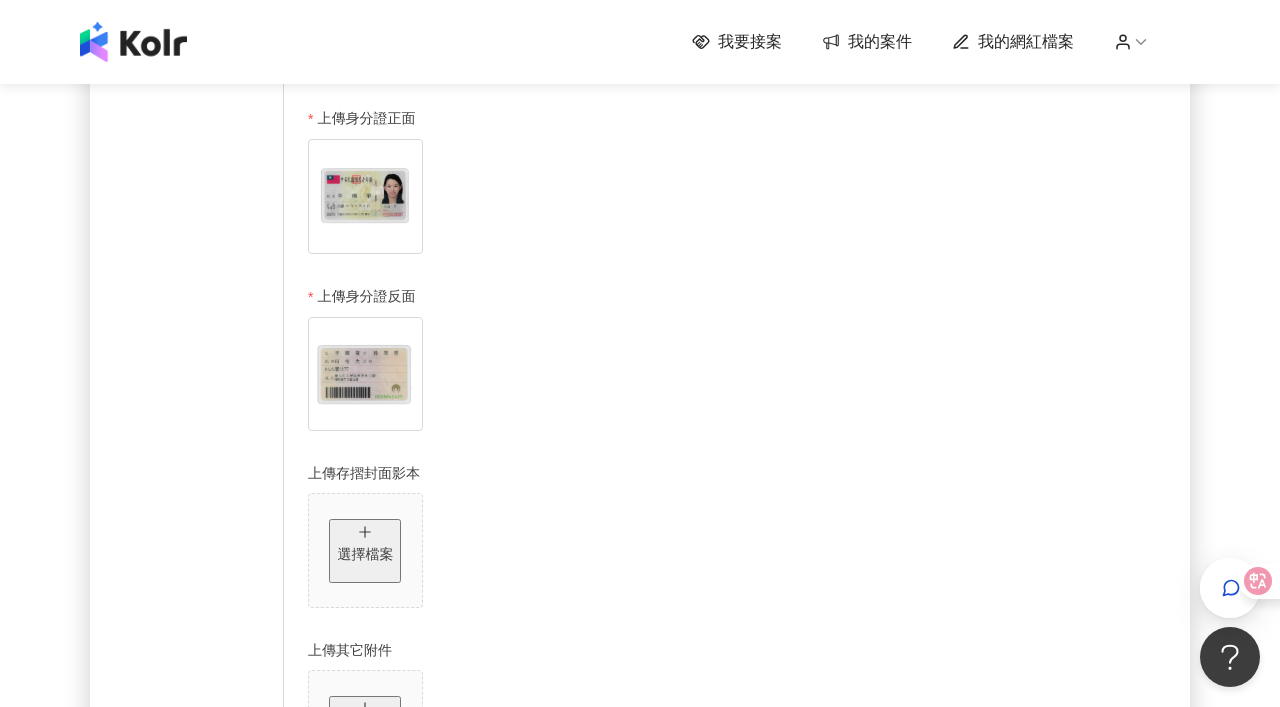 scroll, scrollTop: 999, scrollLeft: 0, axis: vertical 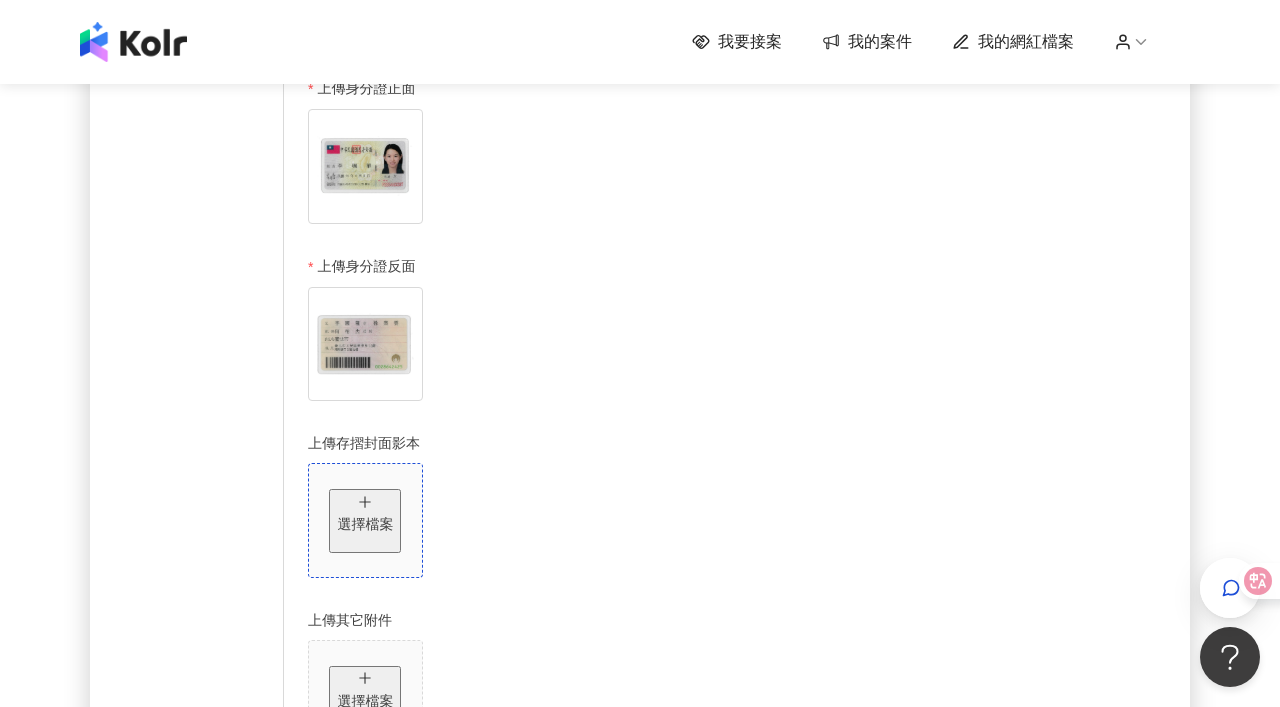 click on "選擇檔案" at bounding box center (365, 521) 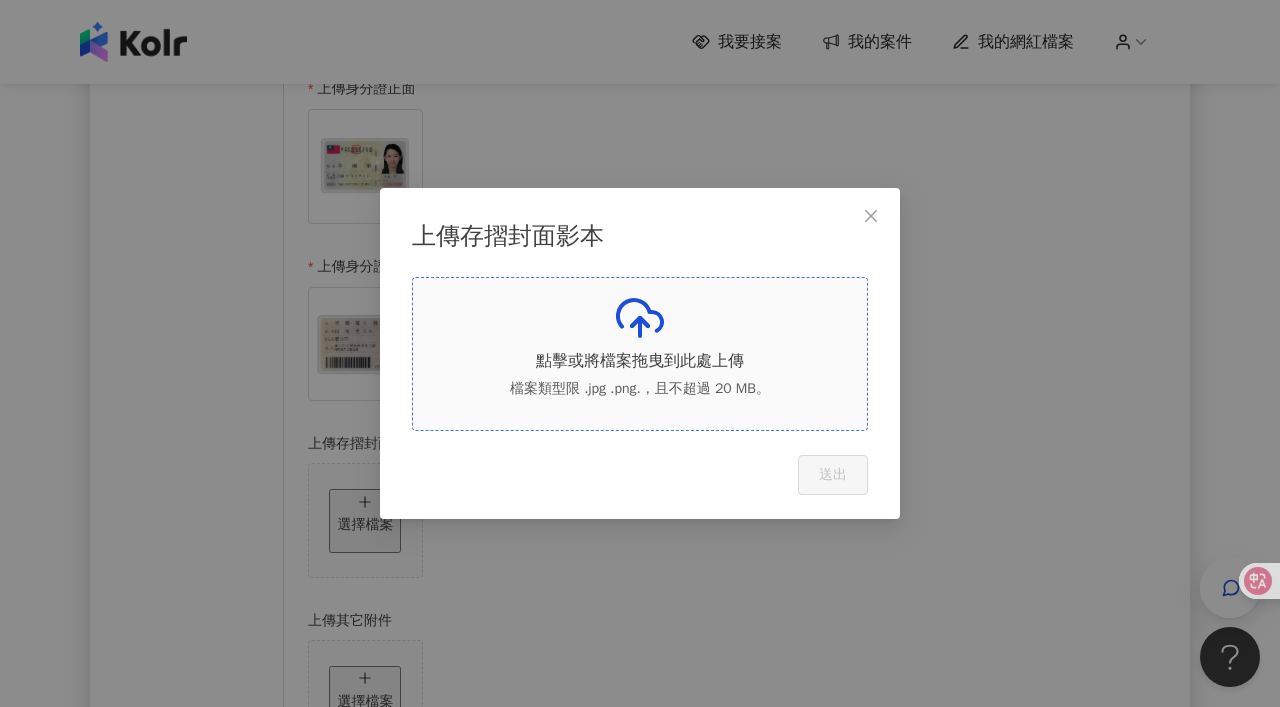 click on "點擊或將檔案拖曳到此處上傳 檔案類型限 .jpg .png.，且不超過 20 MB。" at bounding box center [640, 354] 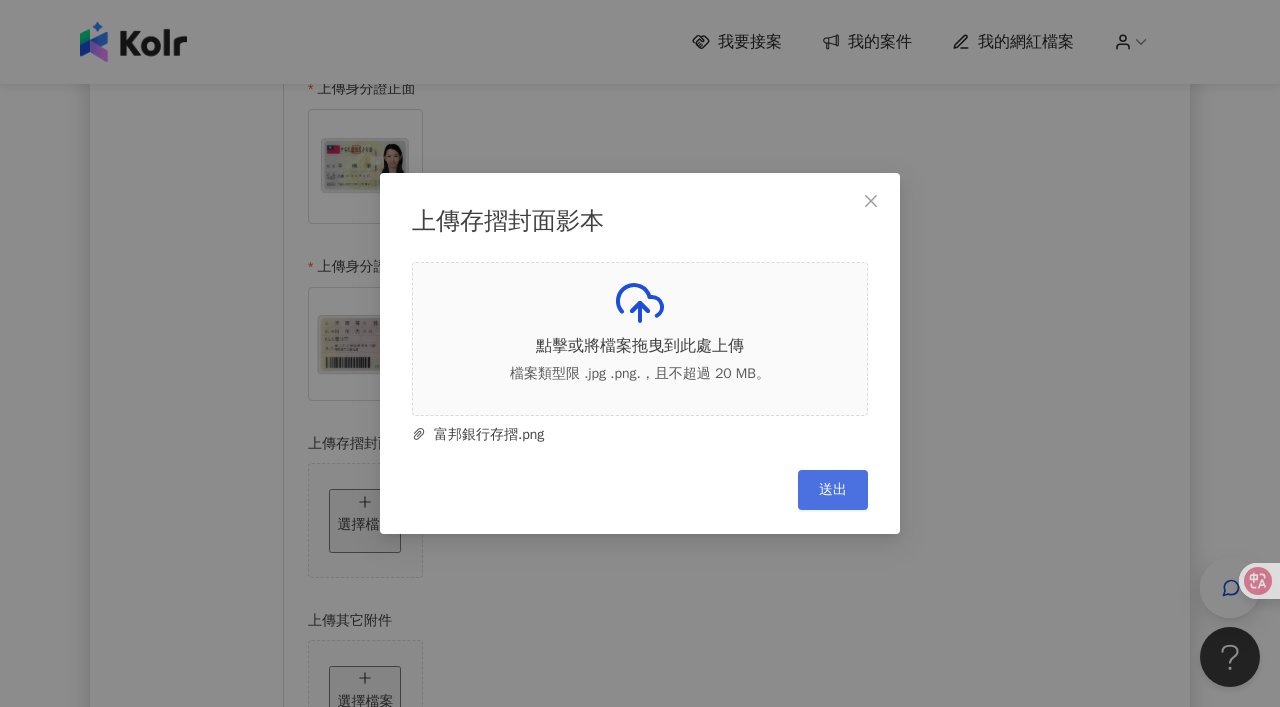 click on "送出" at bounding box center [833, 490] 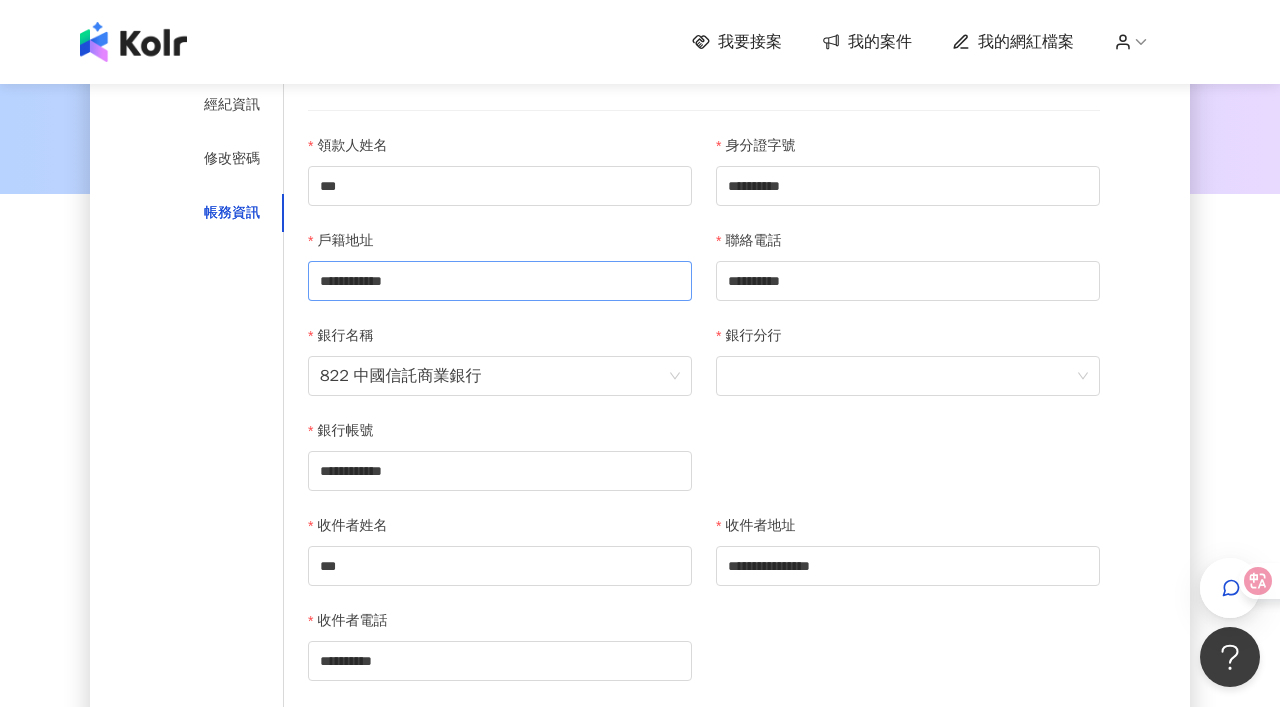 scroll, scrollTop: 274, scrollLeft: 0, axis: vertical 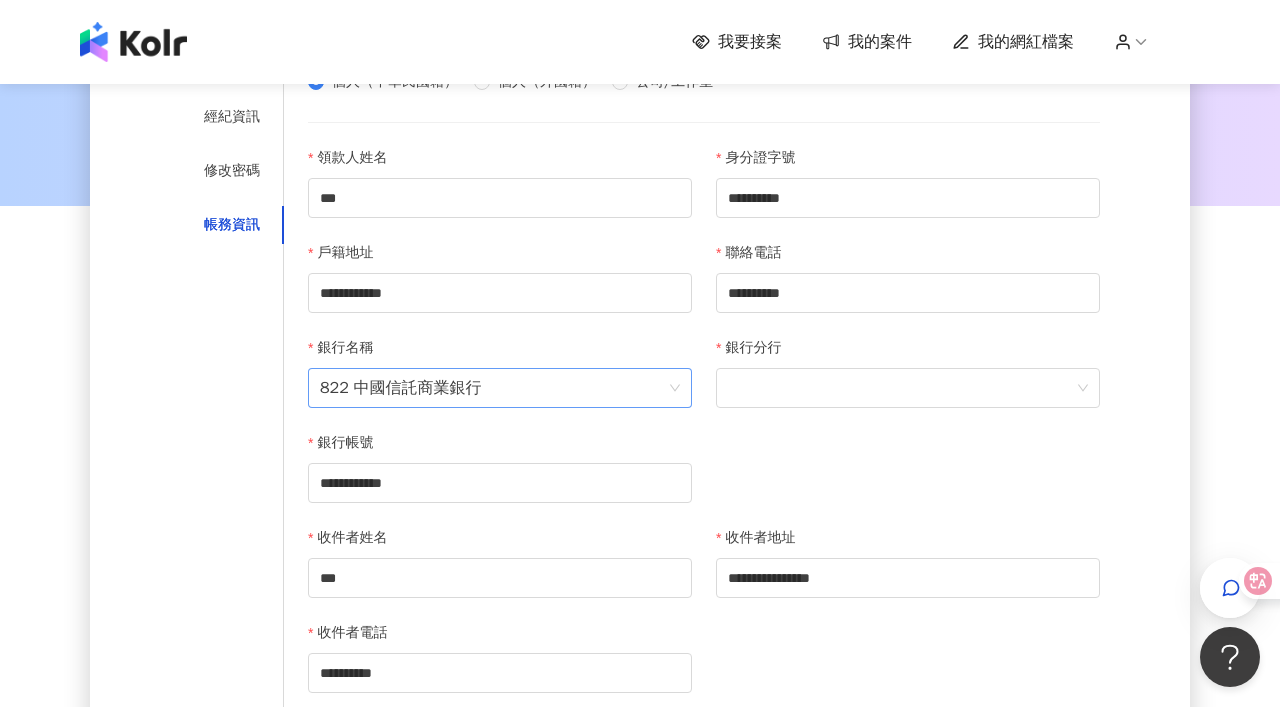 click on "822 中國信託商業銀行" at bounding box center (500, 388) 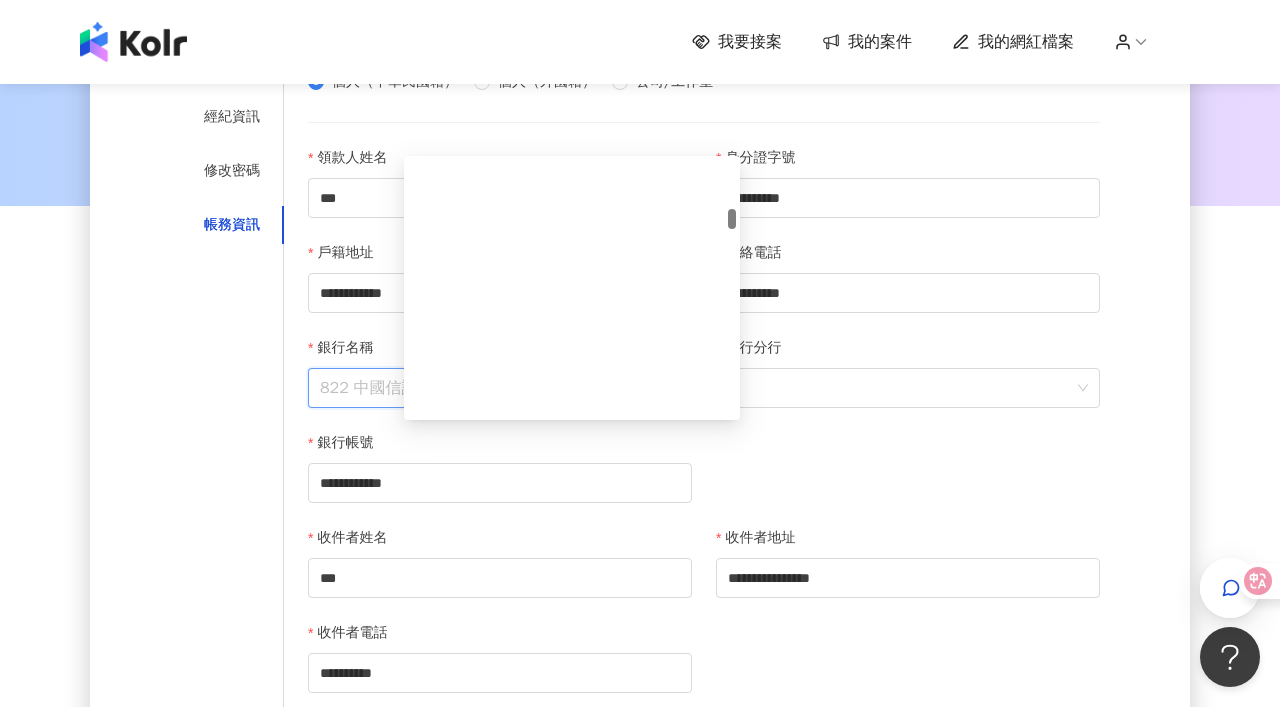 scroll, scrollTop: 0, scrollLeft: 0, axis: both 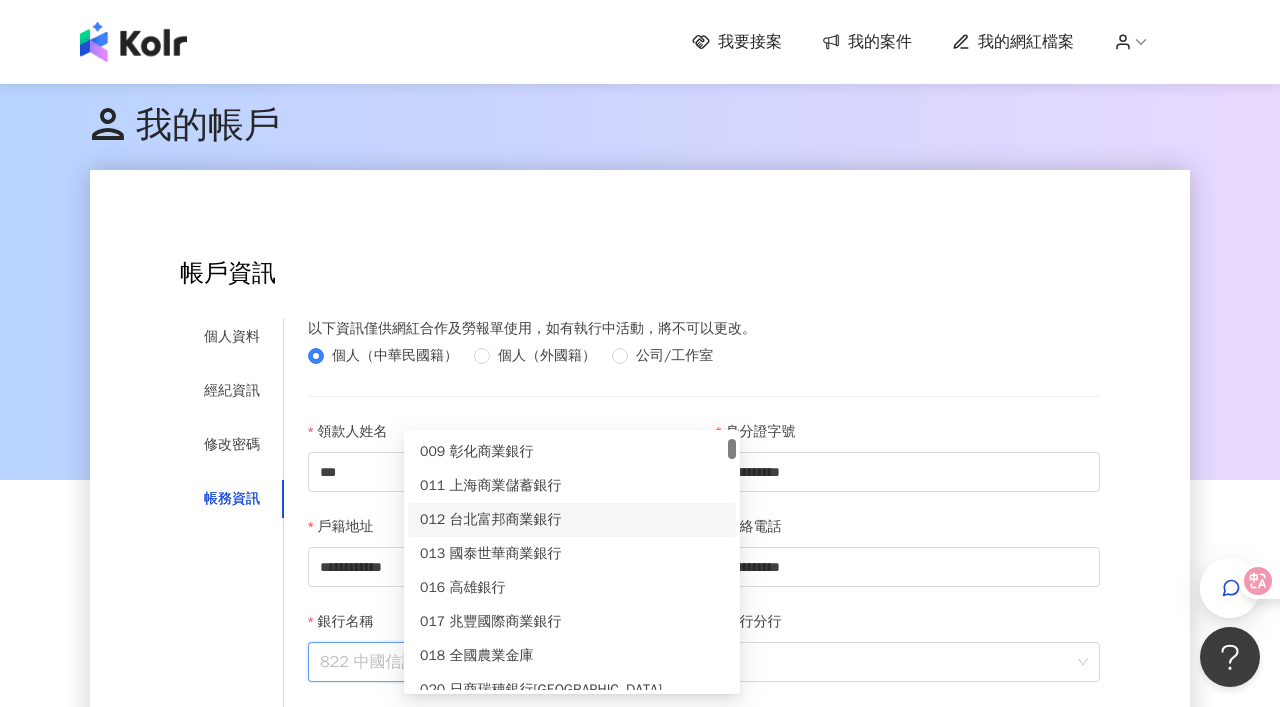 click on "012 台北富邦商業銀行" at bounding box center (572, 520) 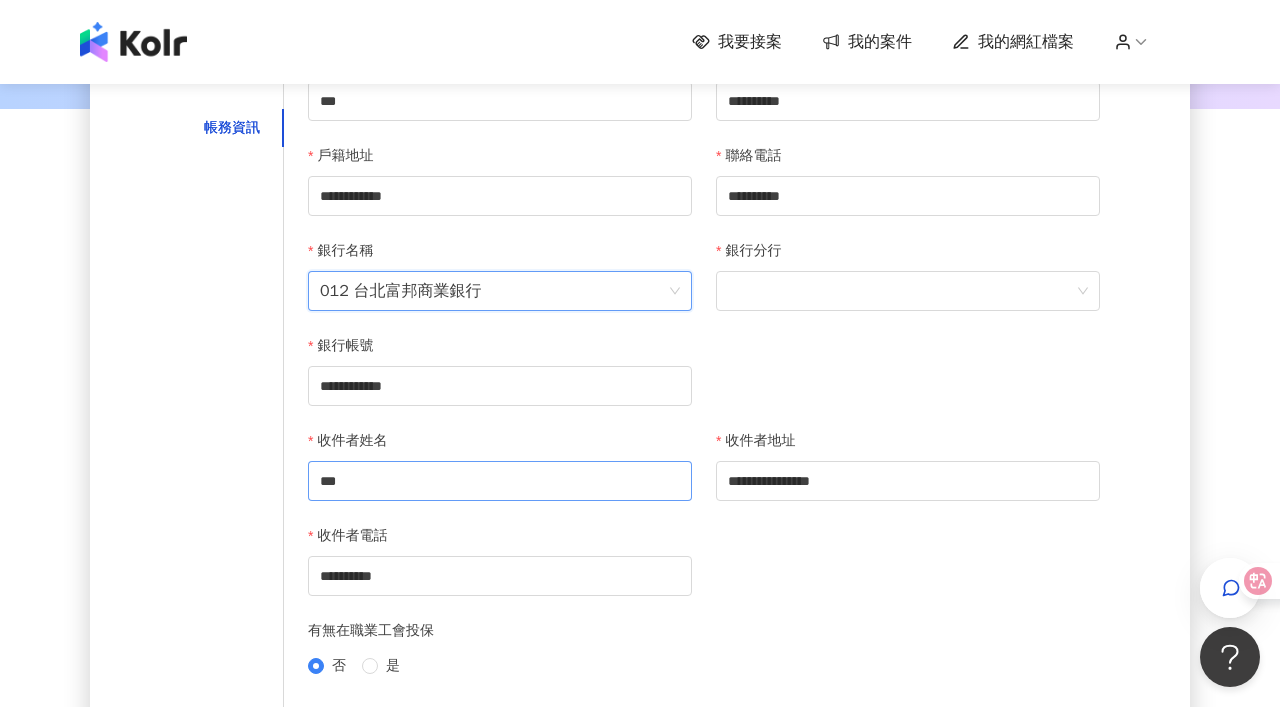 scroll, scrollTop: 374, scrollLeft: 0, axis: vertical 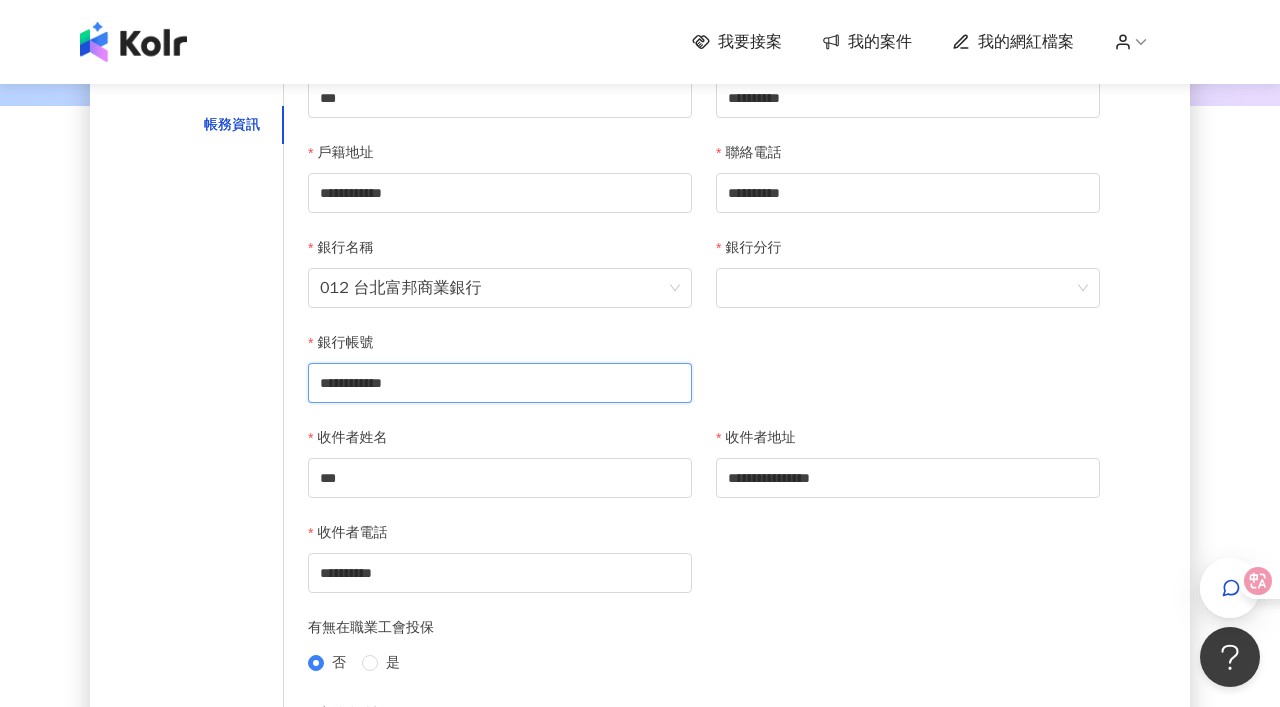 drag, startPoint x: 601, startPoint y: 441, endPoint x: 383, endPoint y: 426, distance: 218.51544 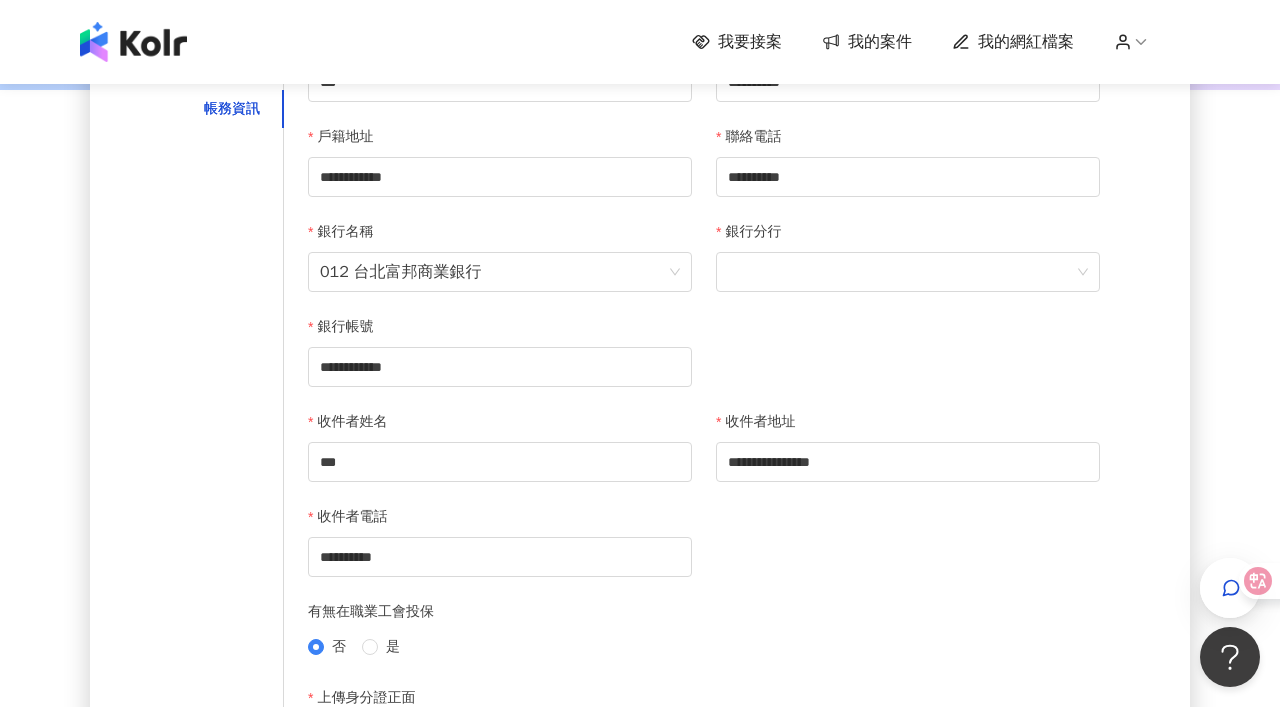 scroll, scrollTop: 392, scrollLeft: 0, axis: vertical 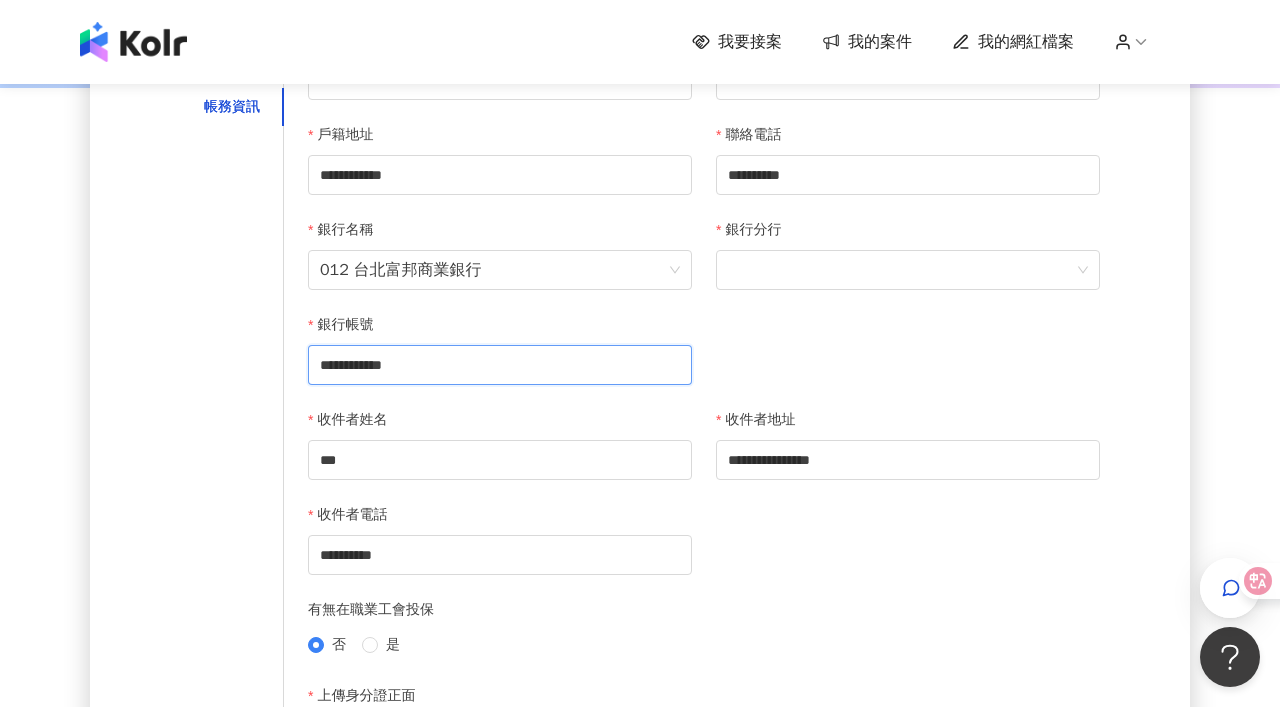 paste on "**" 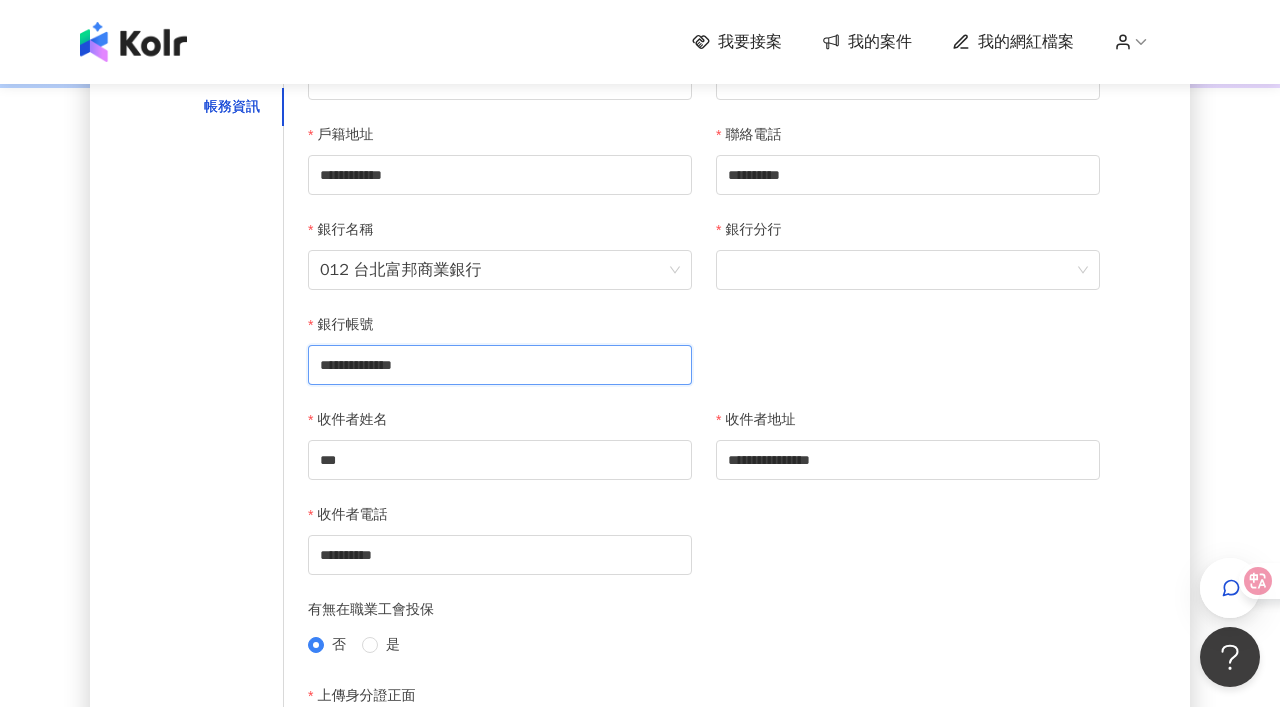 type on "**********" 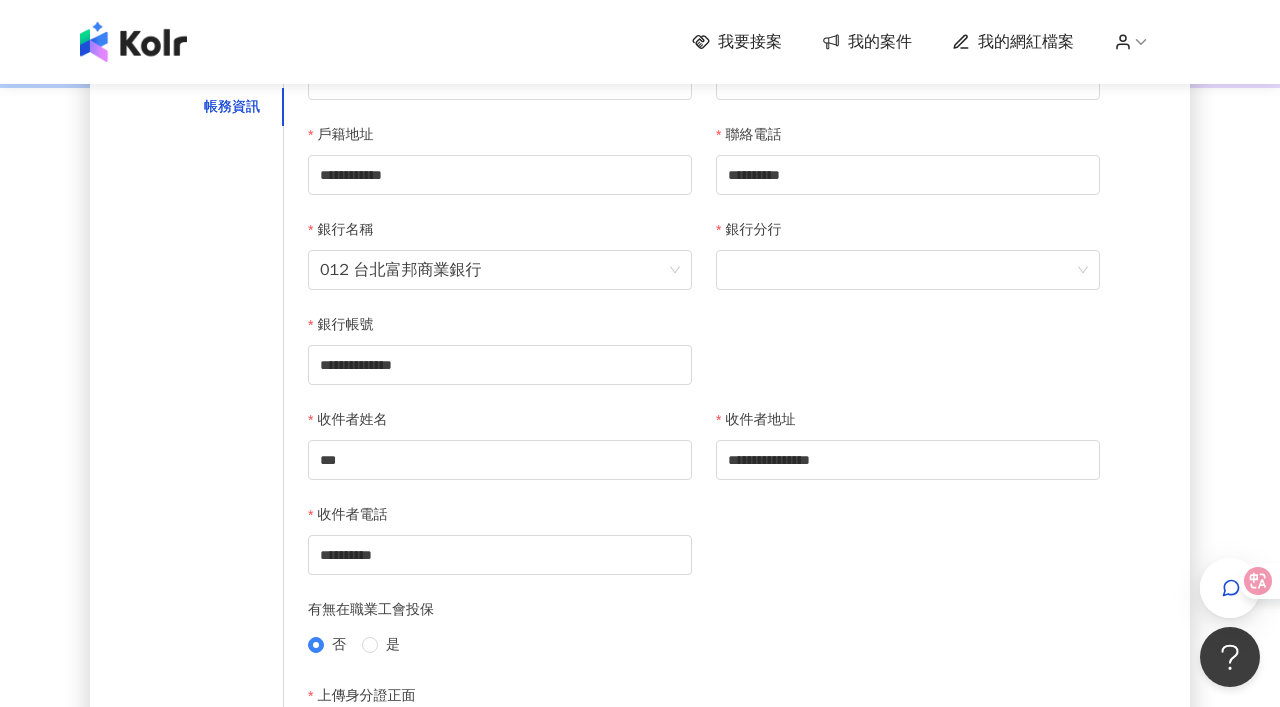 click on "收件者姓名" at bounding box center [500, 424] 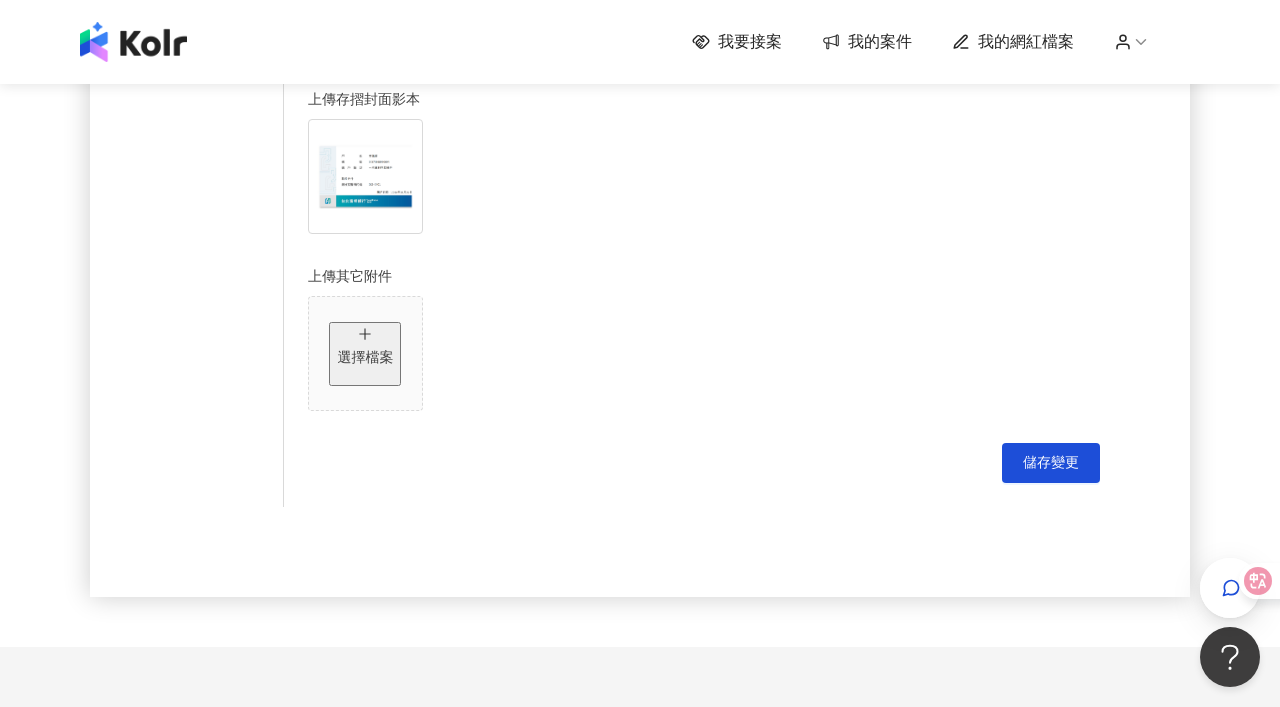 scroll, scrollTop: 1349, scrollLeft: 0, axis: vertical 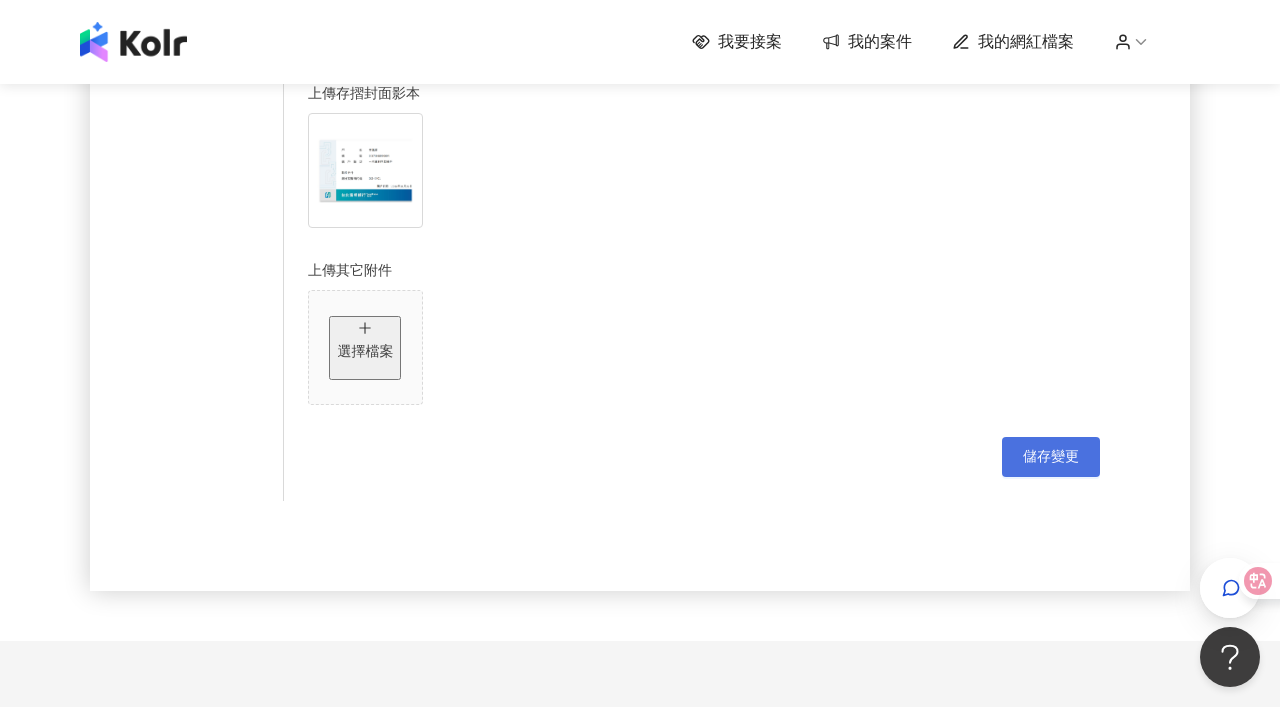 click on "儲存變更" at bounding box center (1051, 457) 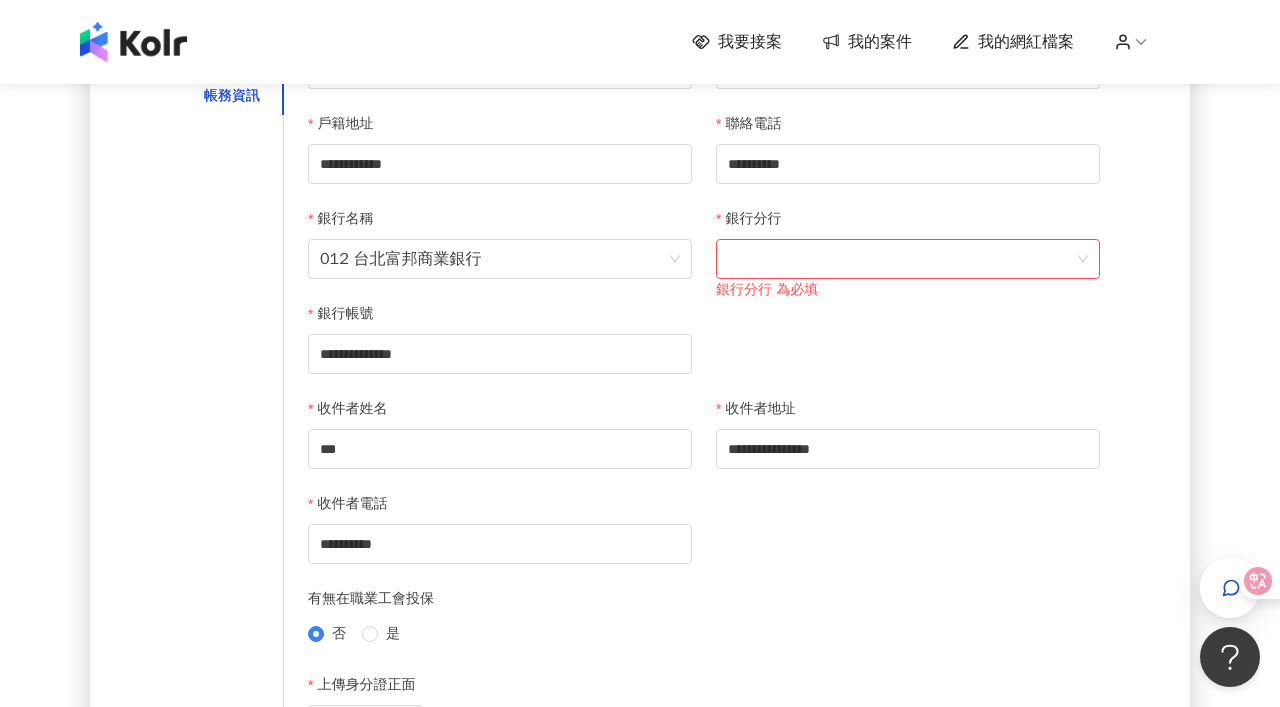 scroll, scrollTop: 402, scrollLeft: 0, axis: vertical 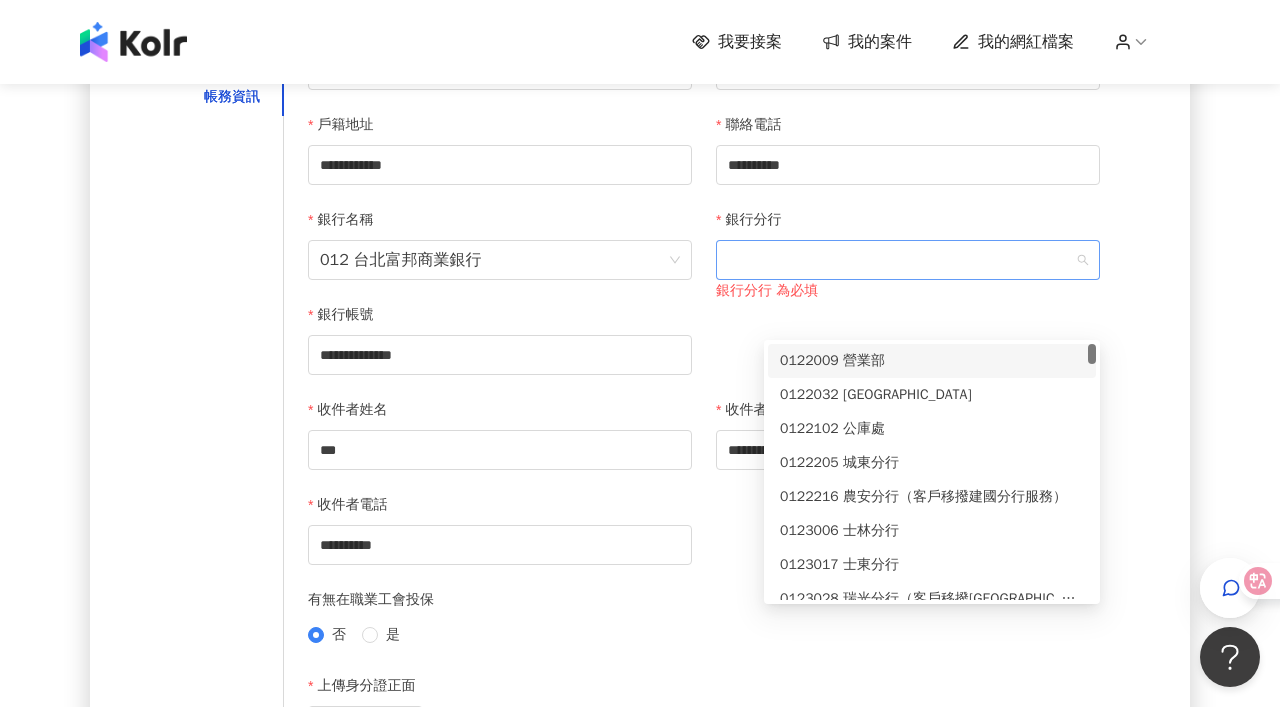 click at bounding box center (908, 260) 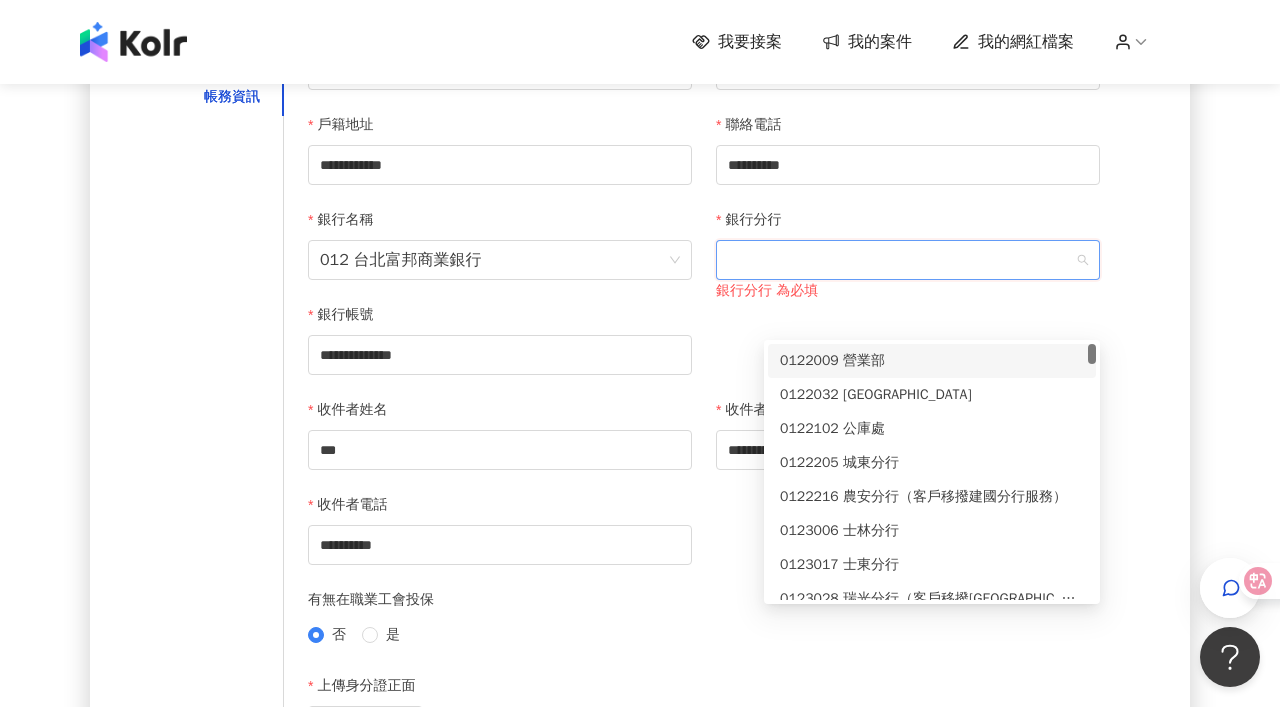 click at bounding box center [908, 260] 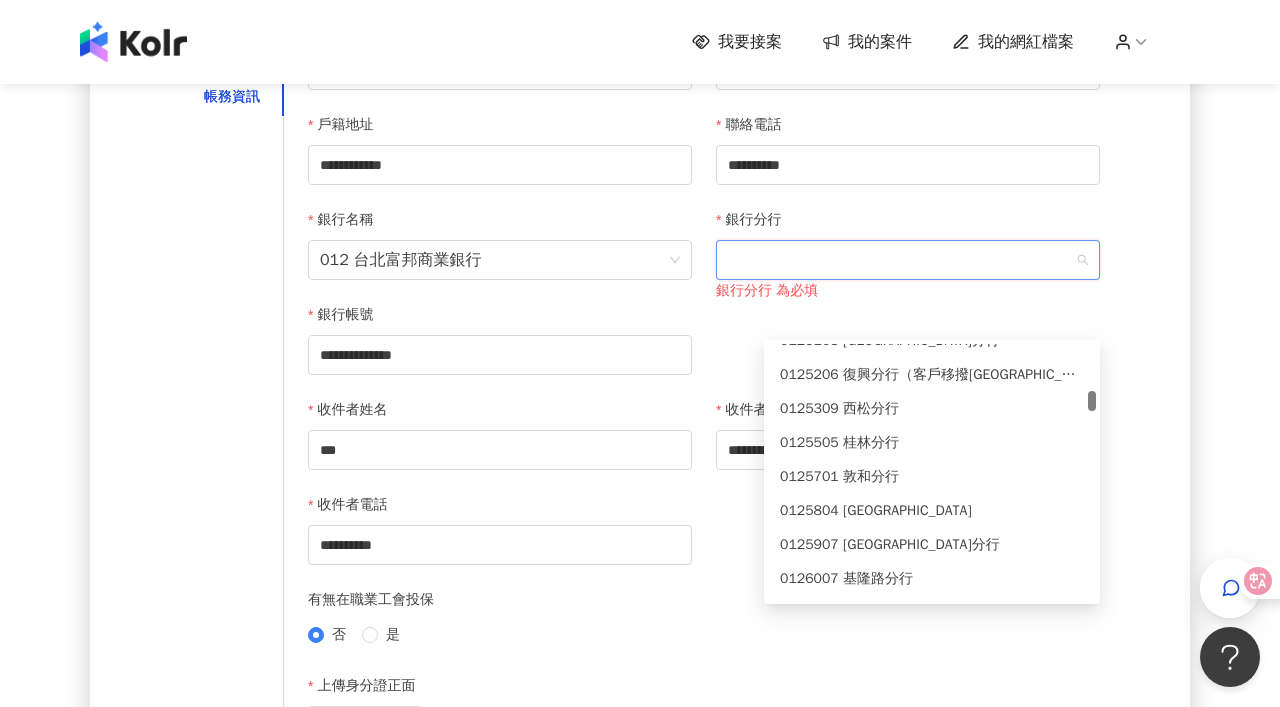 scroll, scrollTop: 1545, scrollLeft: 0, axis: vertical 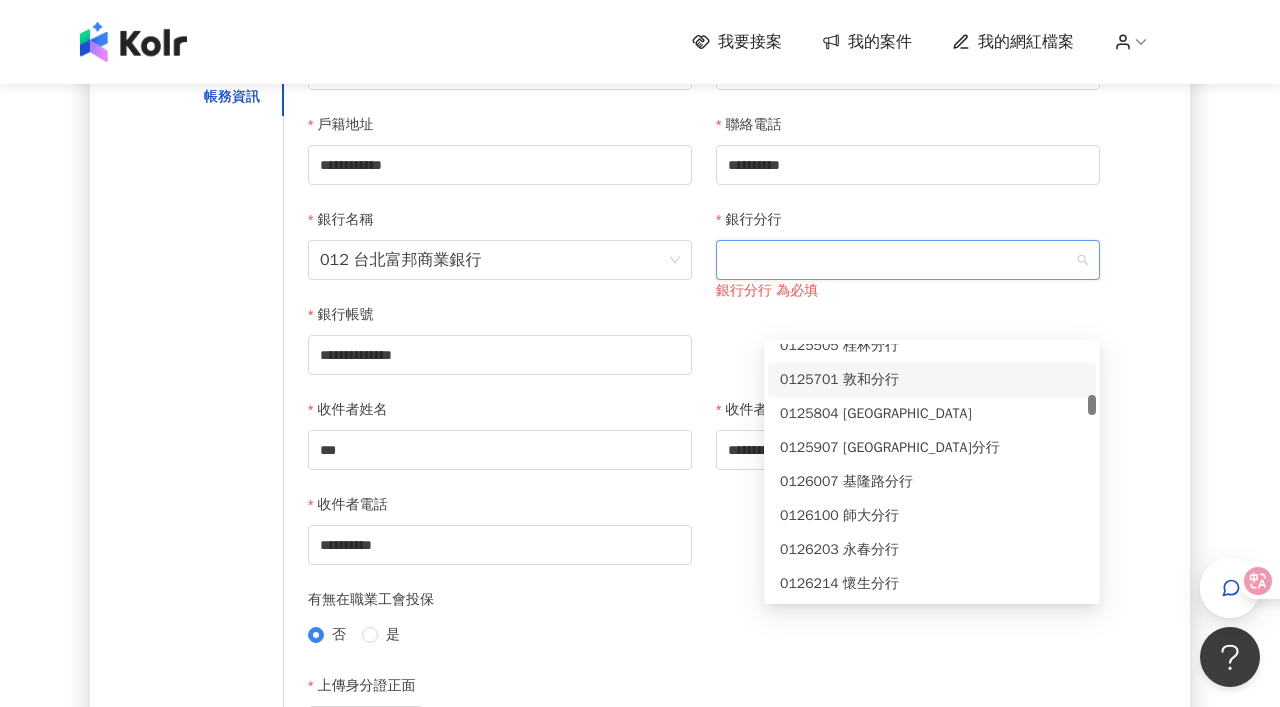 click on "0125701 敦和分行" at bounding box center (932, 380) 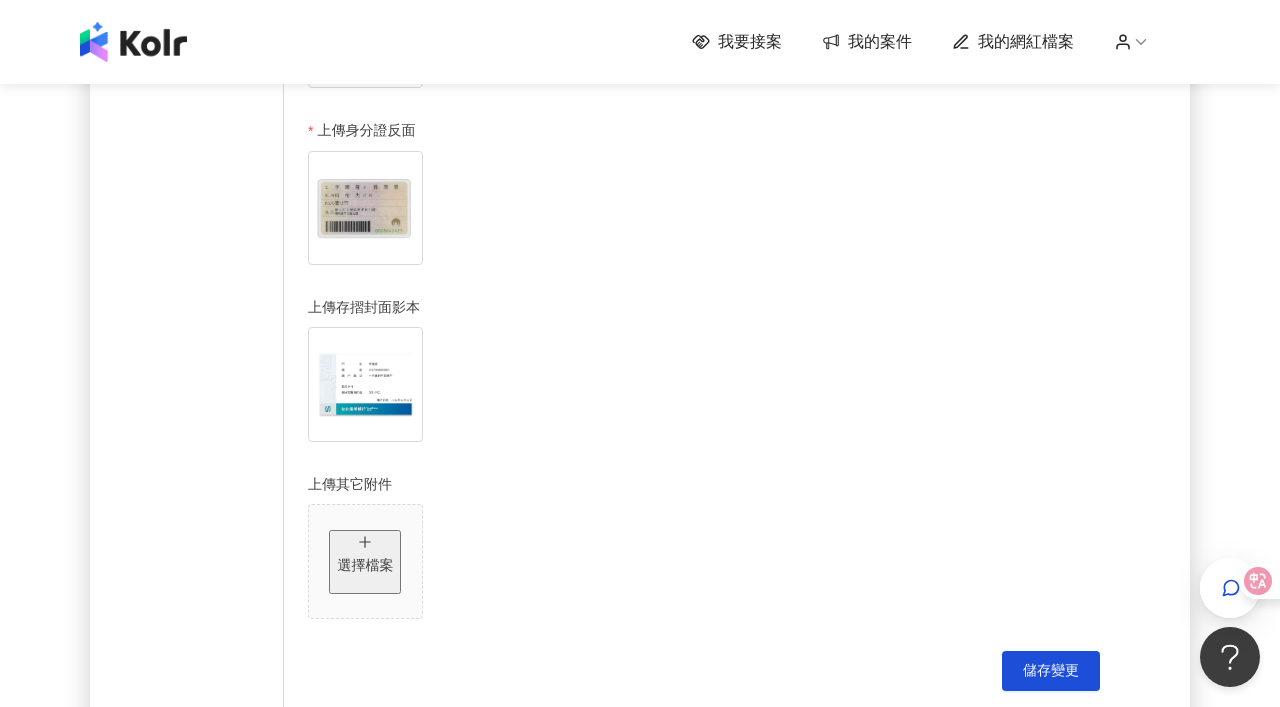 scroll, scrollTop: 1510, scrollLeft: 0, axis: vertical 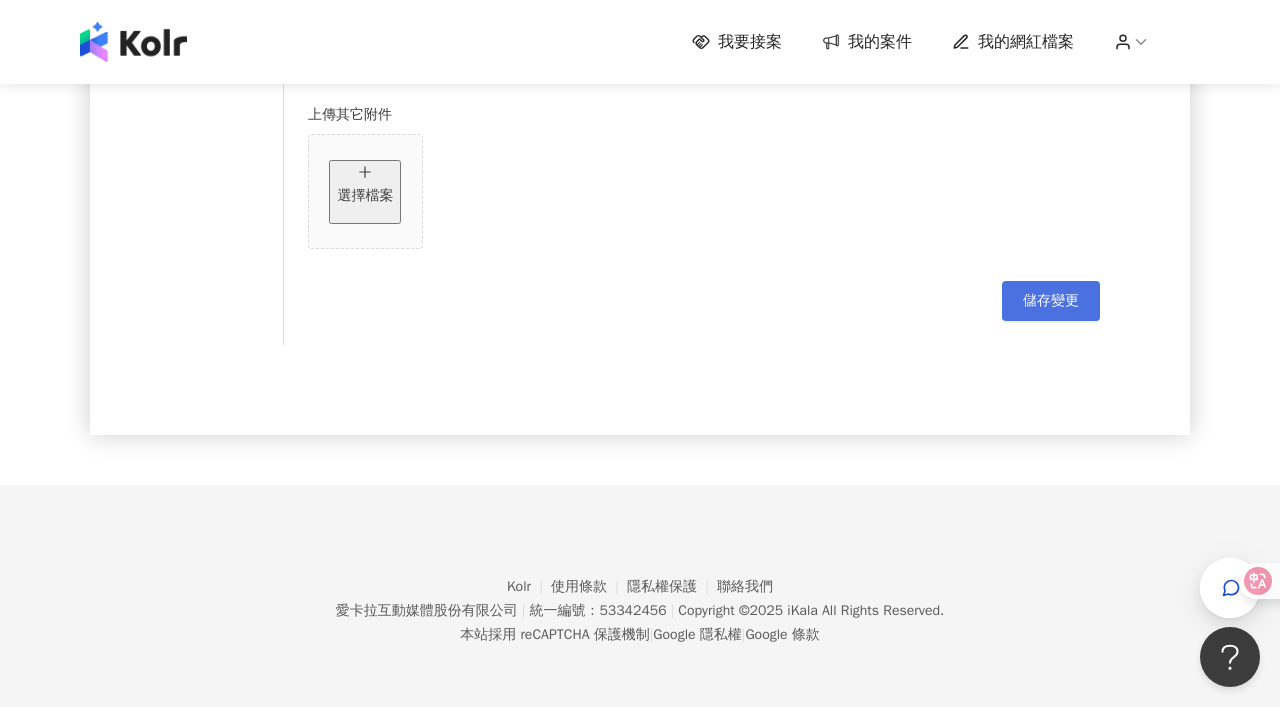 click on "儲存變更" at bounding box center [1051, 301] 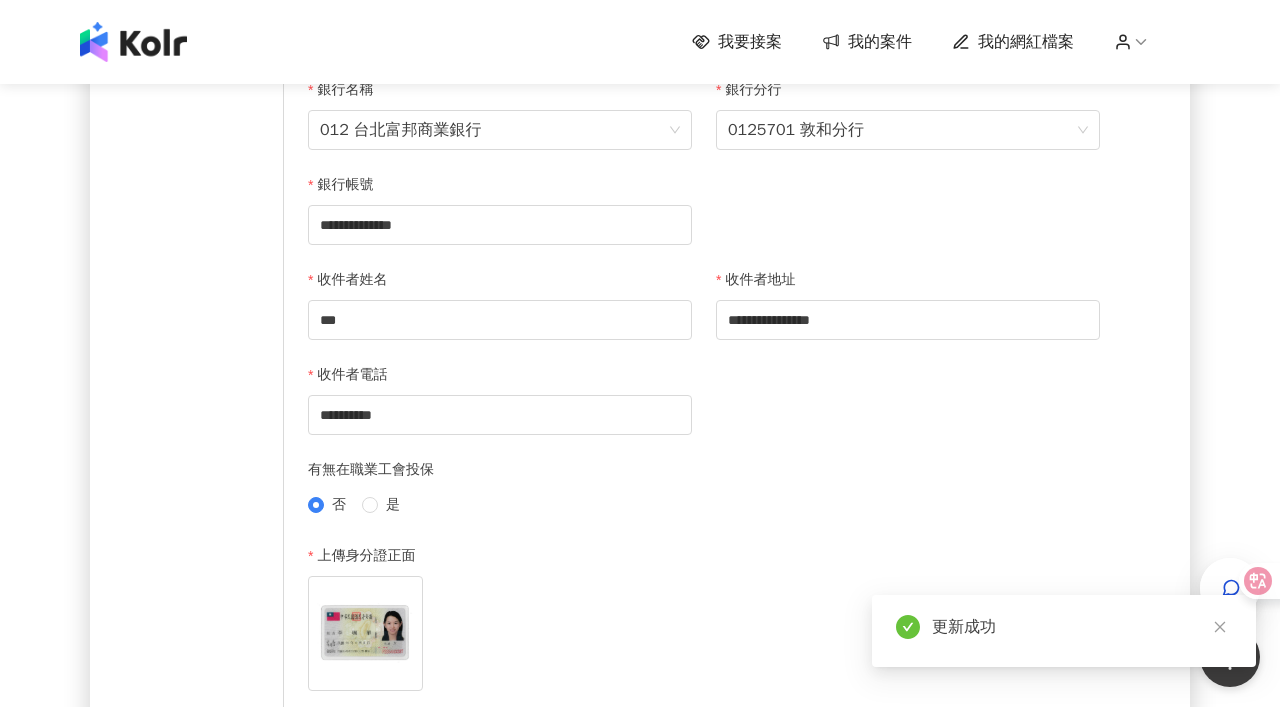 scroll, scrollTop: 0, scrollLeft: 0, axis: both 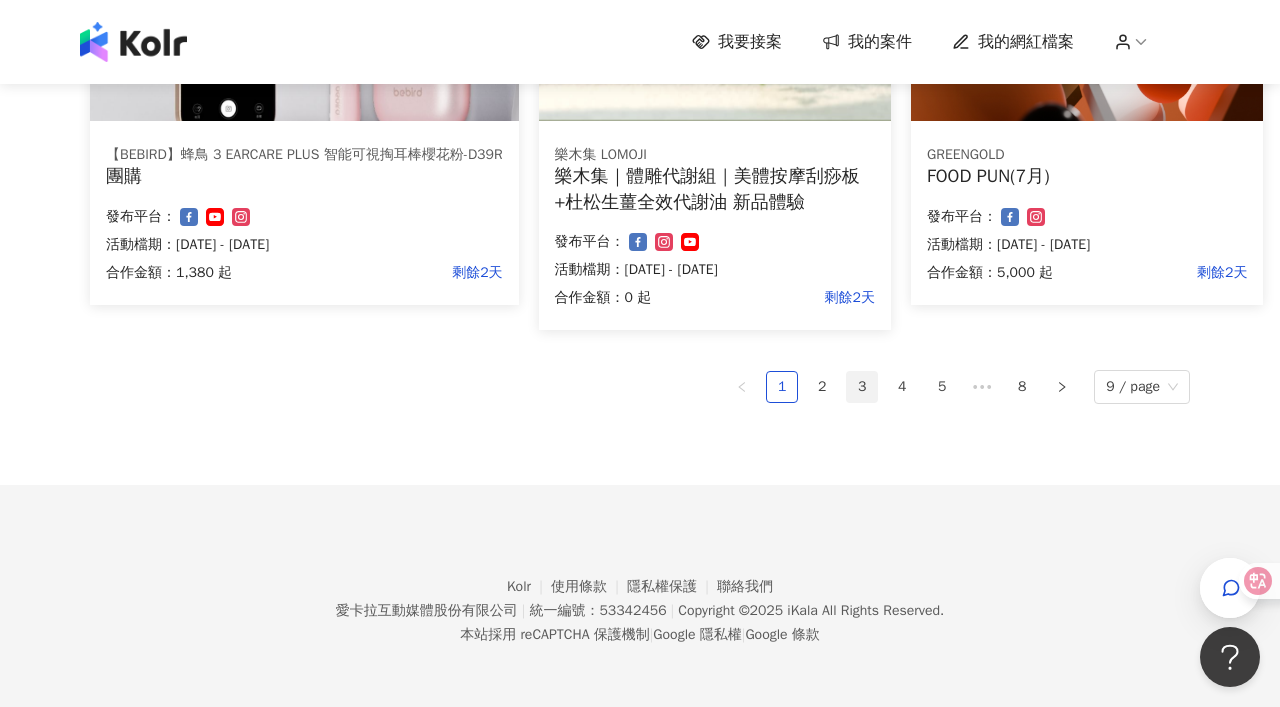click on "3" at bounding box center (862, 387) 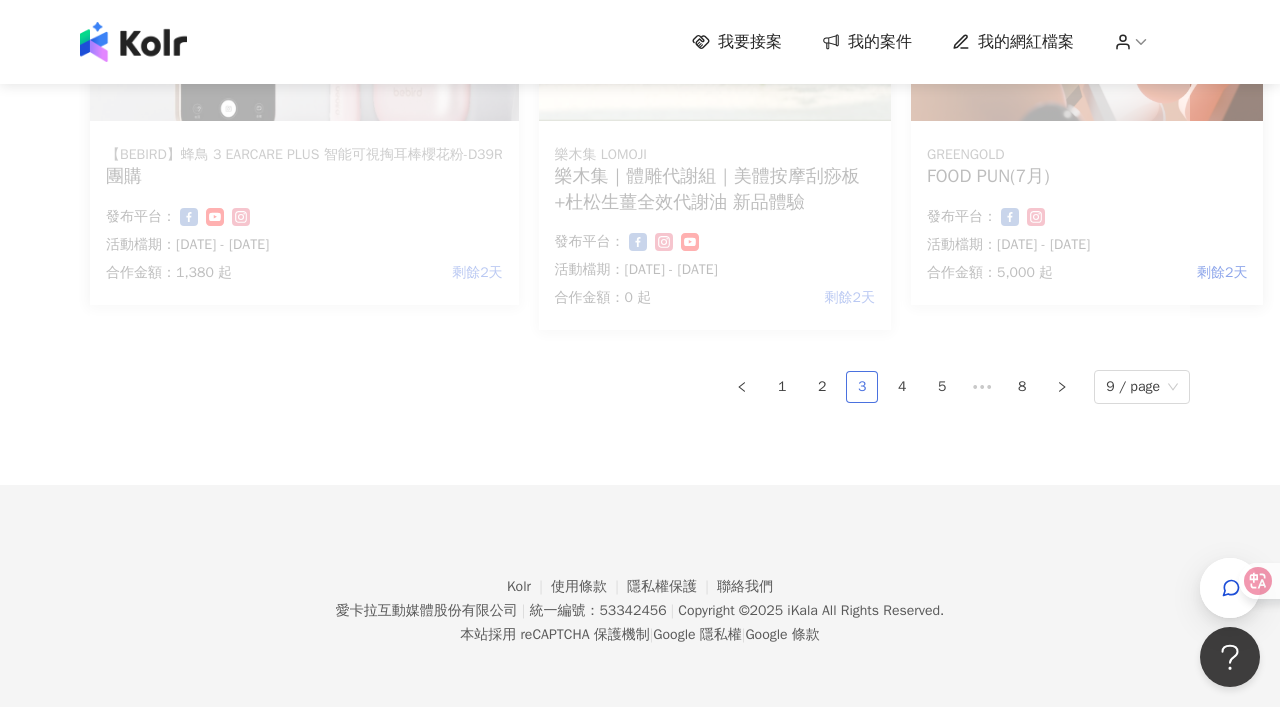click on "3" at bounding box center (862, 387) 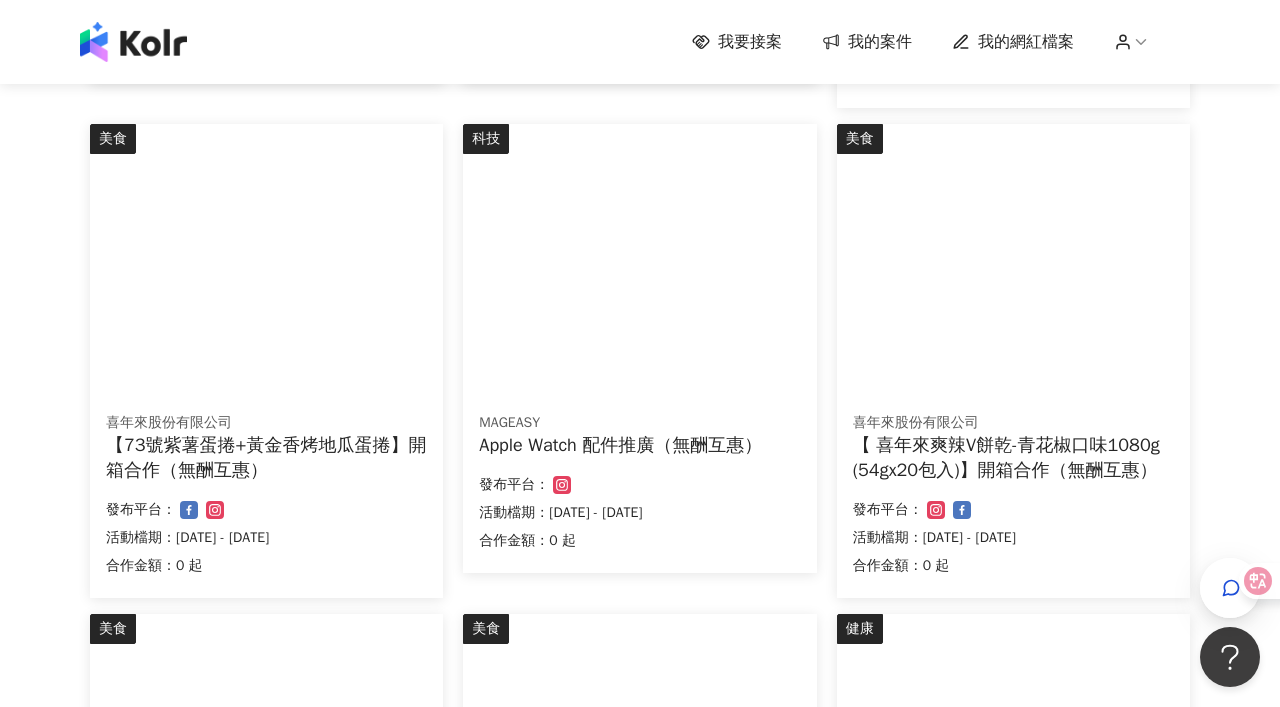 scroll, scrollTop: 674, scrollLeft: 0, axis: vertical 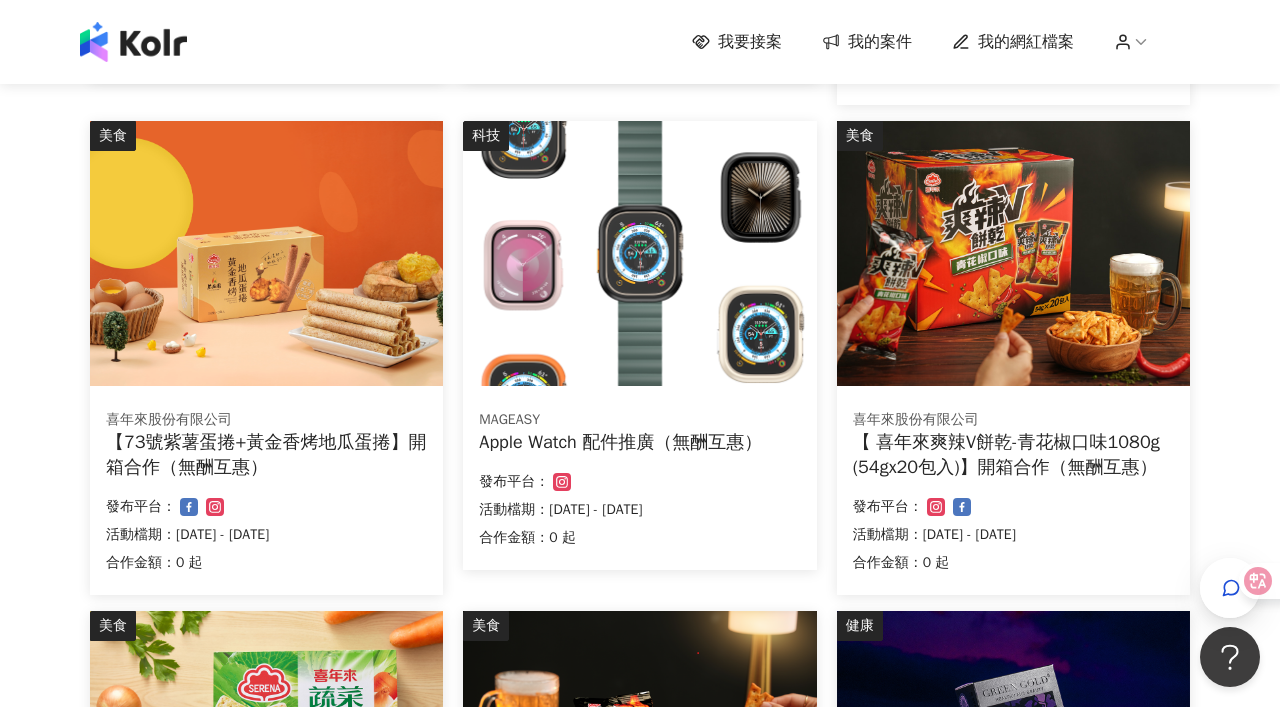 click on "Apple Watch 配件推廣（無酬互惠）" at bounding box center [639, 442] 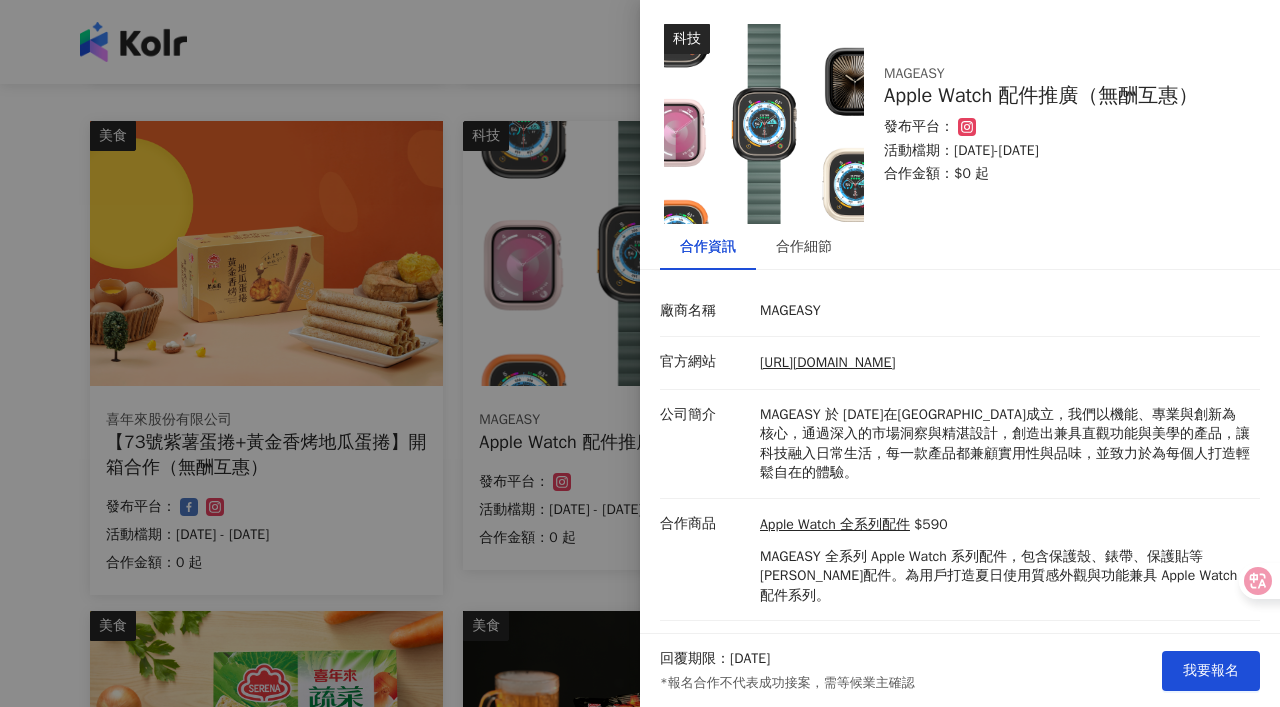 scroll, scrollTop: 18, scrollLeft: 0, axis: vertical 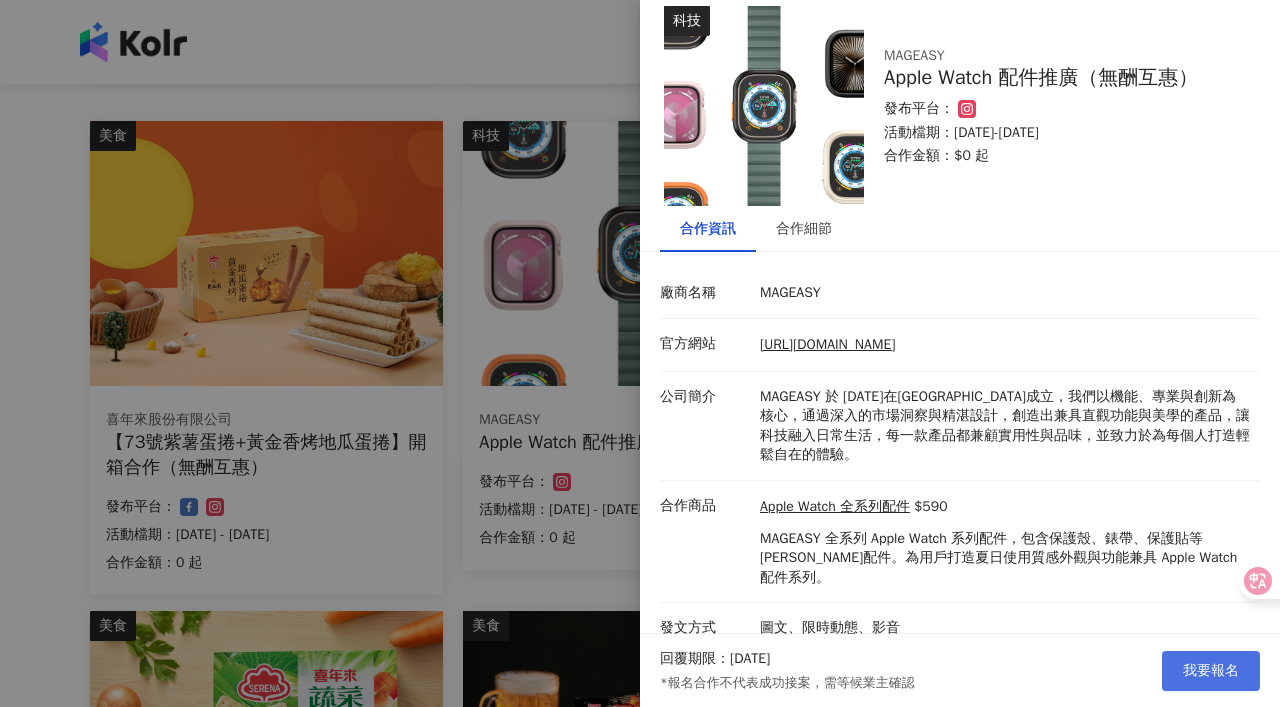 click on "我要報名" at bounding box center (1211, 671) 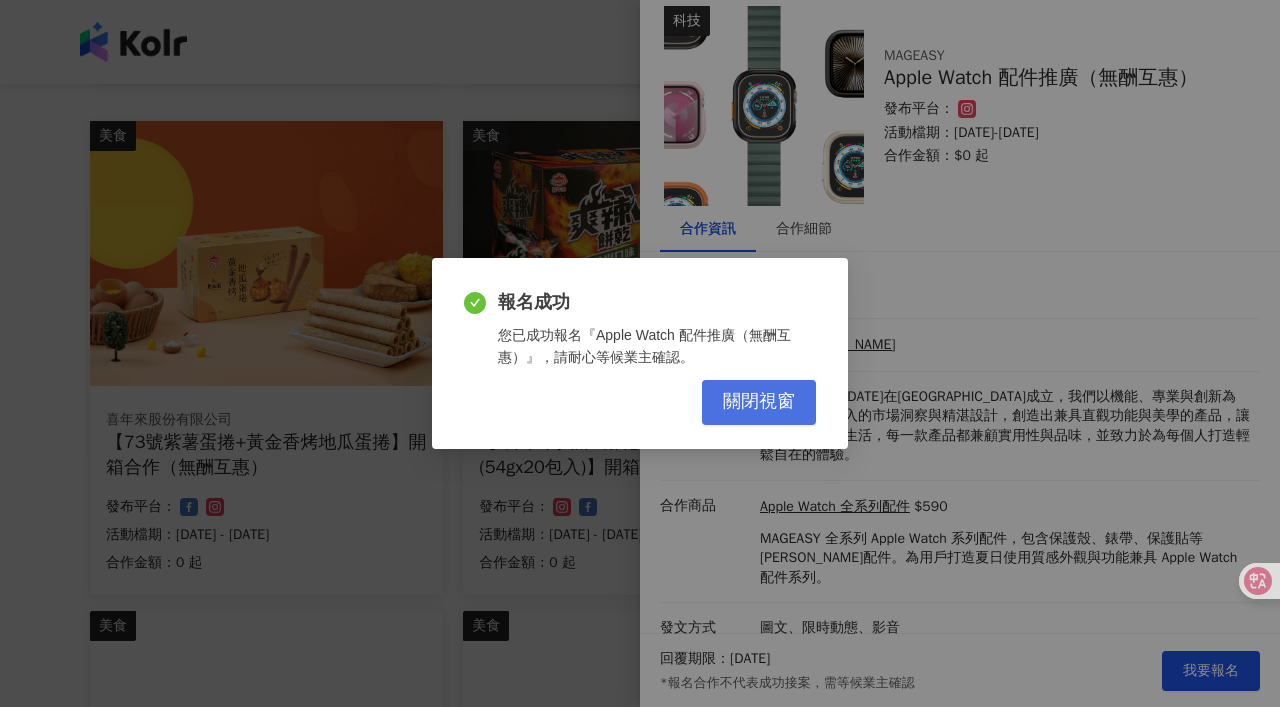 click on "關閉視窗" at bounding box center [759, 402] 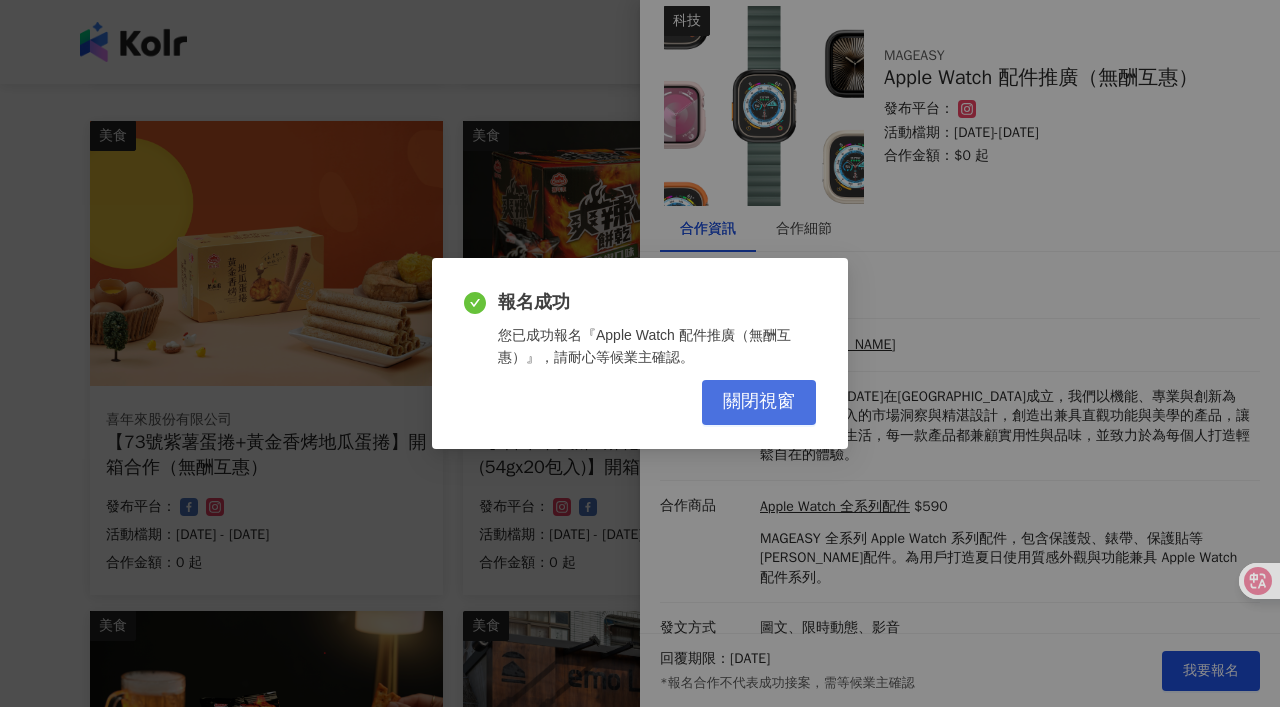 scroll, scrollTop: 0, scrollLeft: 0, axis: both 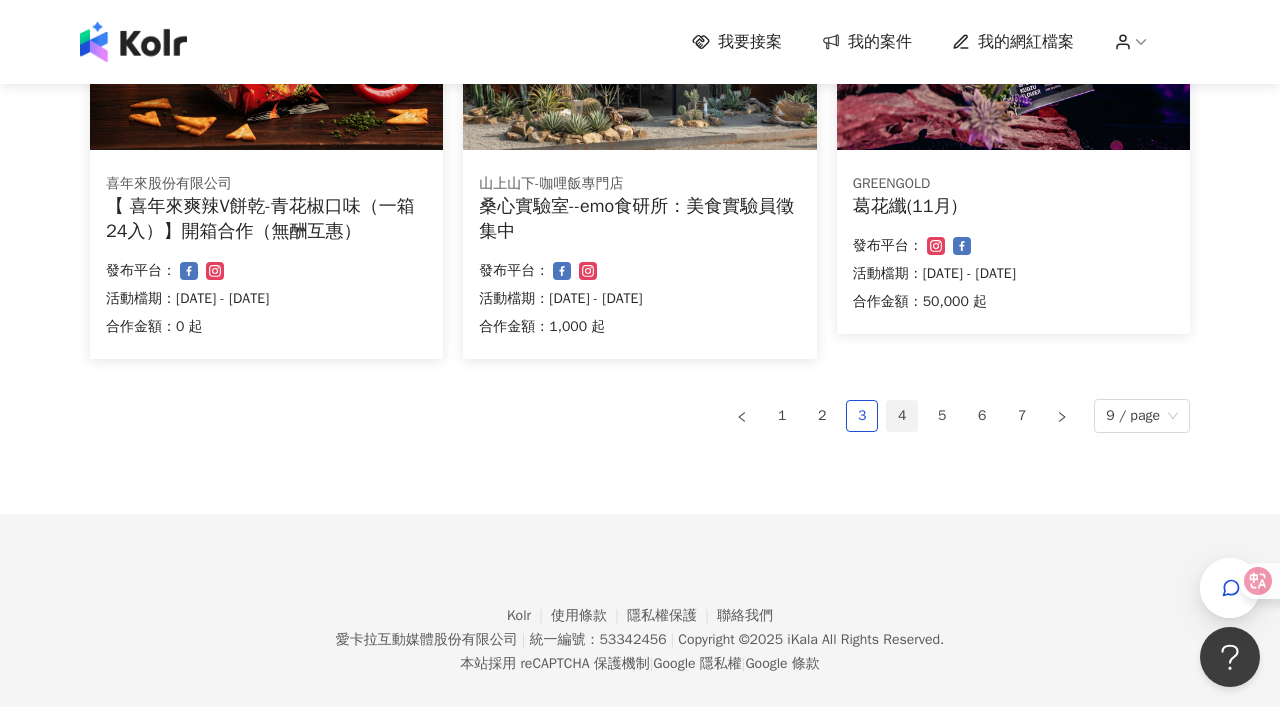 click on "4" at bounding box center [902, 416] 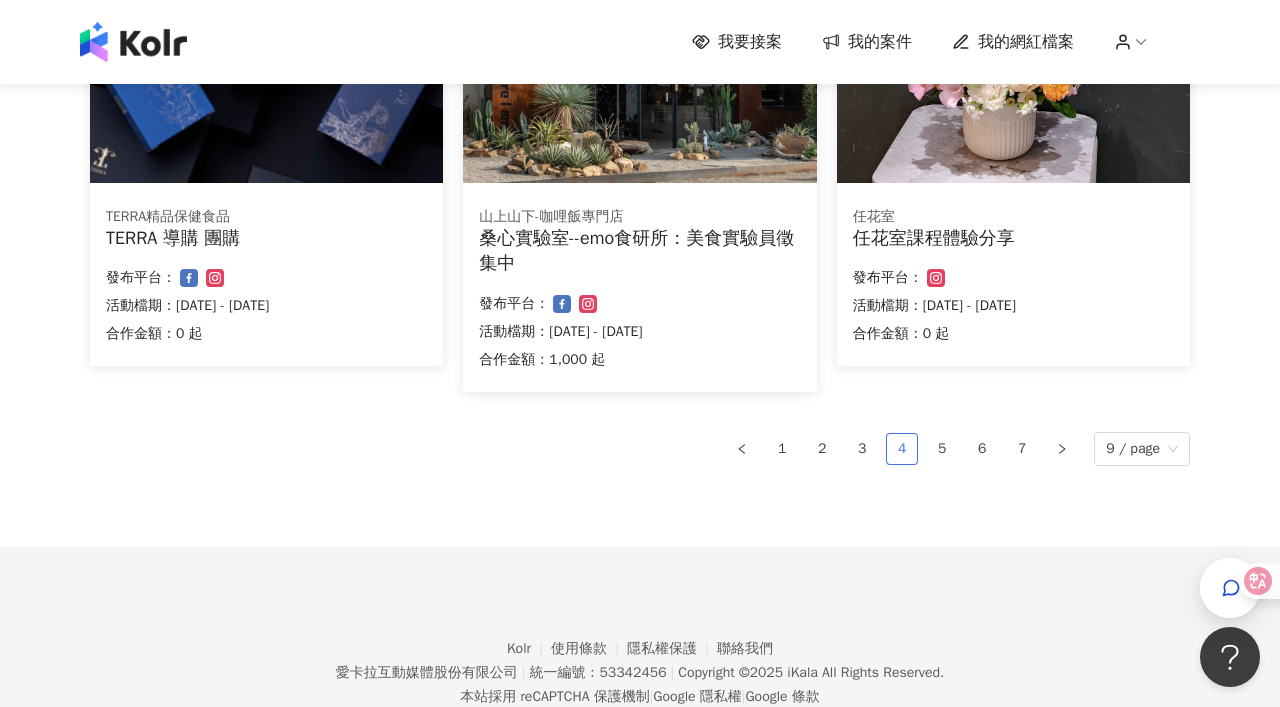 scroll, scrollTop: 1378, scrollLeft: 0, axis: vertical 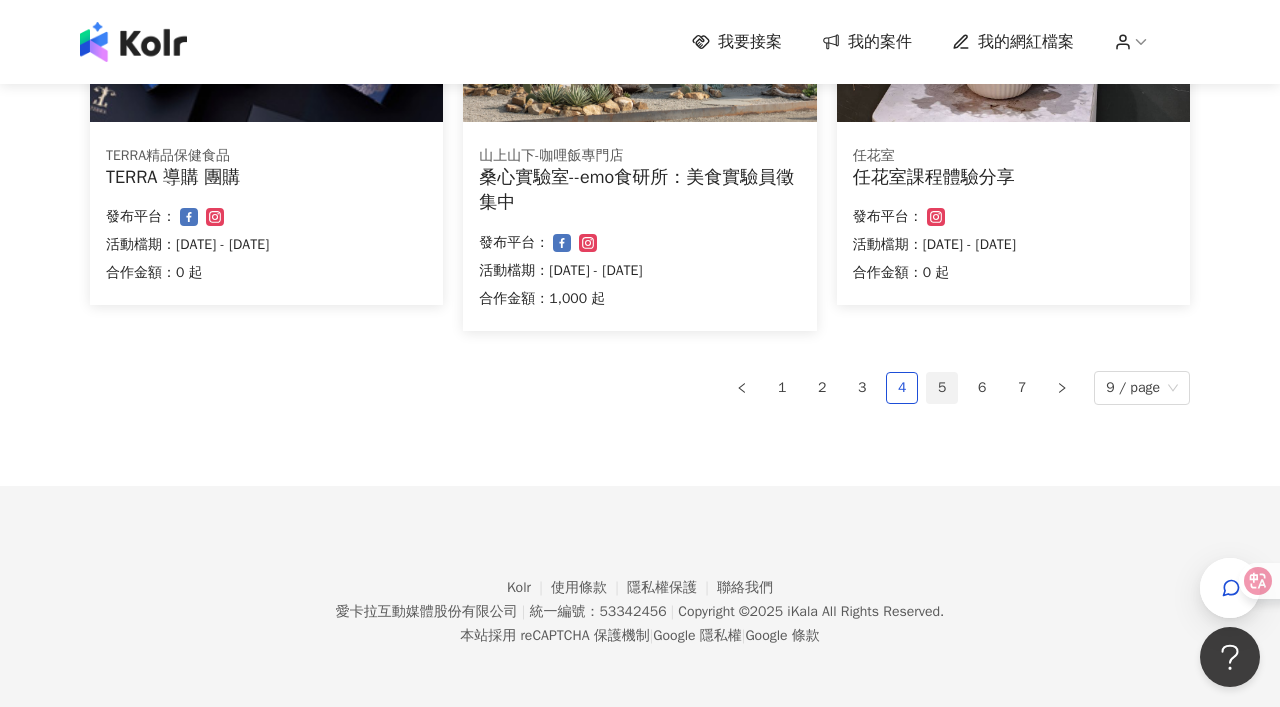 click on "5" at bounding box center [942, 388] 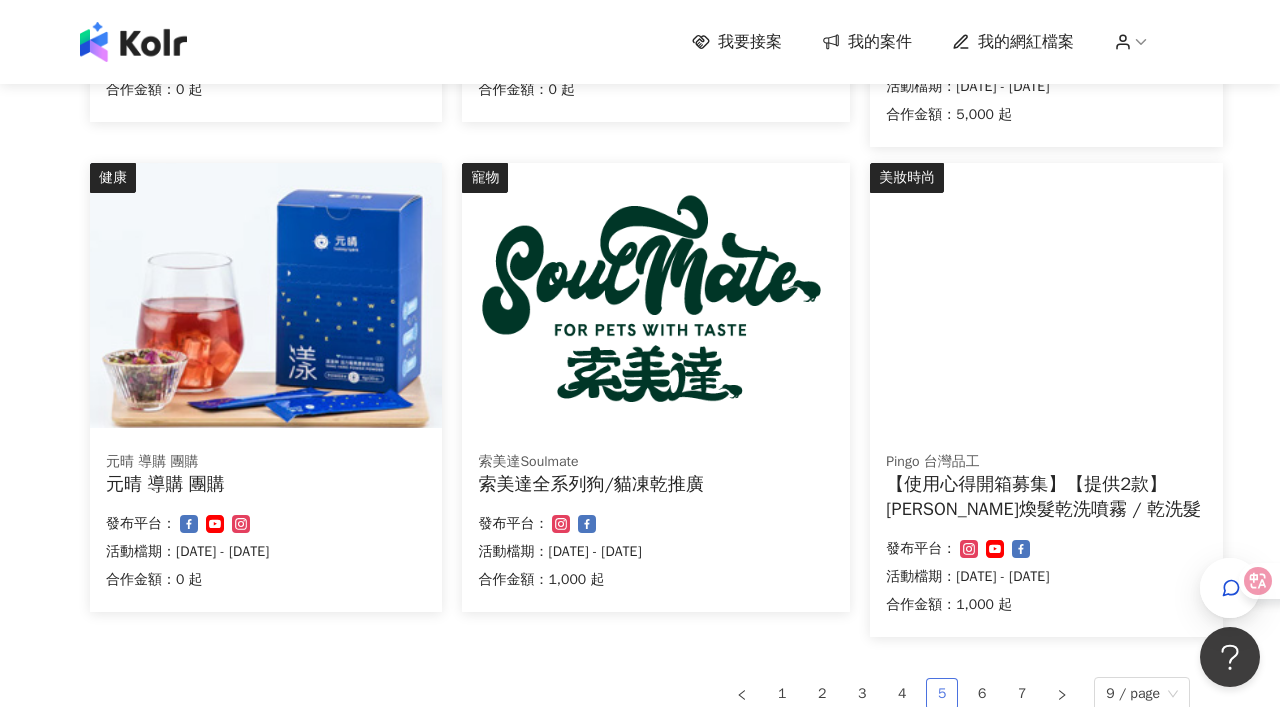 scroll, scrollTop: 1115, scrollLeft: 0, axis: vertical 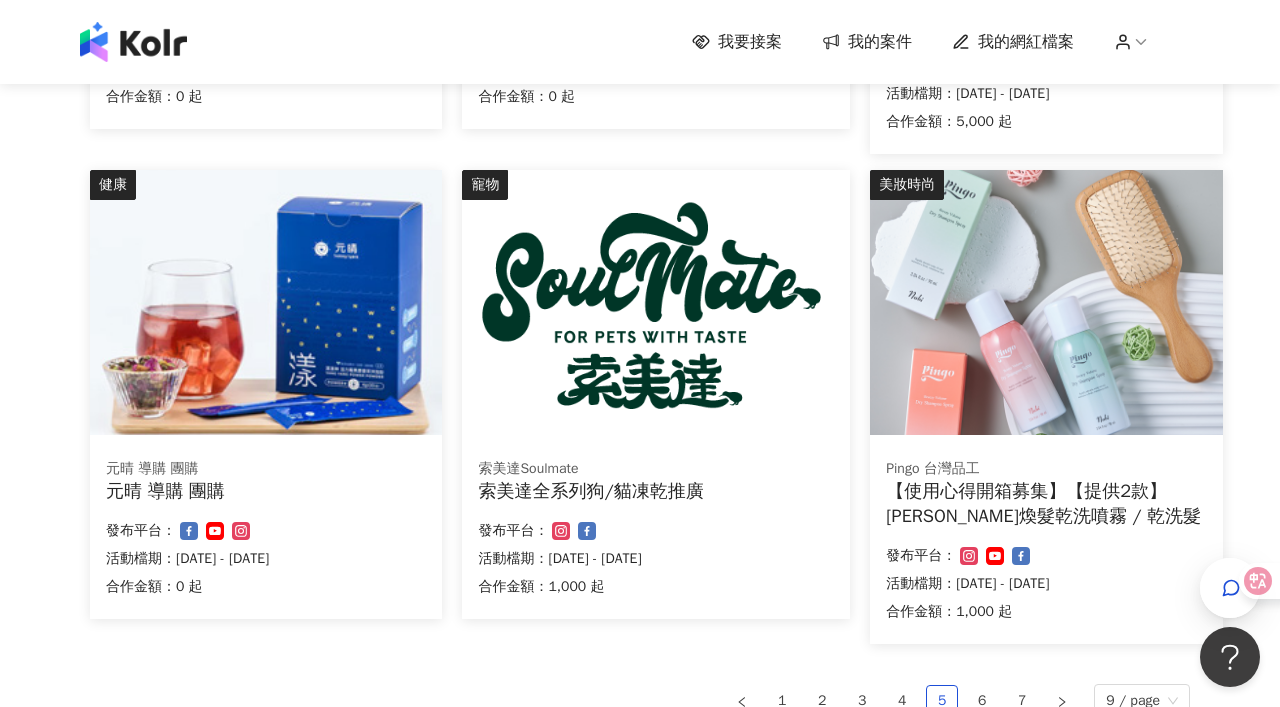 click at bounding box center [656, 302] 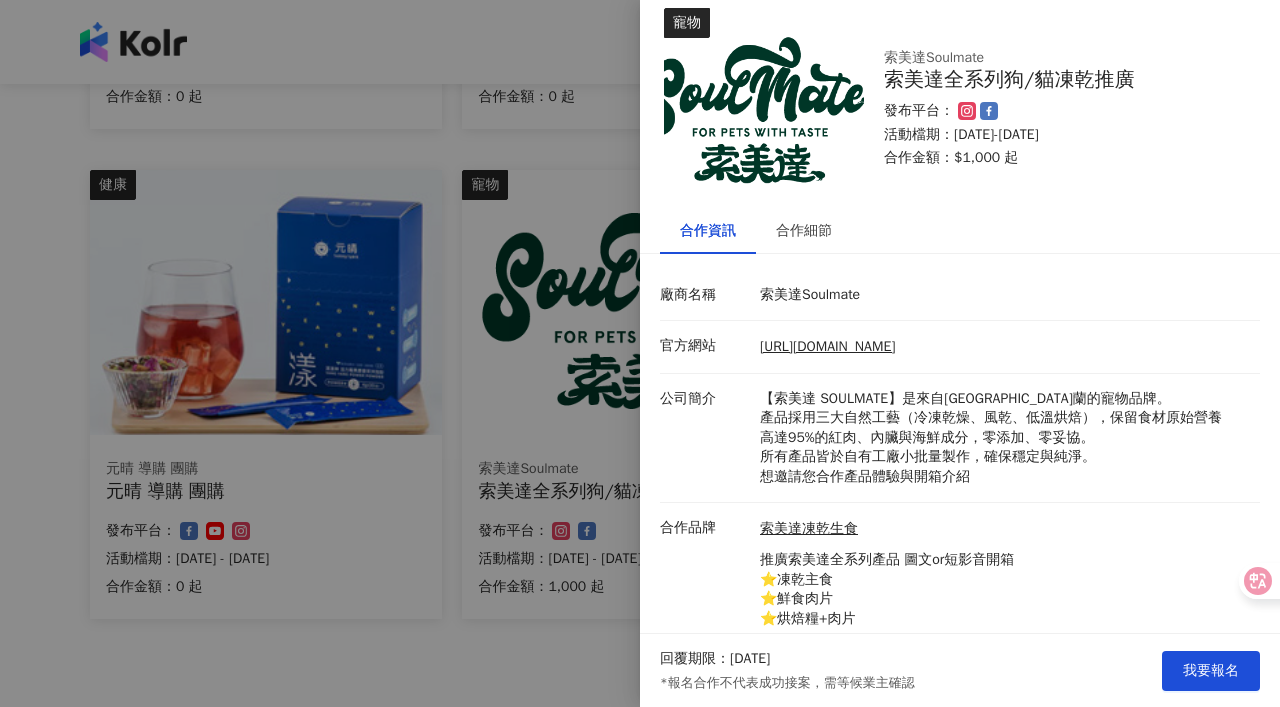 scroll, scrollTop: 76, scrollLeft: 0, axis: vertical 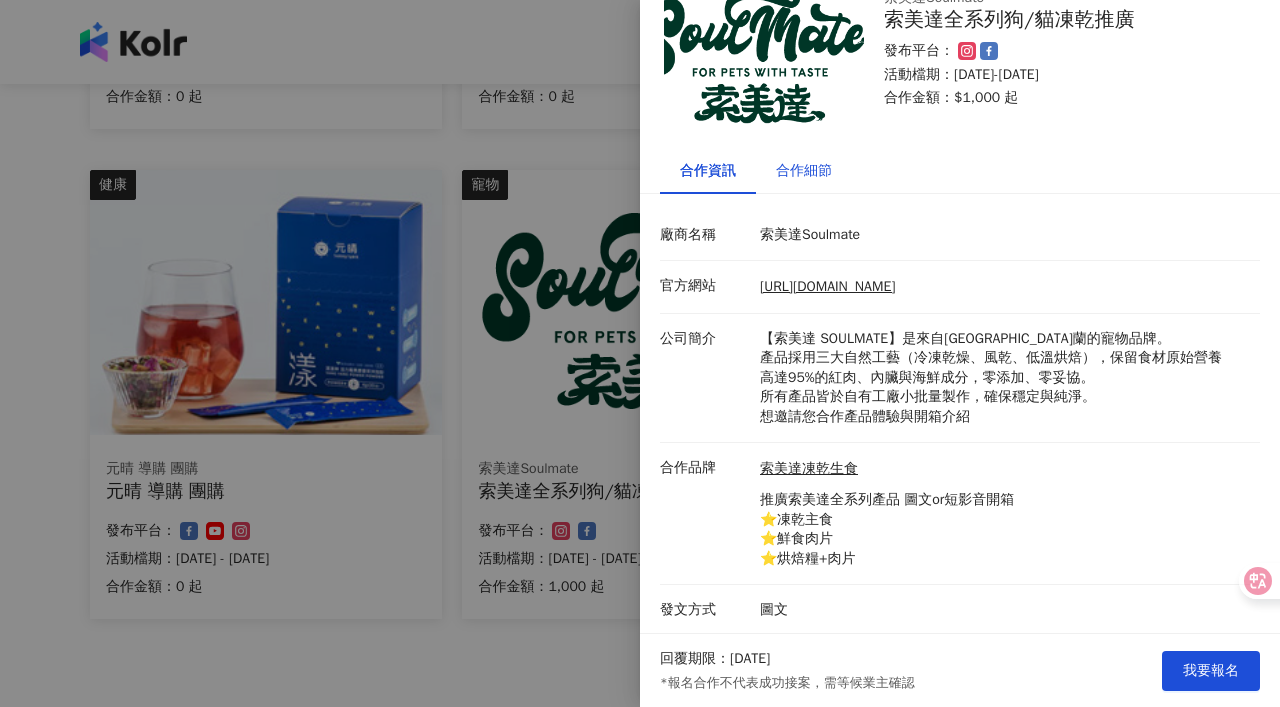 click on "合作細節" at bounding box center (804, 171) 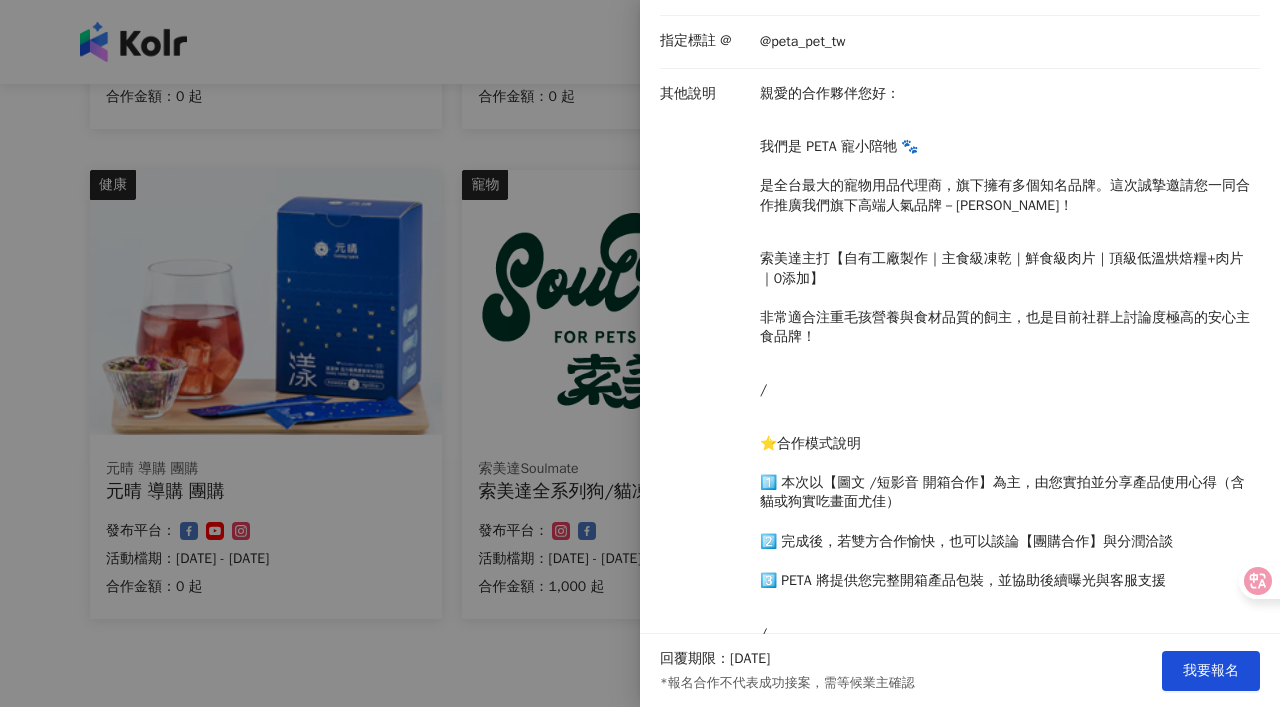 scroll, scrollTop: 514, scrollLeft: 0, axis: vertical 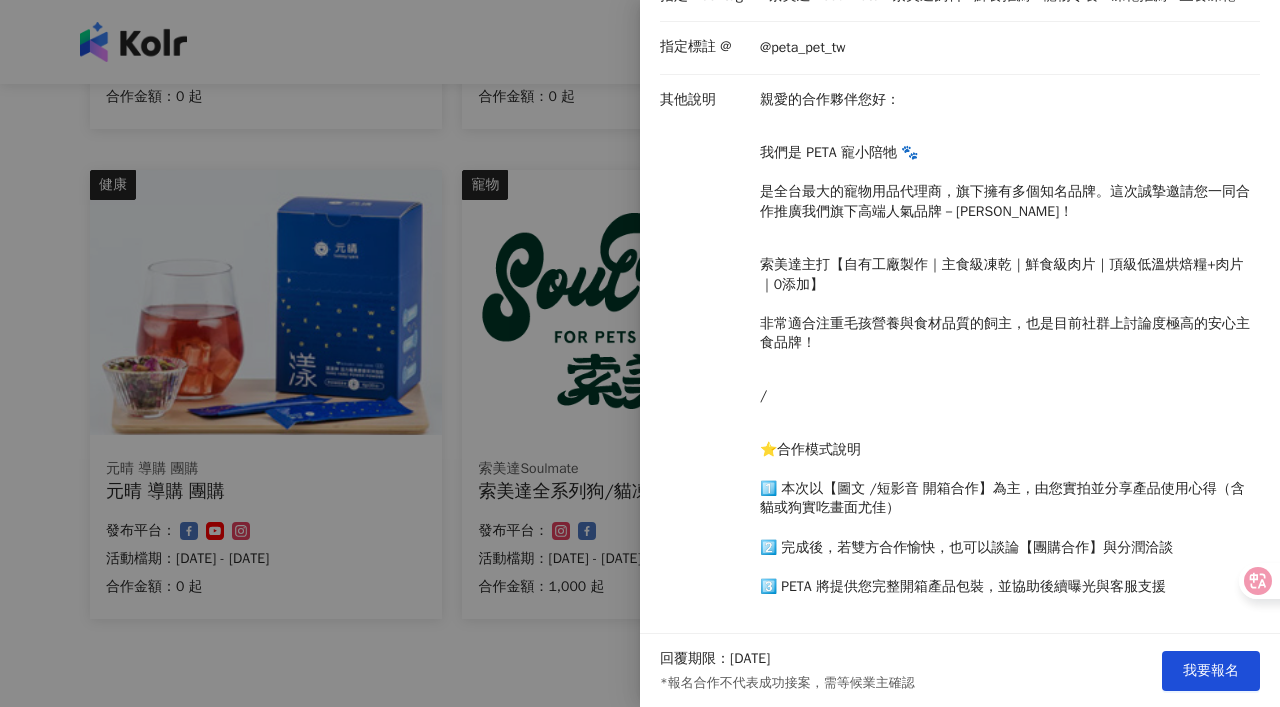 click at bounding box center (640, 353) 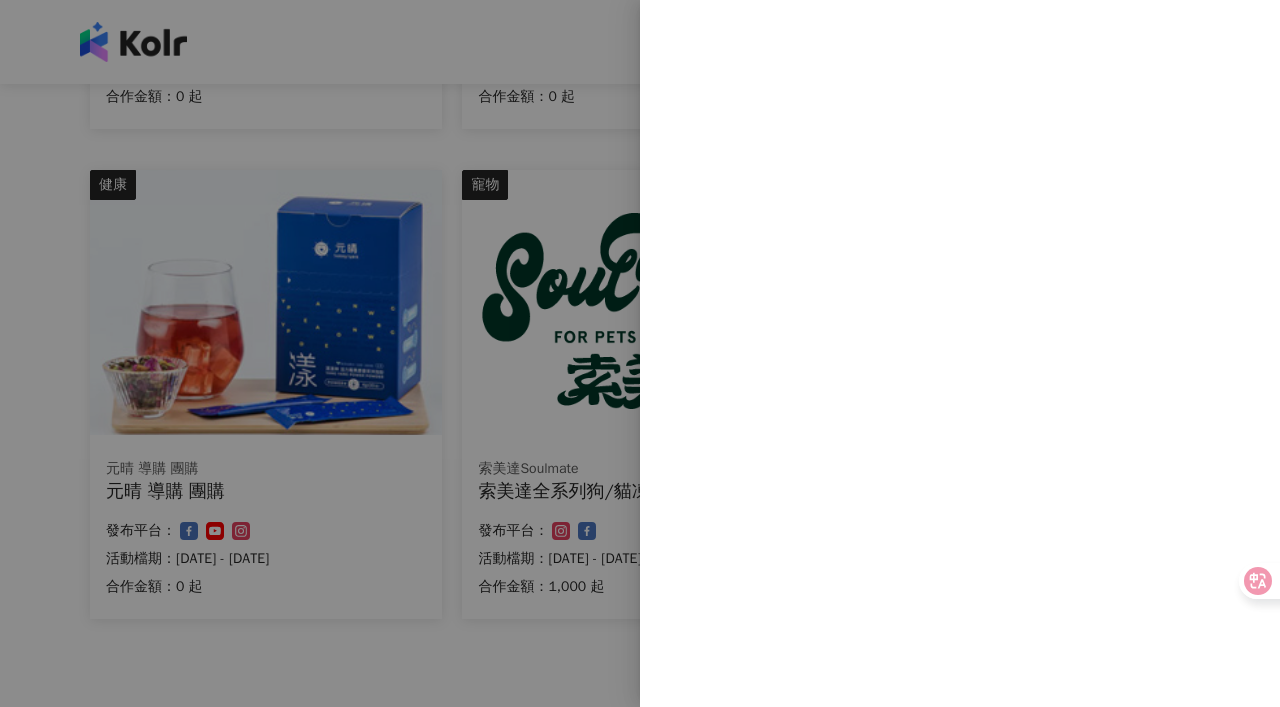 scroll, scrollTop: 0, scrollLeft: 0, axis: both 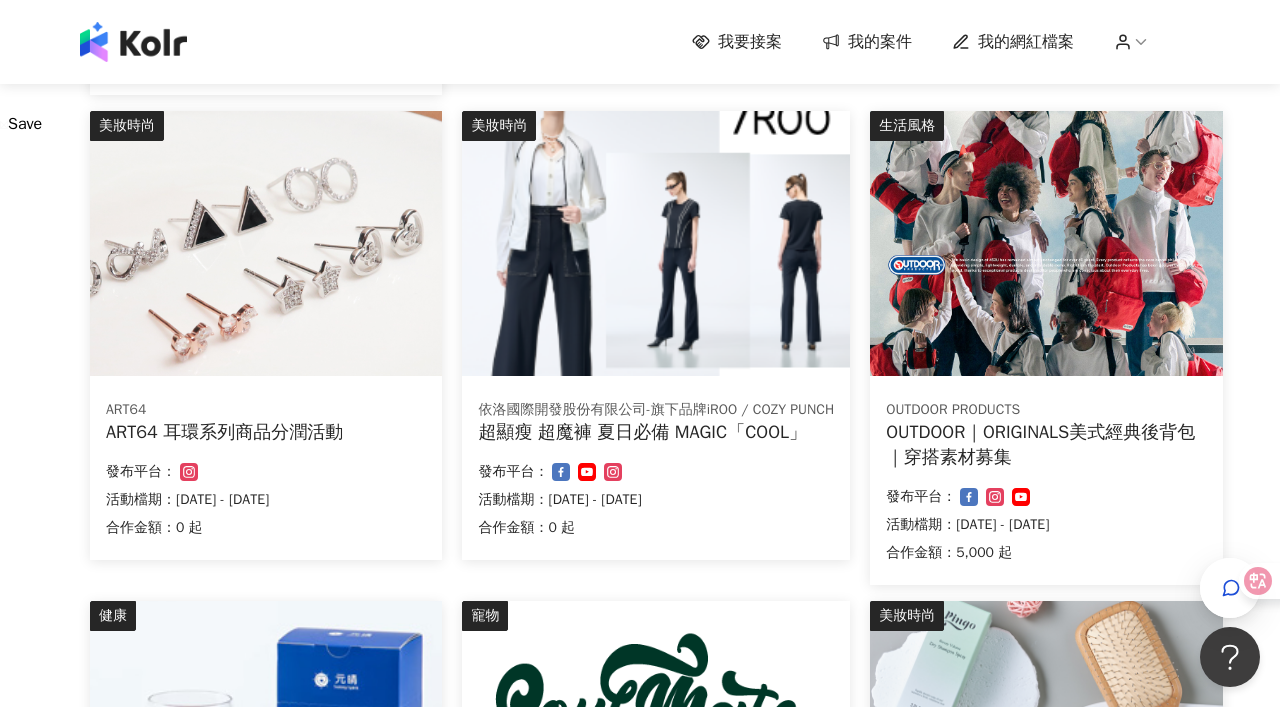 click at bounding box center (1046, 243) 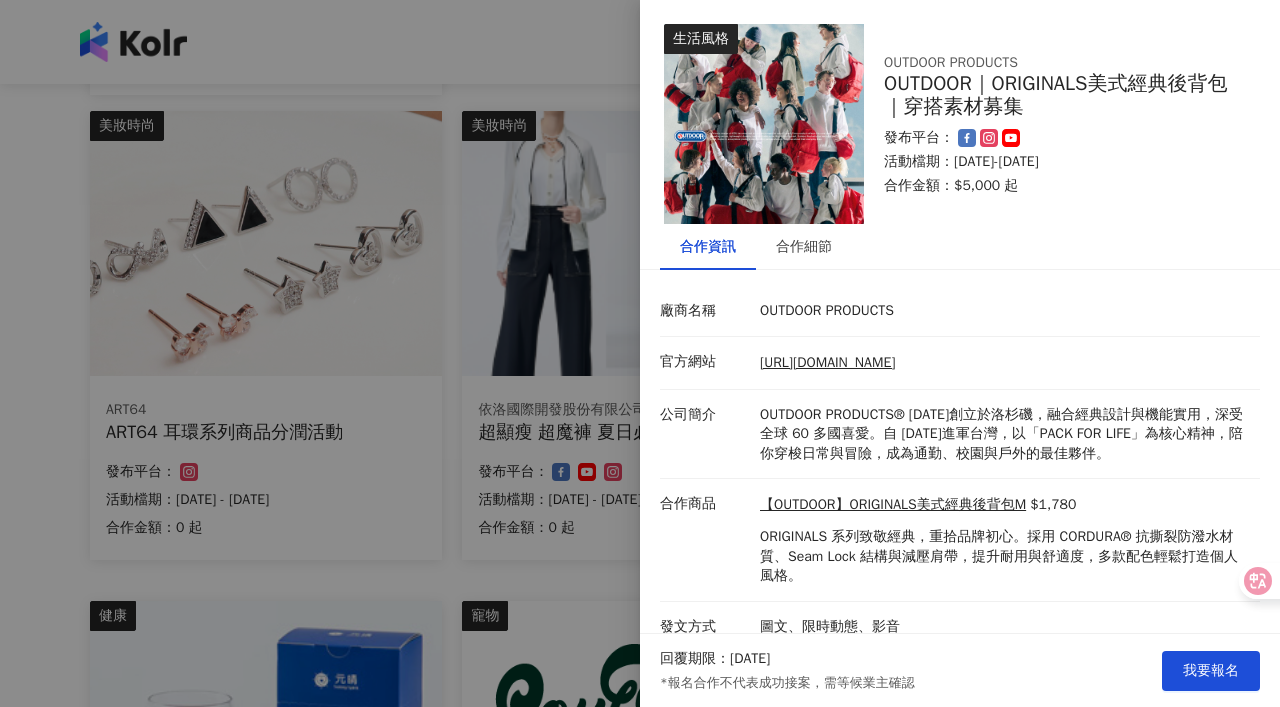 scroll, scrollTop: 18, scrollLeft: 0, axis: vertical 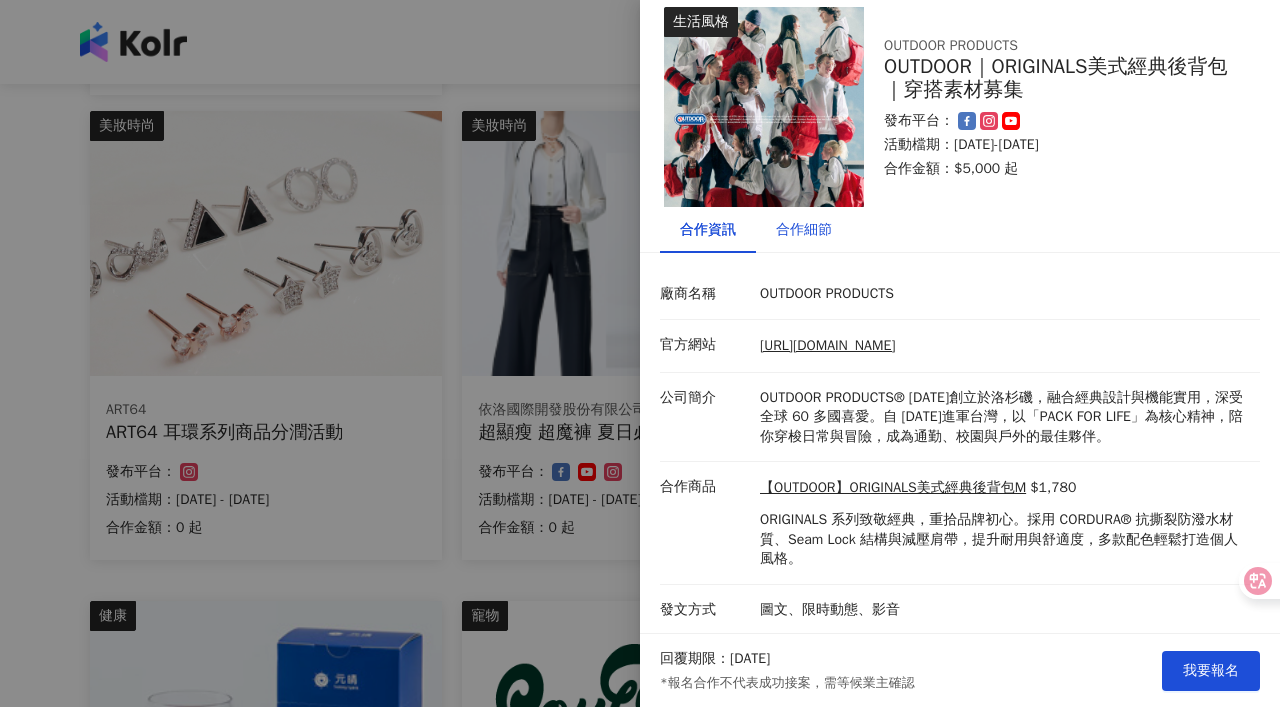 click on "合作細節" at bounding box center [804, 230] 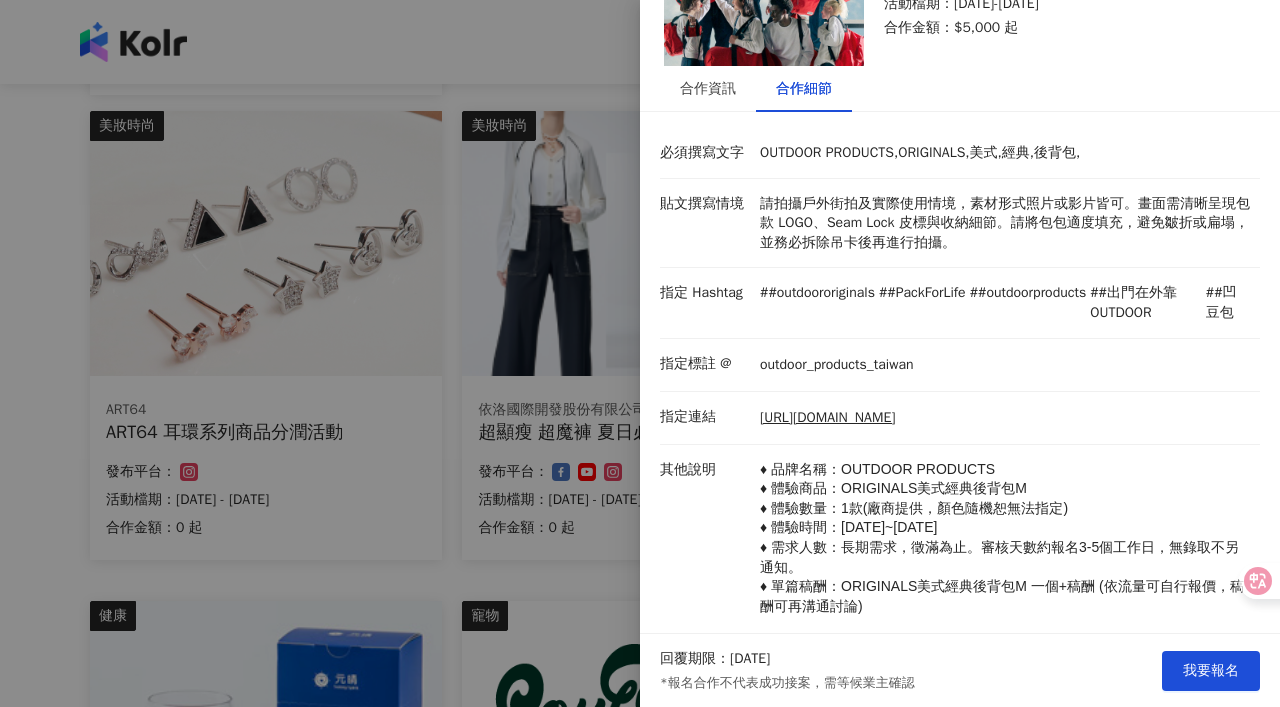 scroll, scrollTop: 260, scrollLeft: 0, axis: vertical 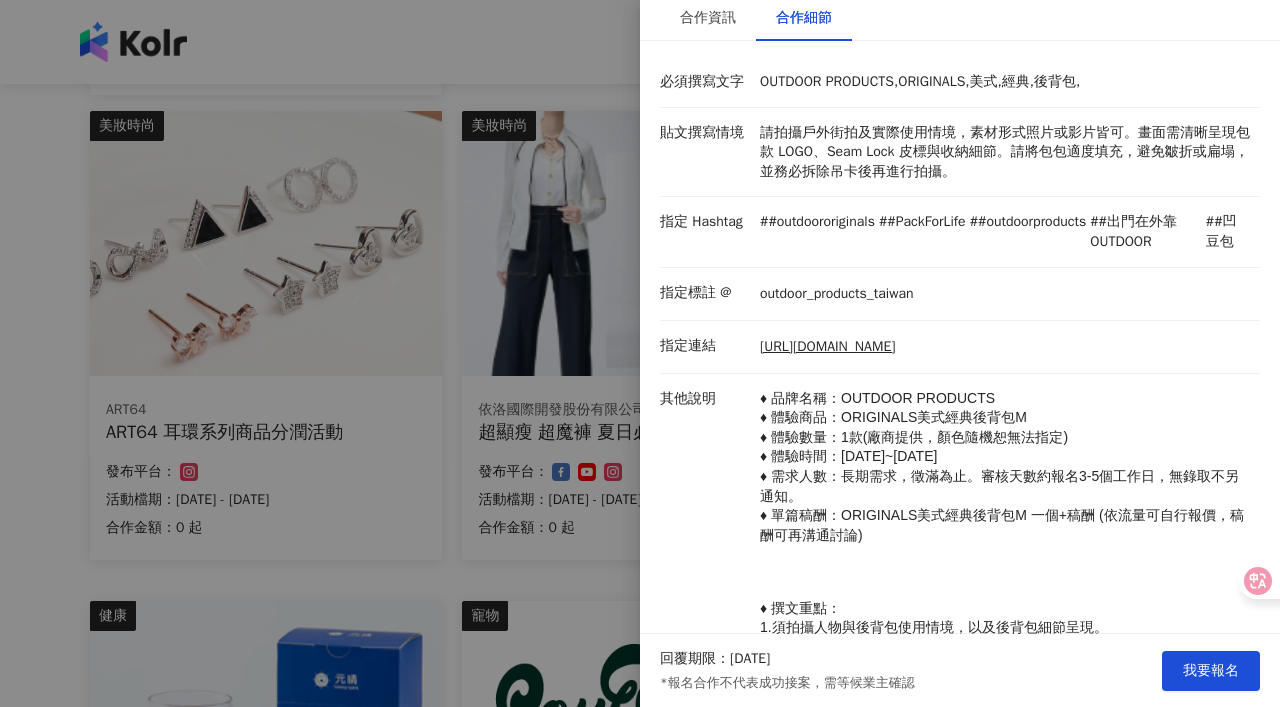 click at bounding box center (640, 353) 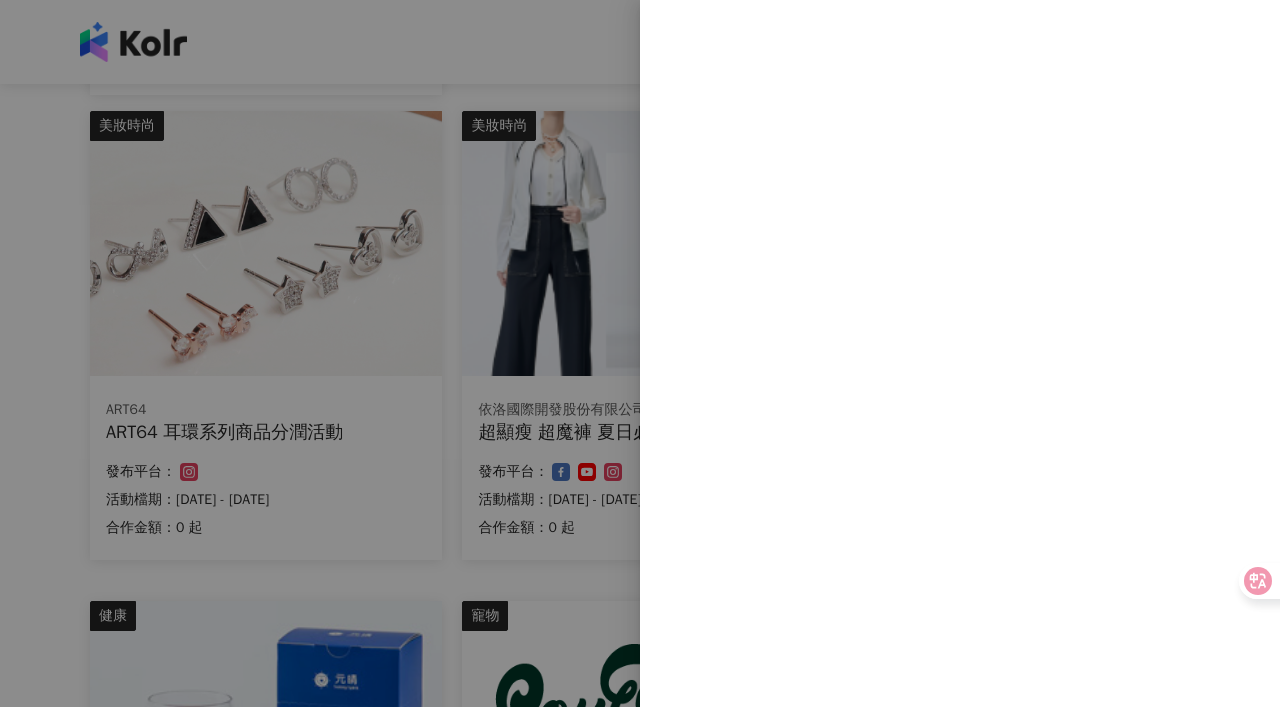scroll, scrollTop: 0, scrollLeft: 0, axis: both 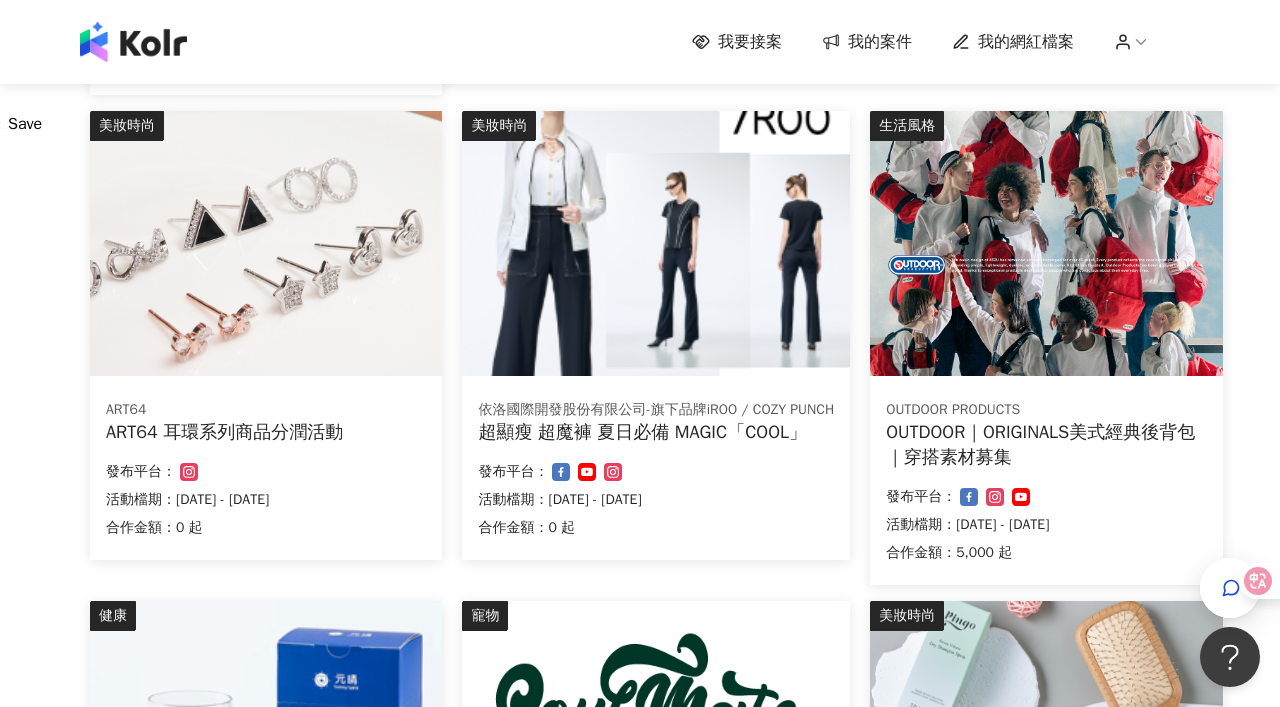 click at bounding box center (1046, 243) 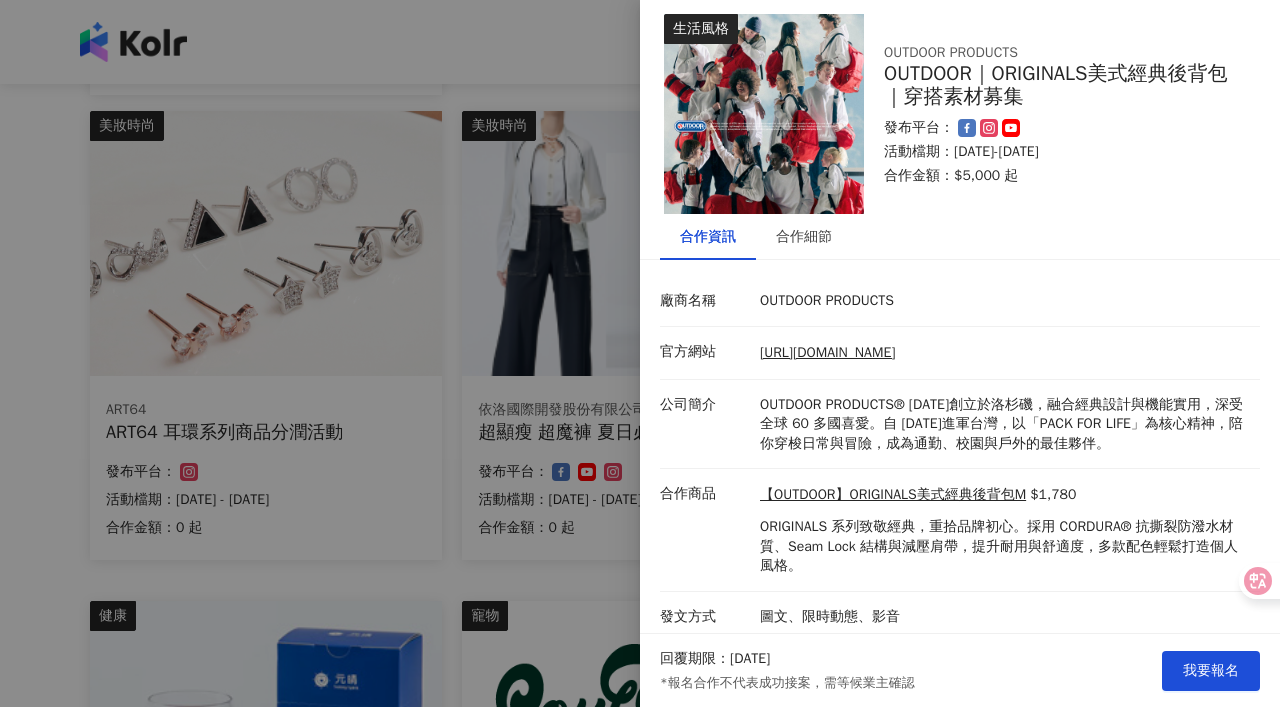 scroll, scrollTop: 18, scrollLeft: 0, axis: vertical 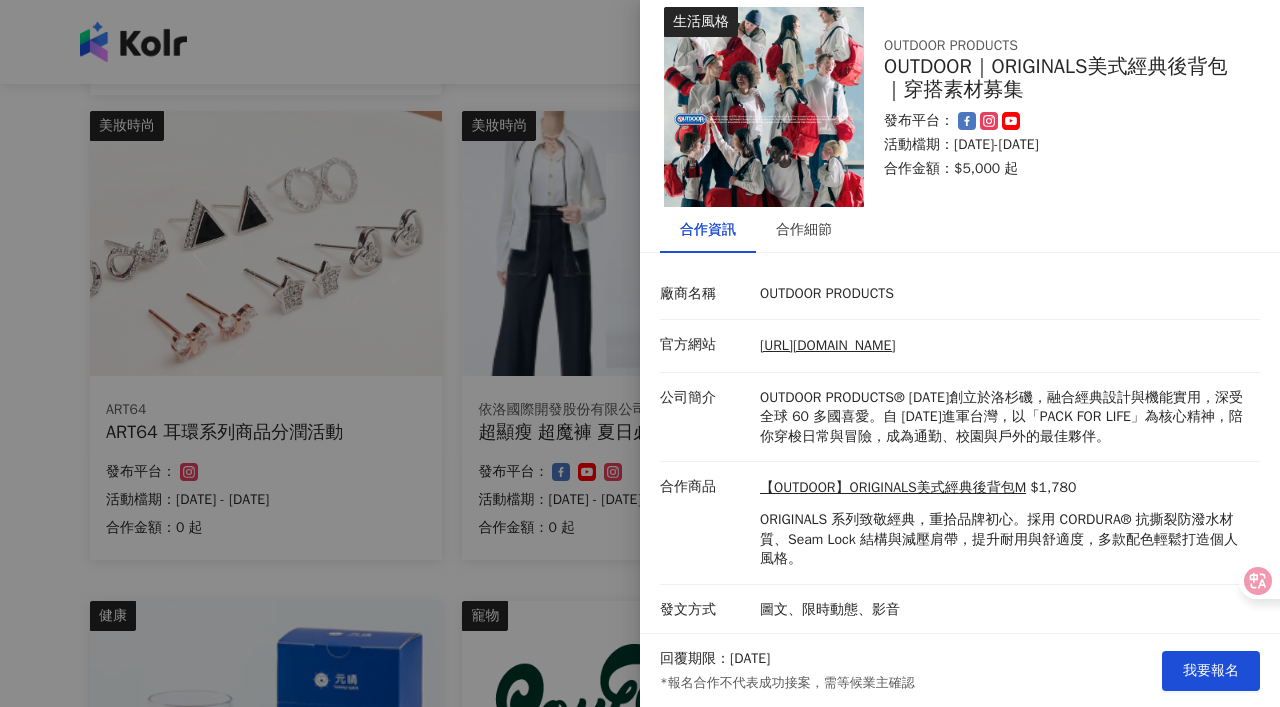 click at bounding box center [764, 107] 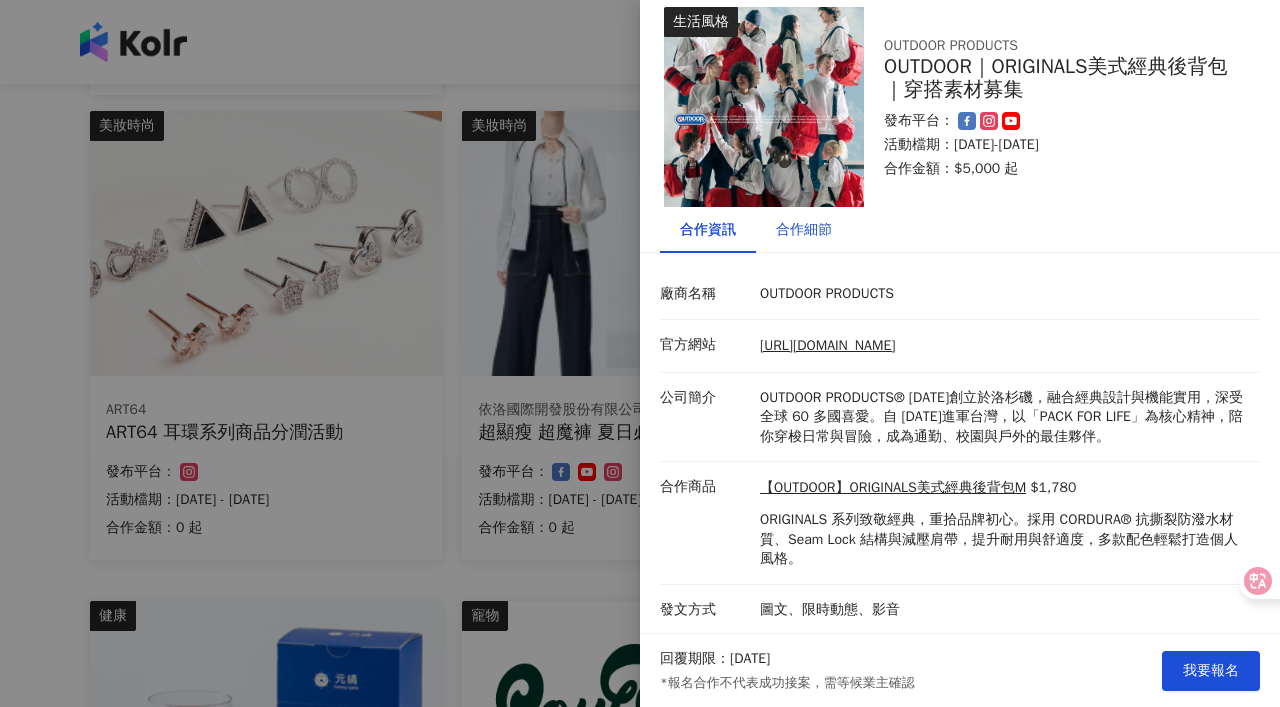click on "合作細節" at bounding box center (804, 230) 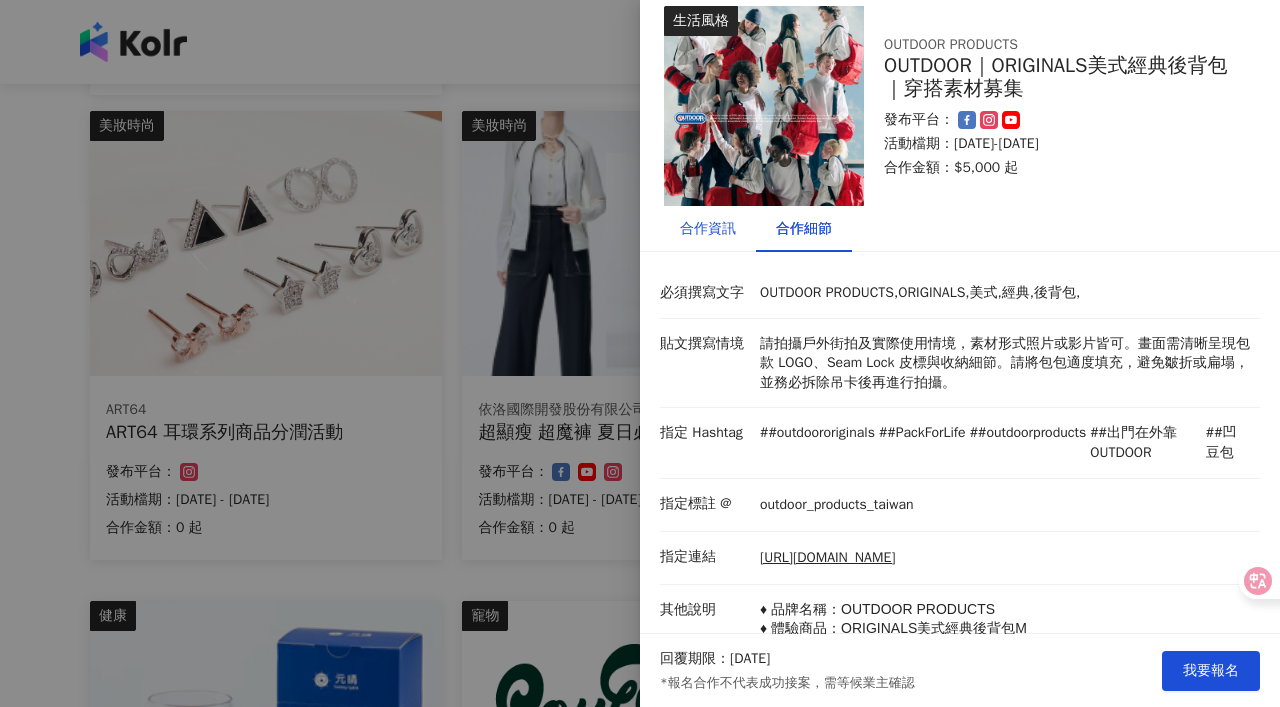click on "合作資訊" at bounding box center (708, 229) 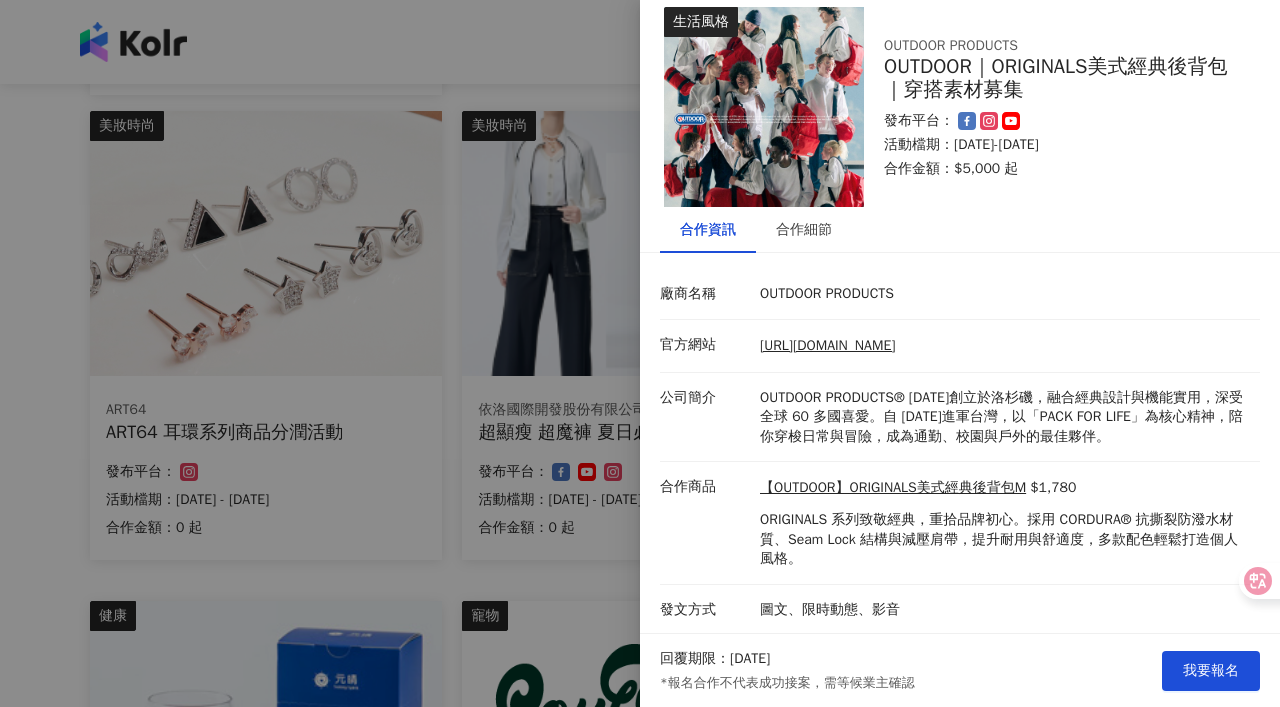 click at bounding box center [640, 353] 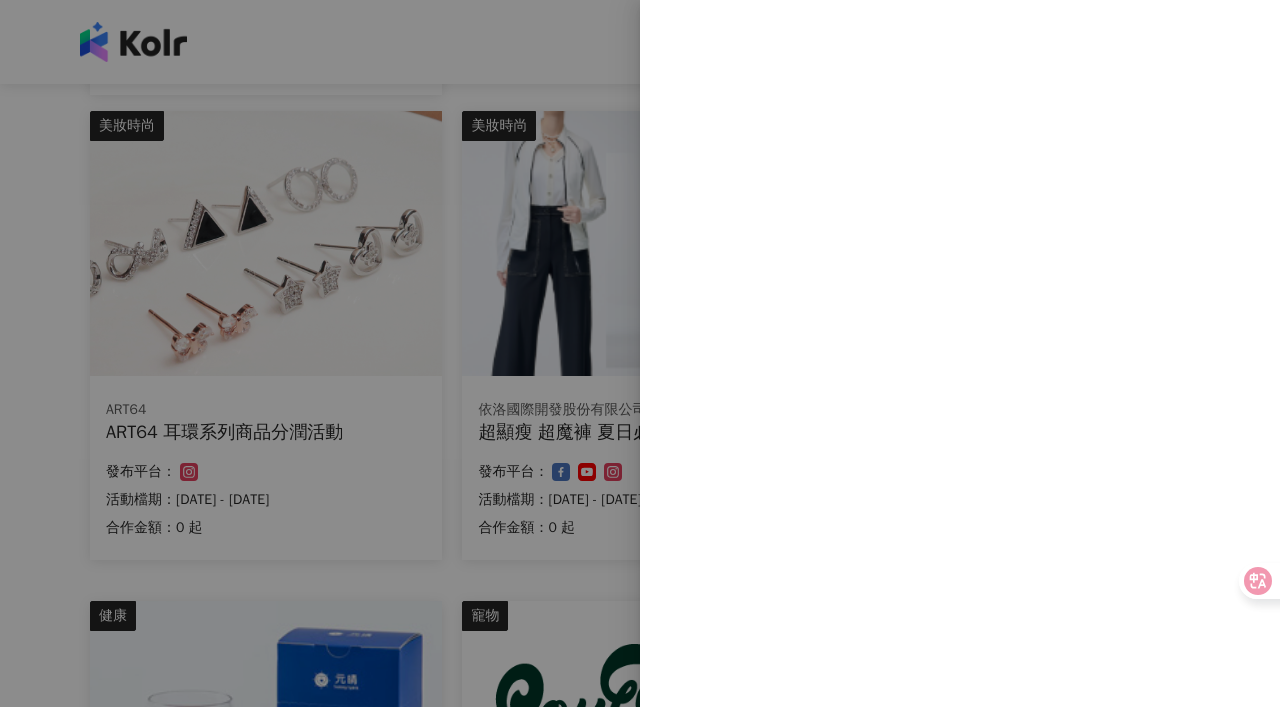 scroll, scrollTop: 0, scrollLeft: 0, axis: both 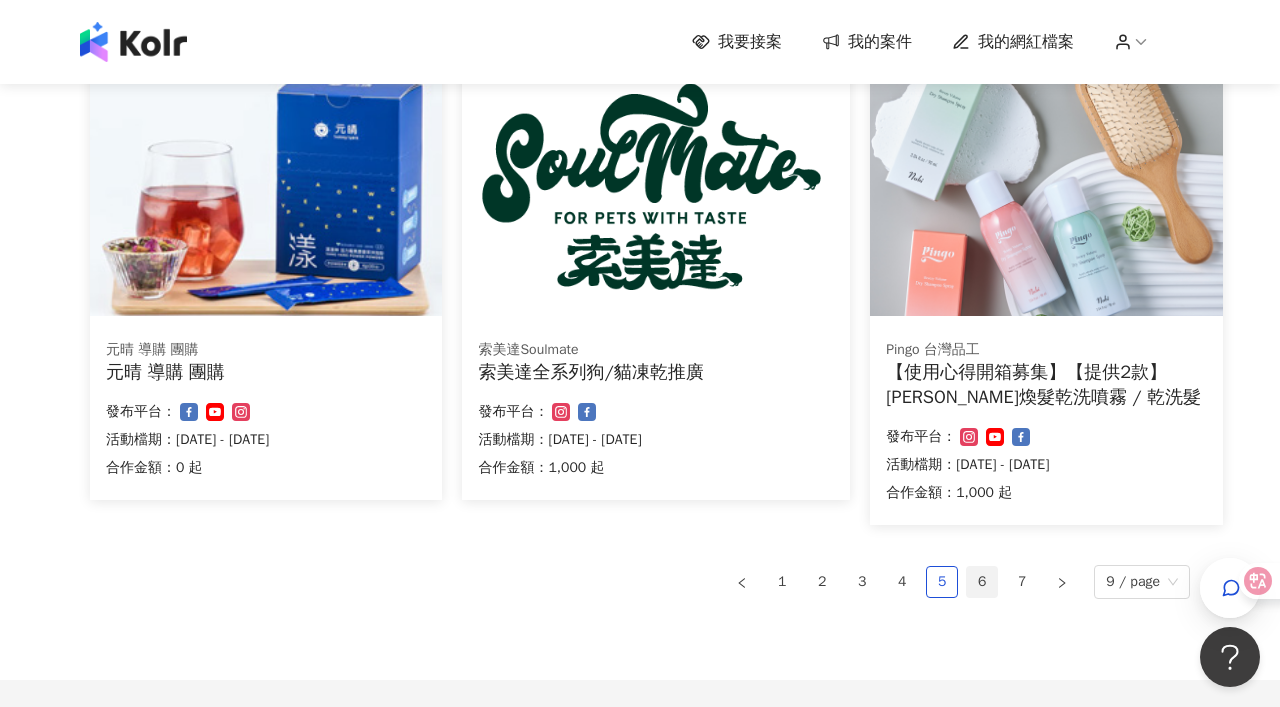 click on "6" at bounding box center (982, 582) 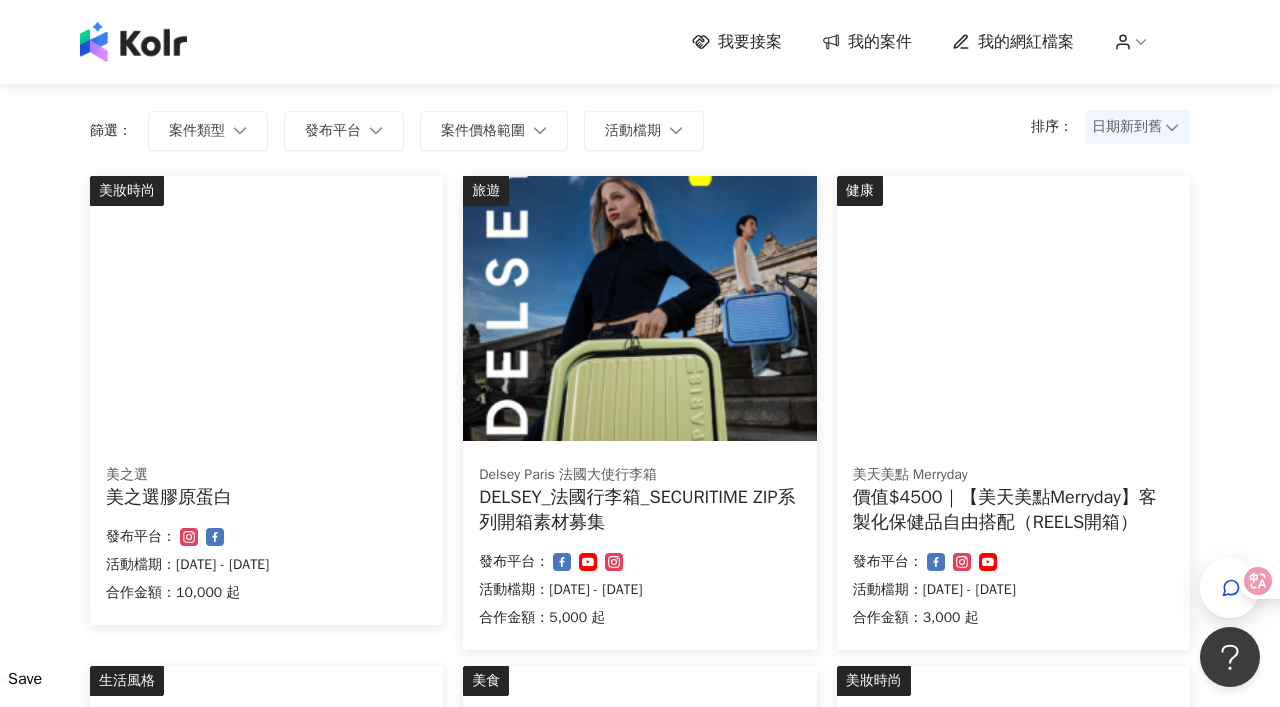 scroll, scrollTop: 148, scrollLeft: 0, axis: vertical 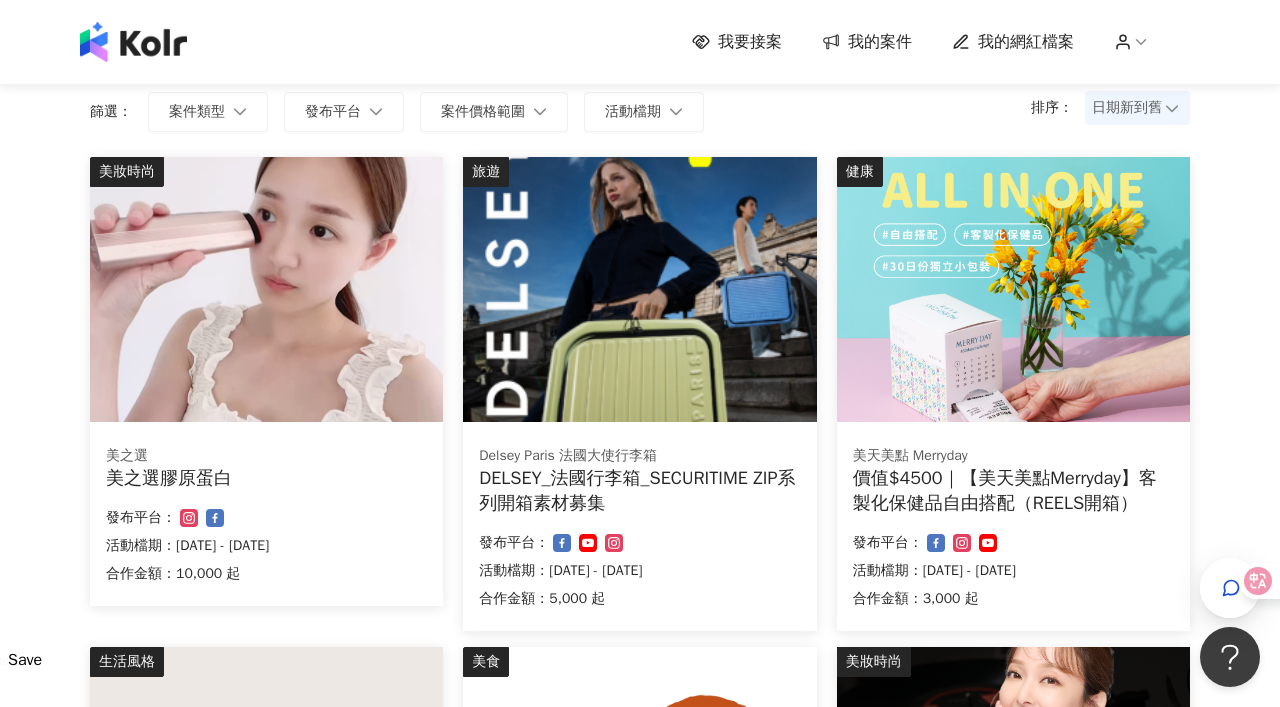 click at bounding box center (639, 289) 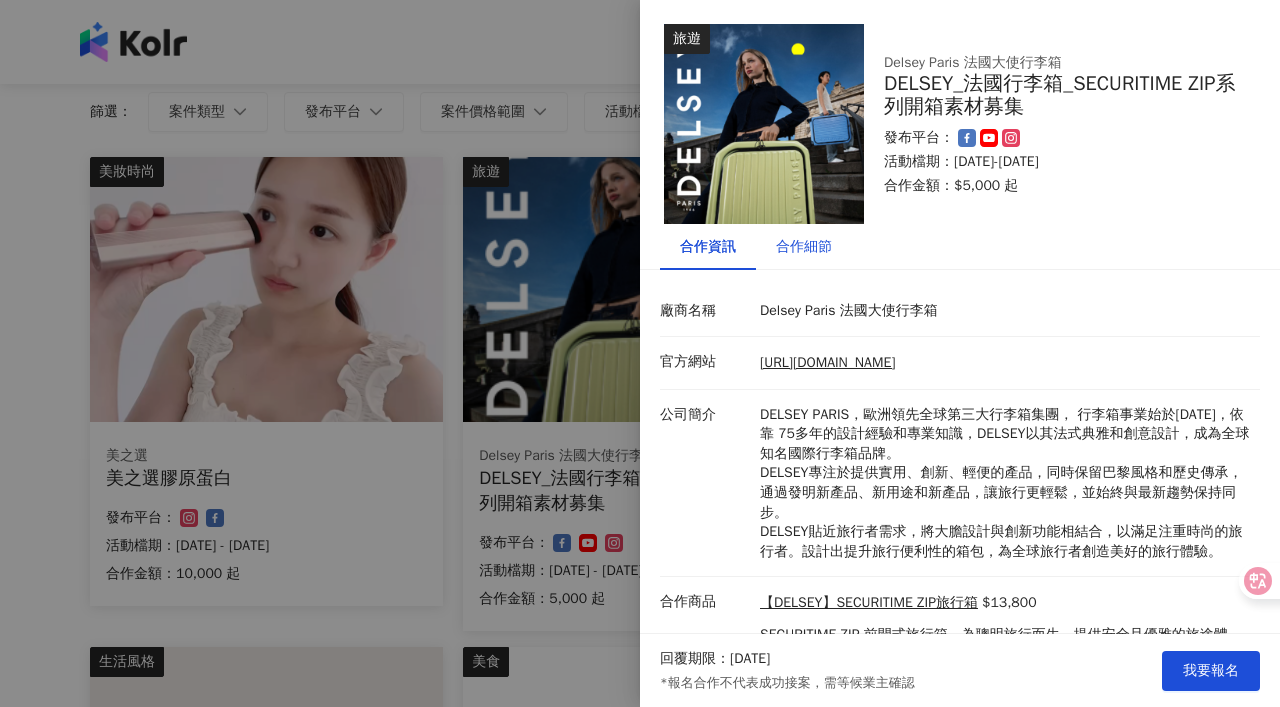 click on "合作細節" at bounding box center (804, 247) 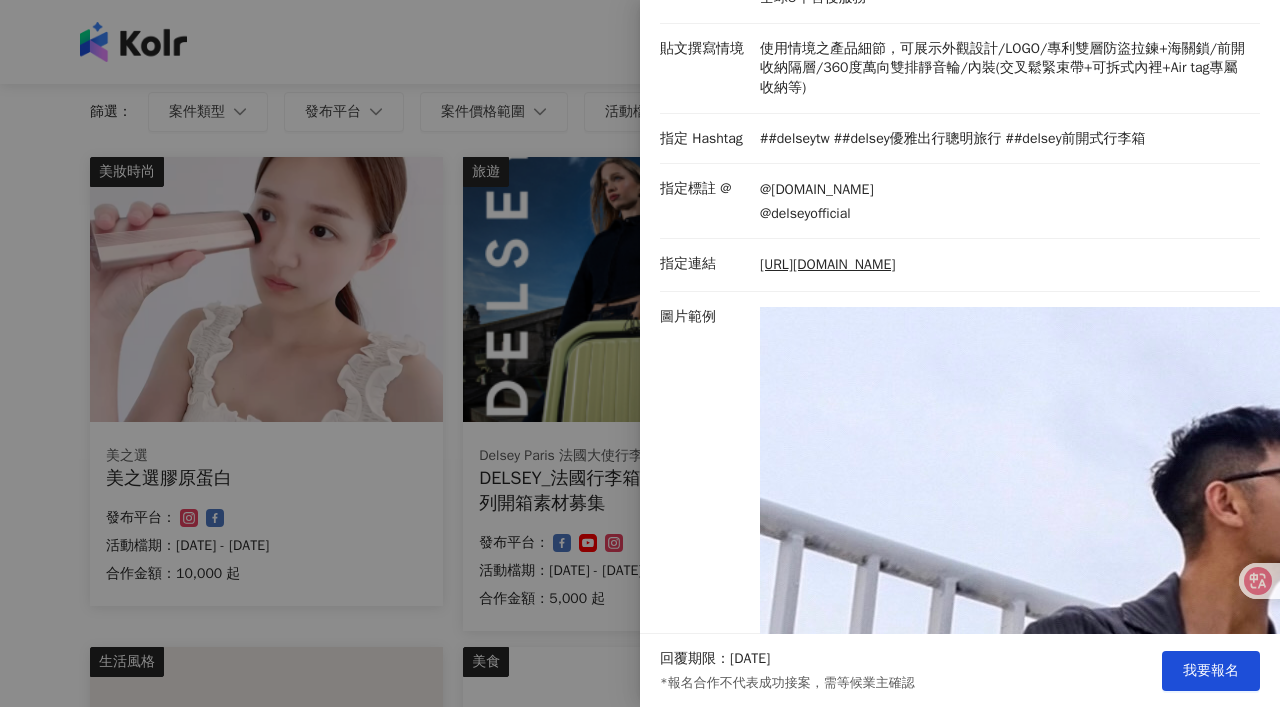 scroll, scrollTop: 426, scrollLeft: 0, axis: vertical 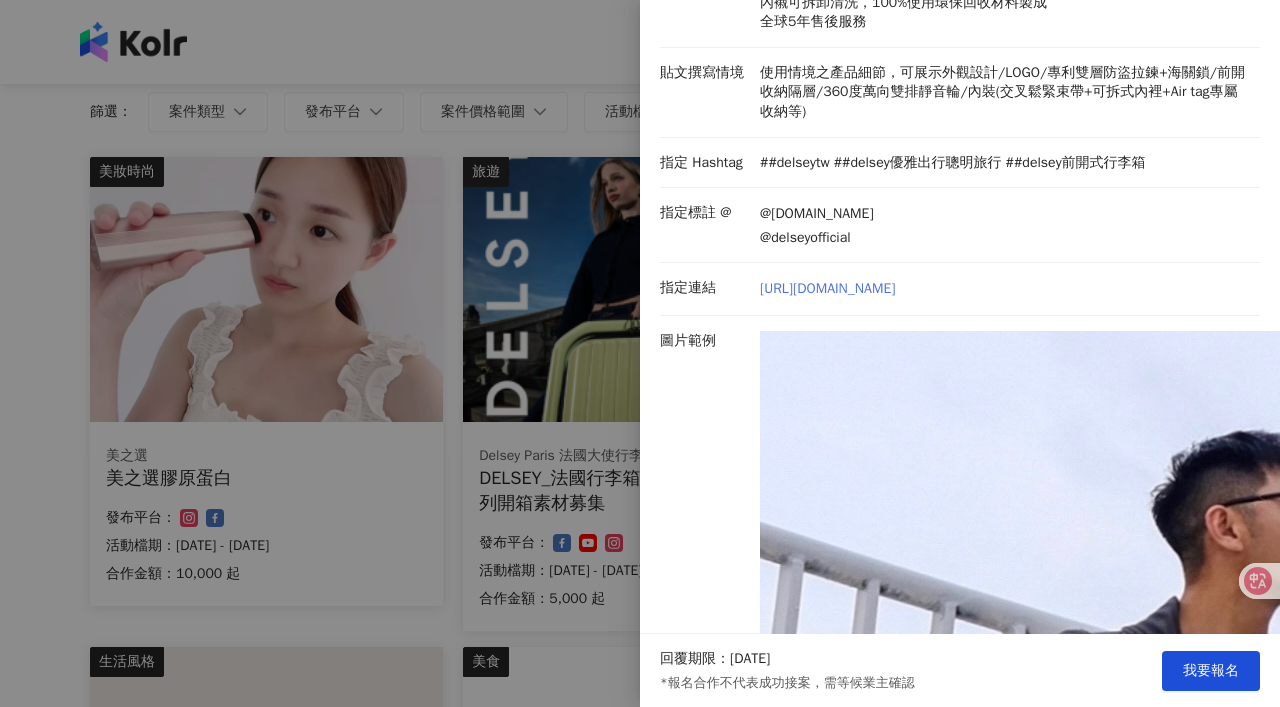 click on "[URL][DOMAIN_NAME]" at bounding box center (827, 289) 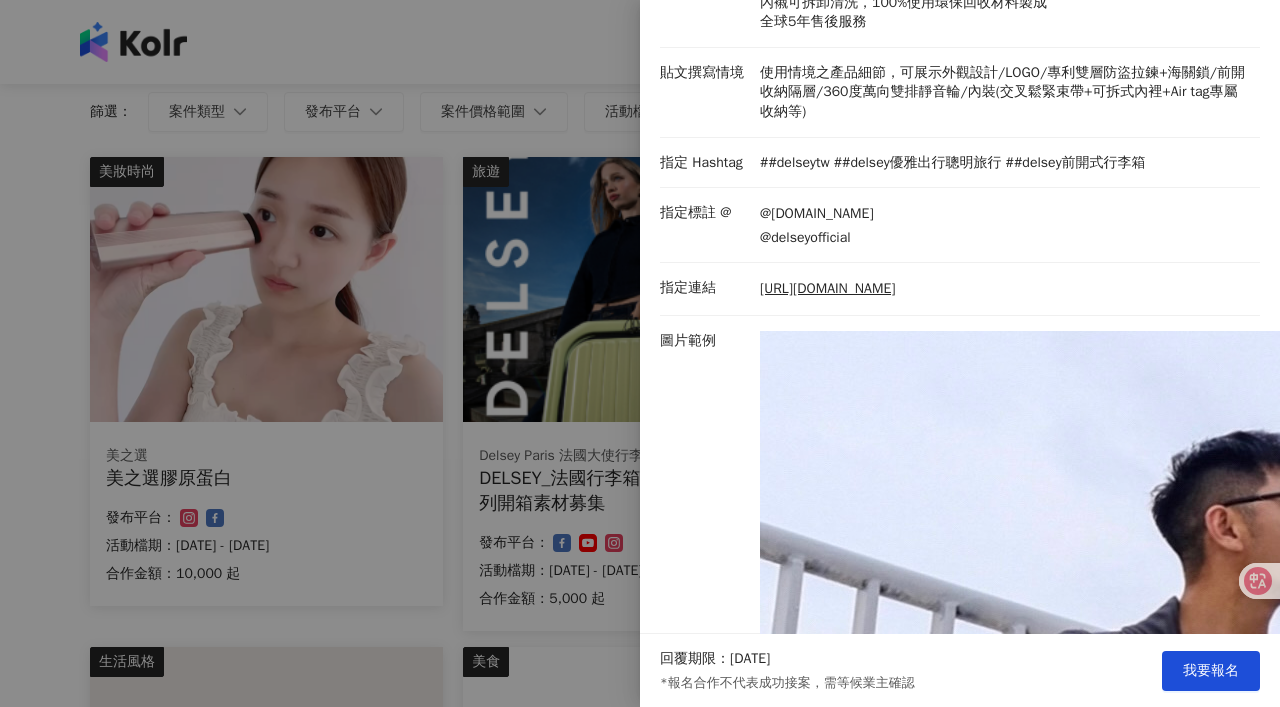 click at bounding box center (640, 353) 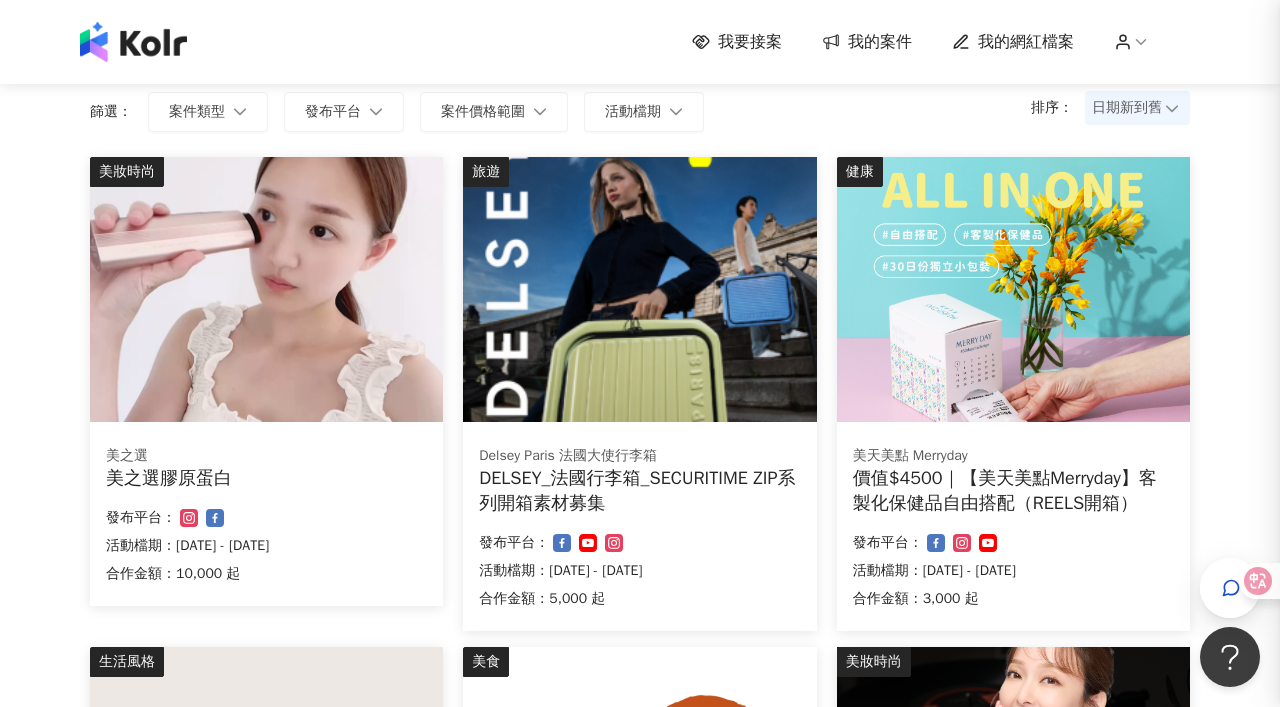 scroll, scrollTop: 0, scrollLeft: 0, axis: both 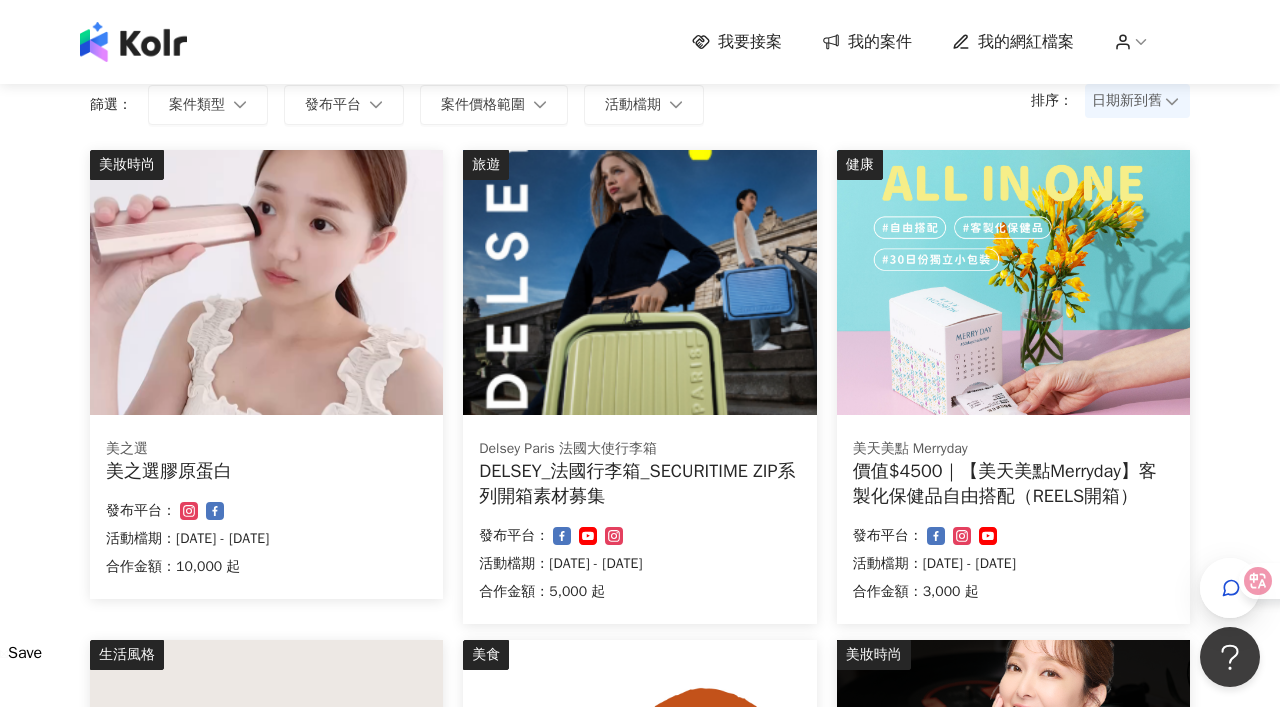 click at bounding box center (639, 282) 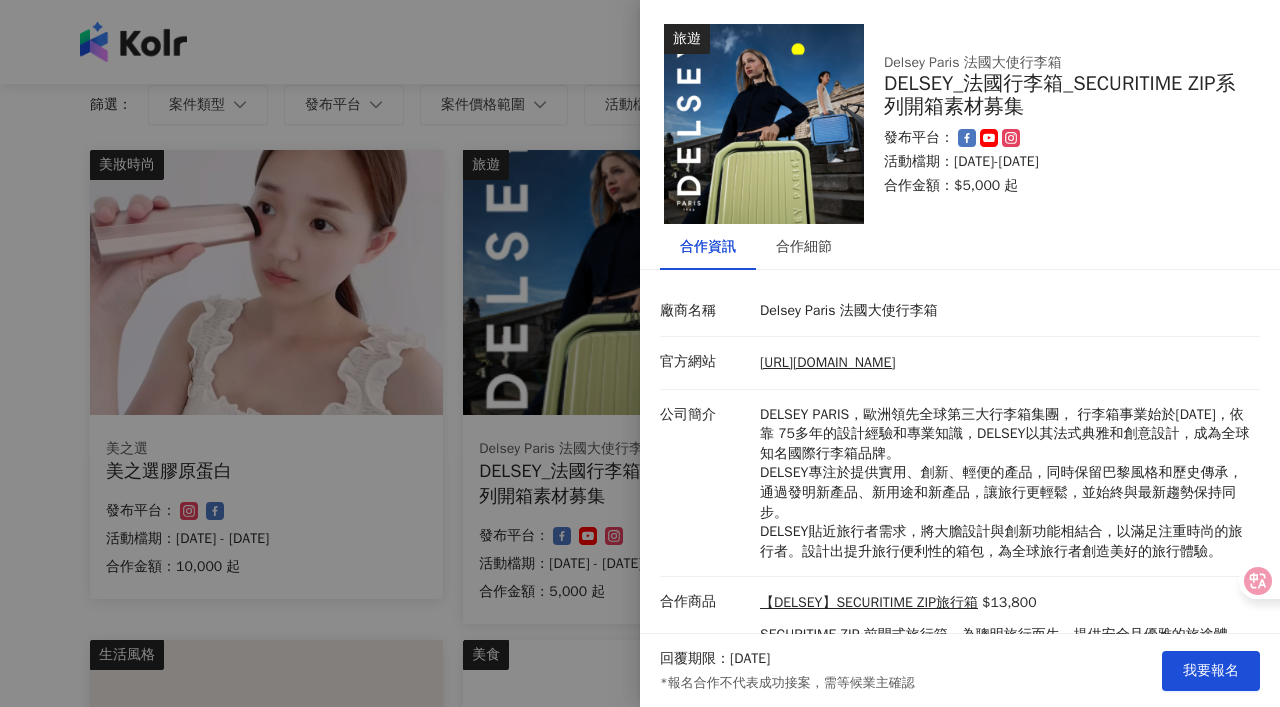 scroll, scrollTop: 96, scrollLeft: 0, axis: vertical 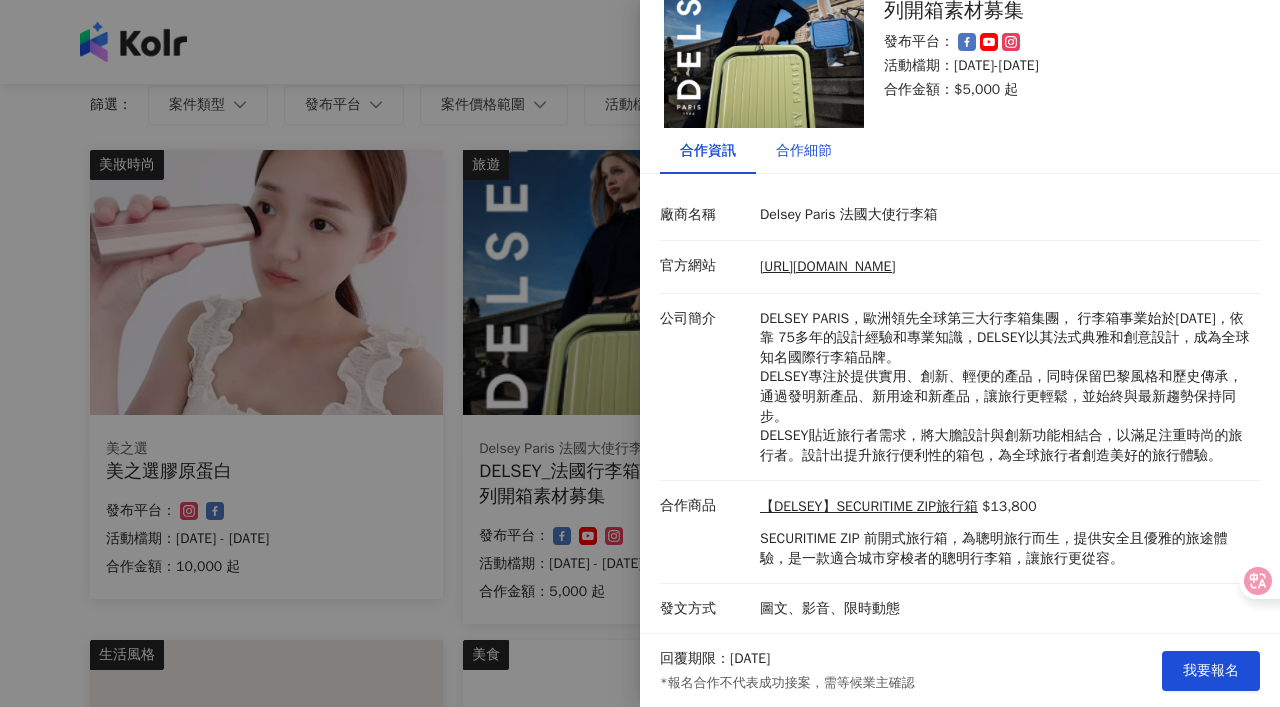 click on "合作細節" at bounding box center [804, 151] 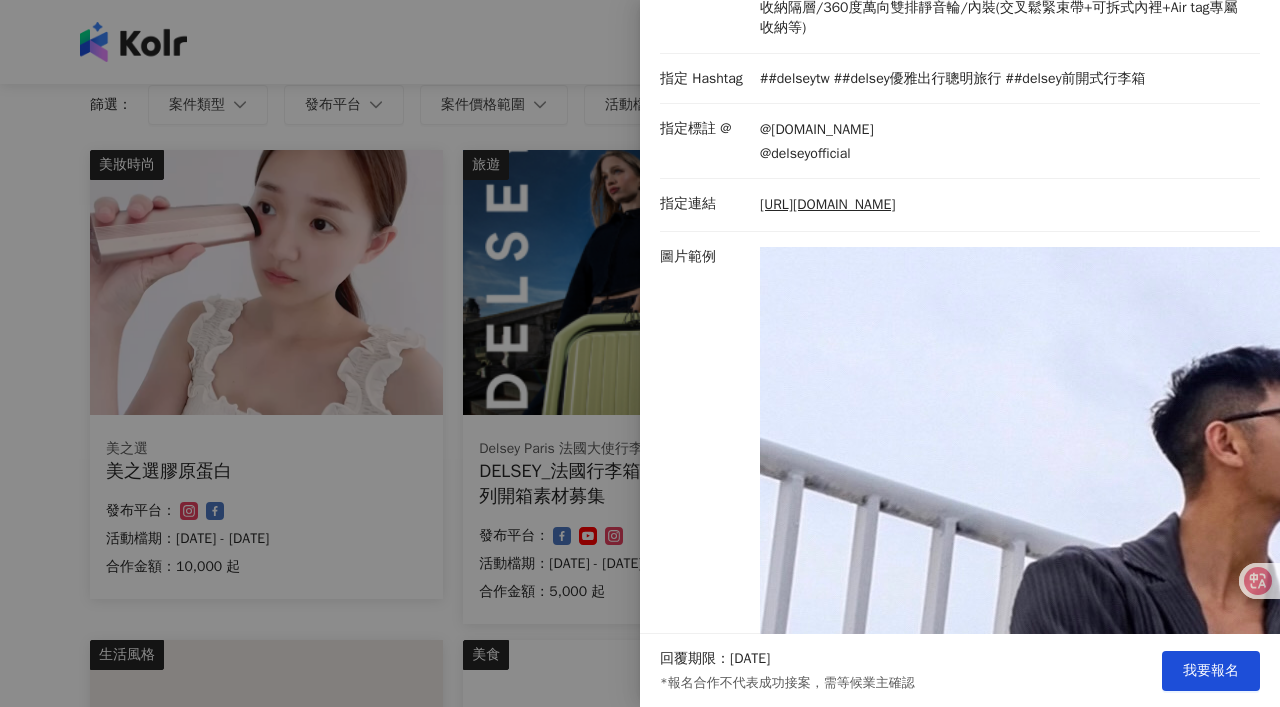 scroll, scrollTop: 503, scrollLeft: 0, axis: vertical 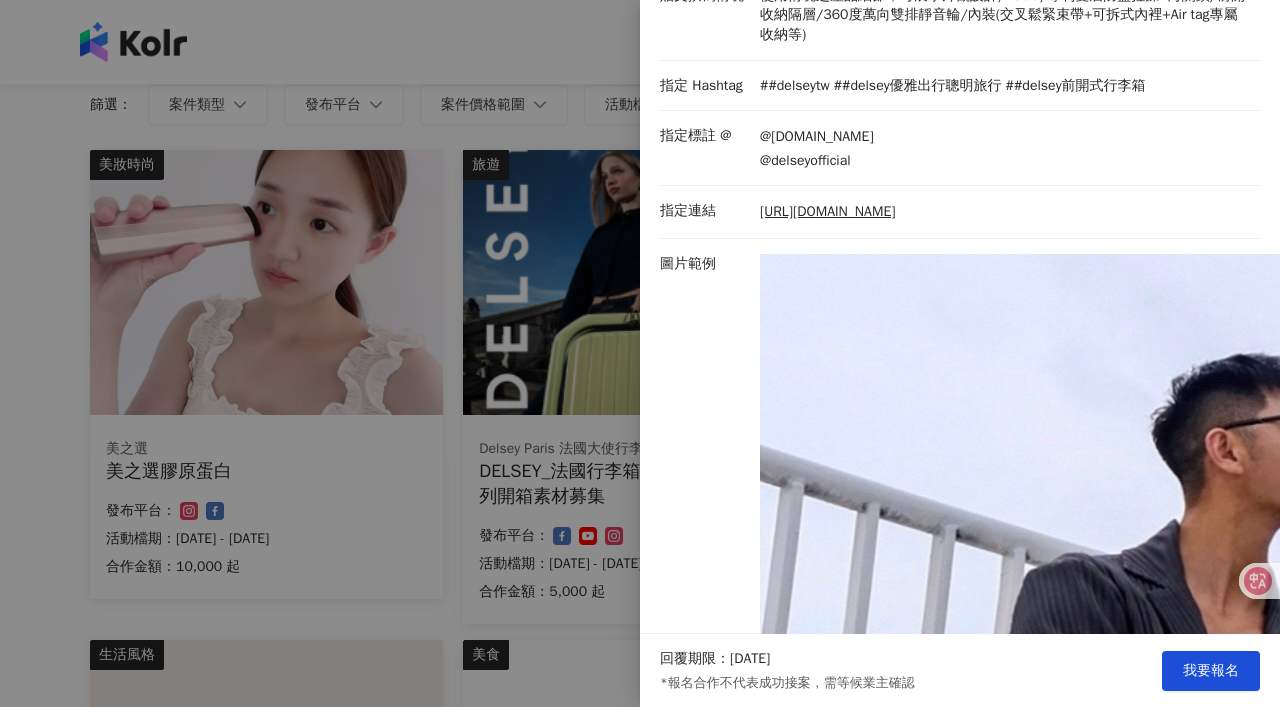 click at bounding box center (1492, 1352) 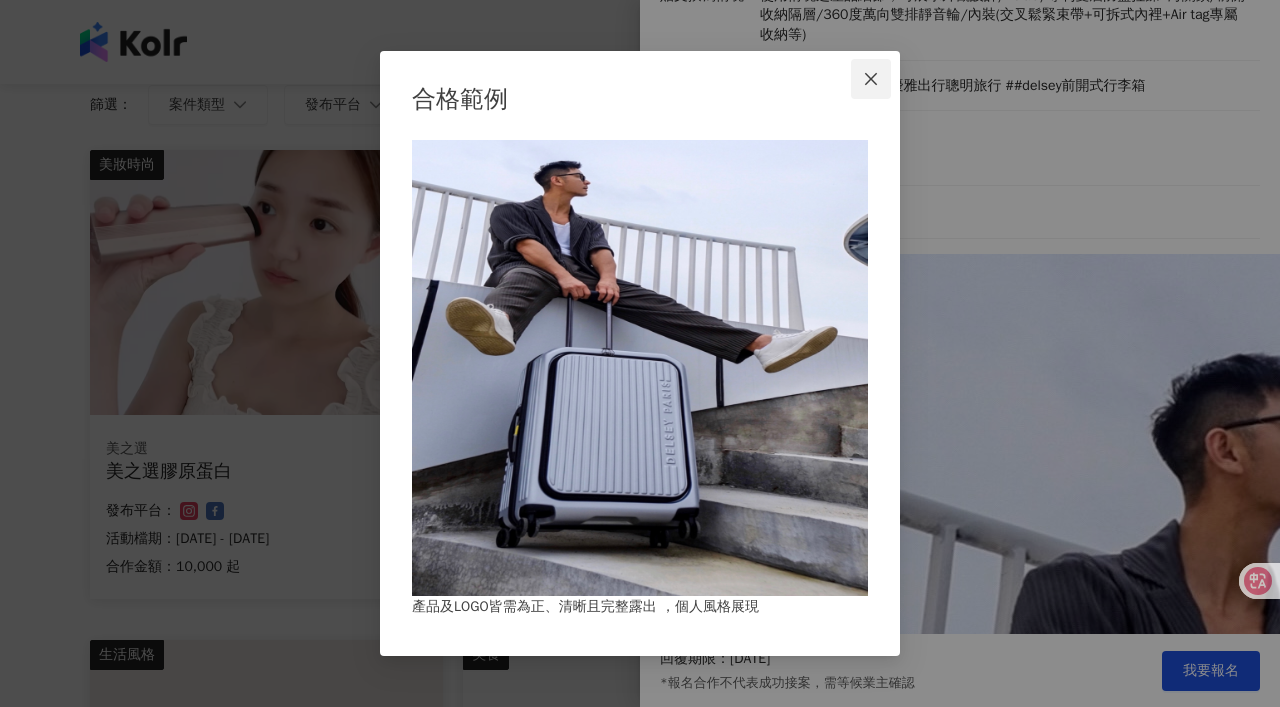 click 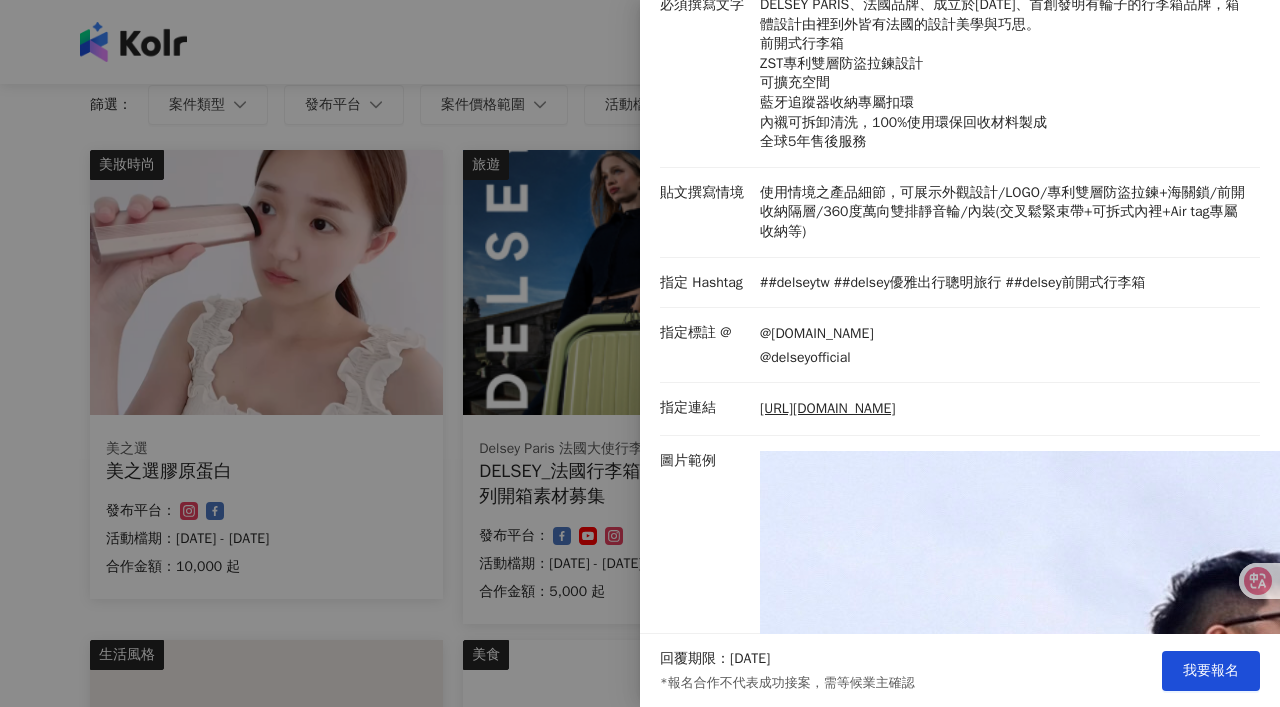 scroll, scrollTop: 302, scrollLeft: 0, axis: vertical 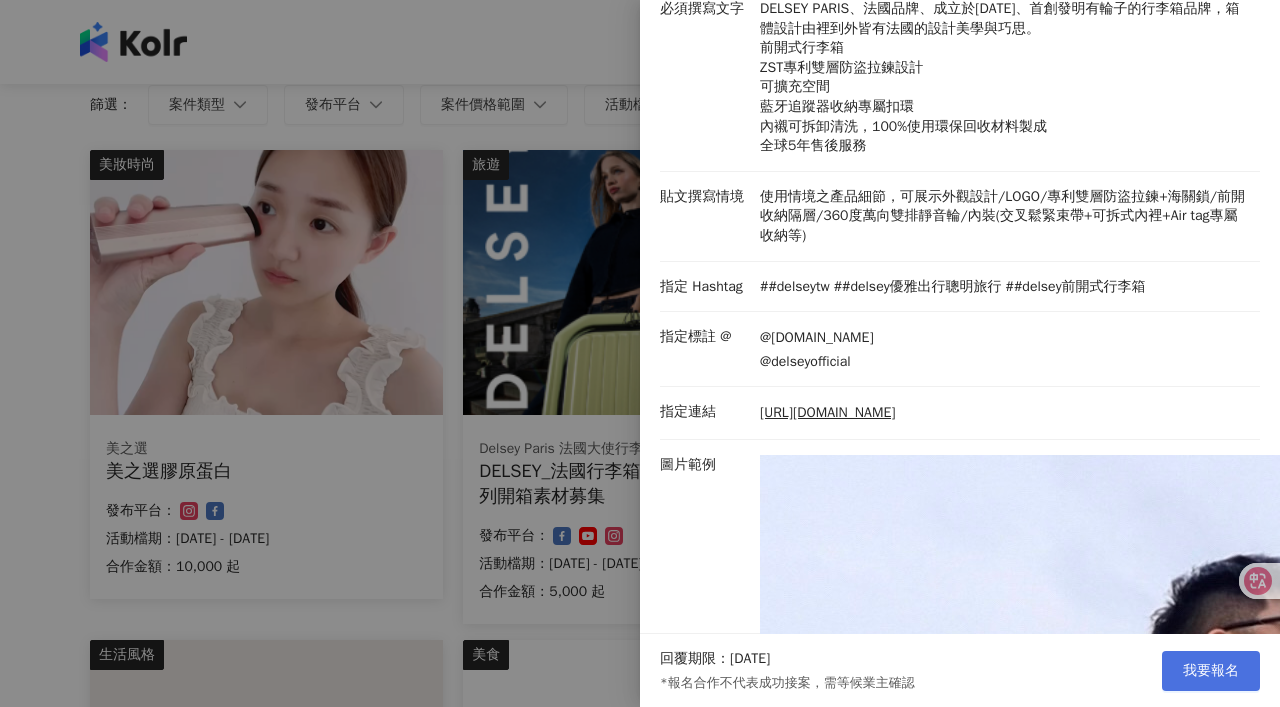 click on "我要報名" at bounding box center [1211, 671] 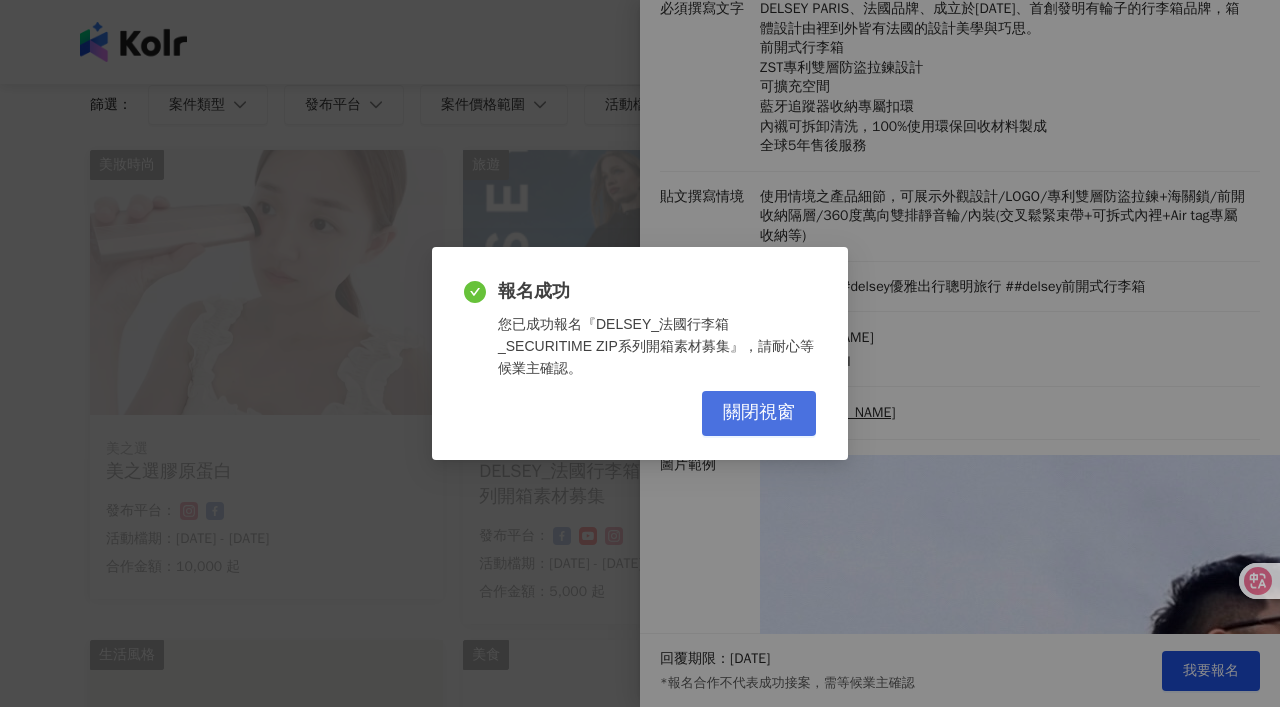 click on "關閉視窗" at bounding box center (759, 413) 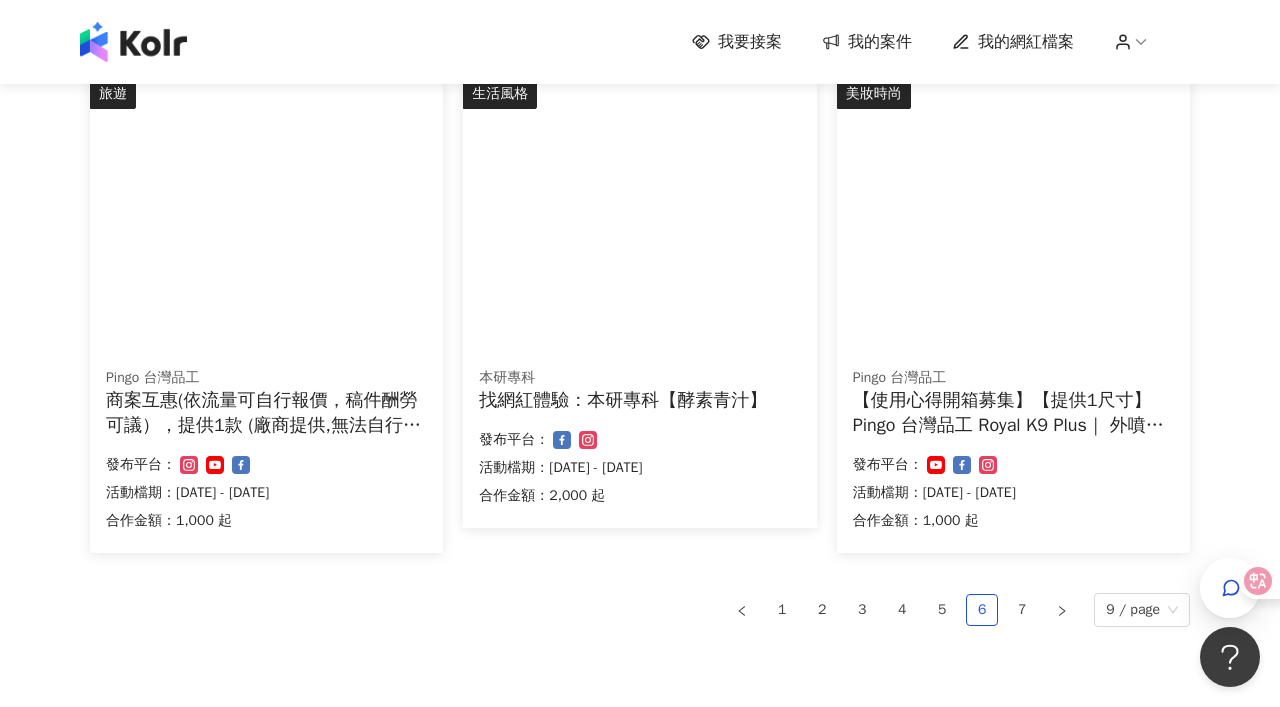 scroll, scrollTop: 1223, scrollLeft: 0, axis: vertical 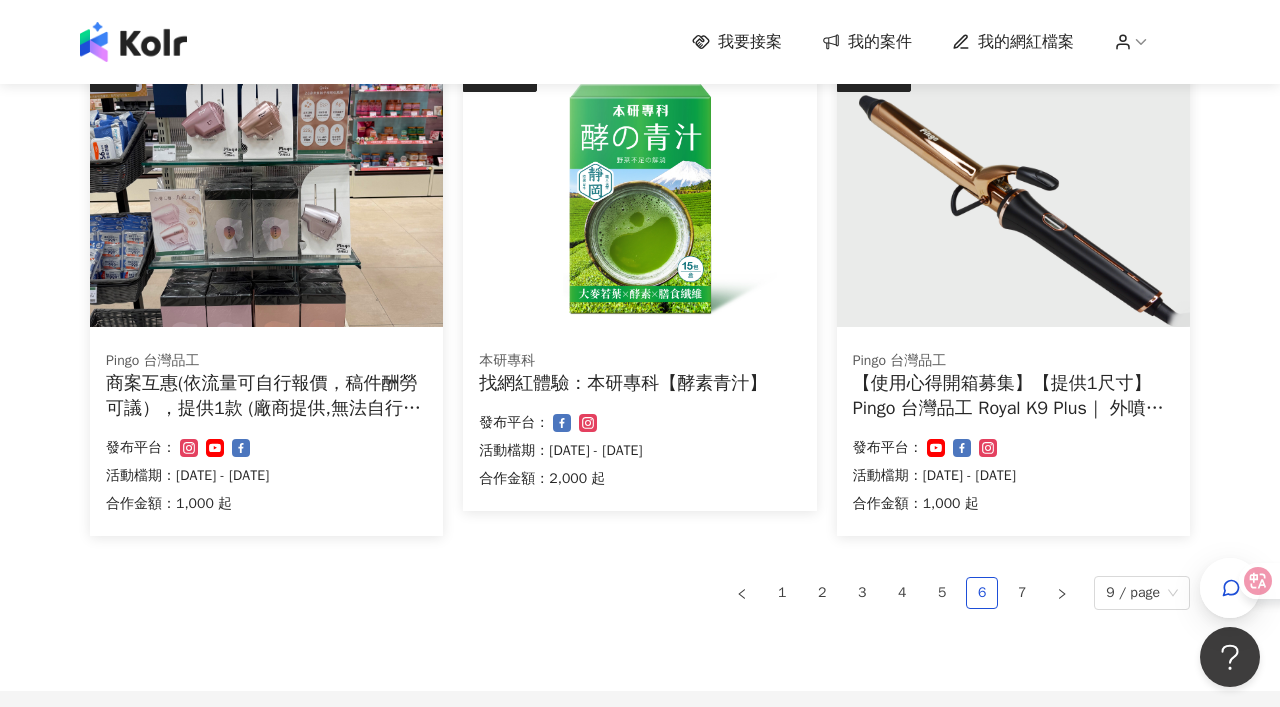 click at bounding box center (266, 194) 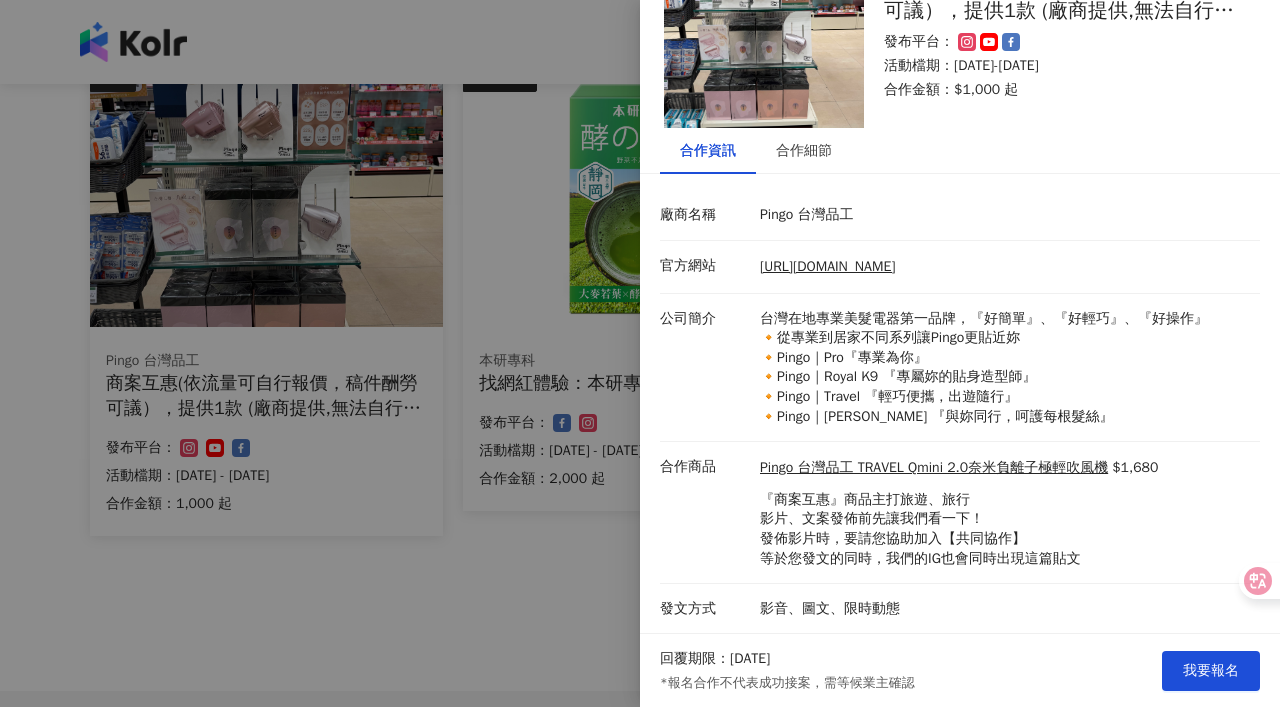 scroll, scrollTop: 88, scrollLeft: 0, axis: vertical 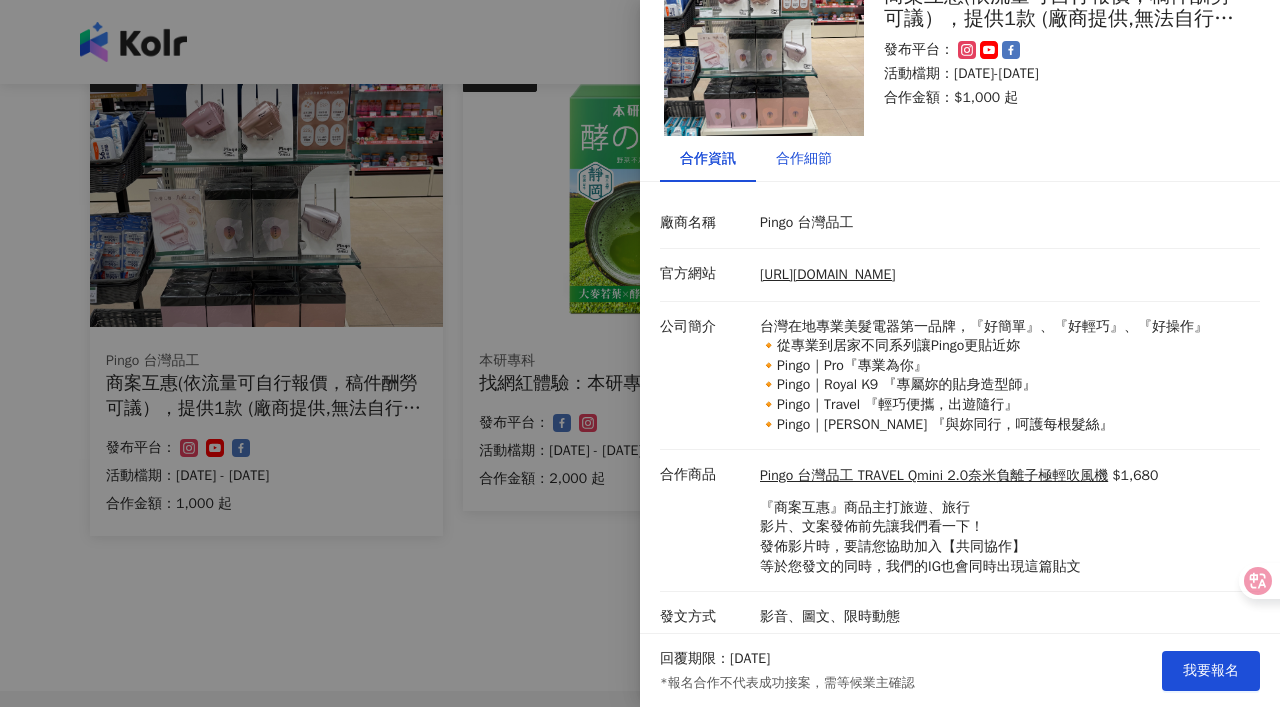 click on "合作細節" at bounding box center (804, 159) 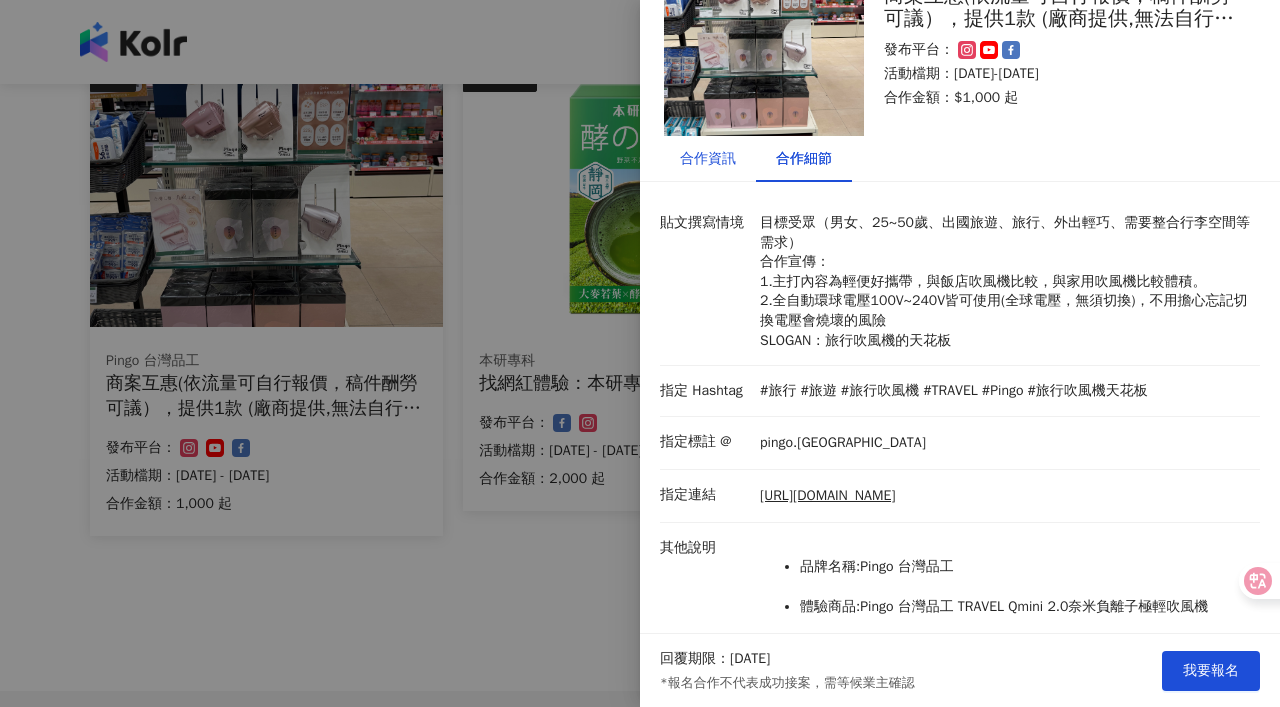 click on "合作資訊" at bounding box center [708, 159] 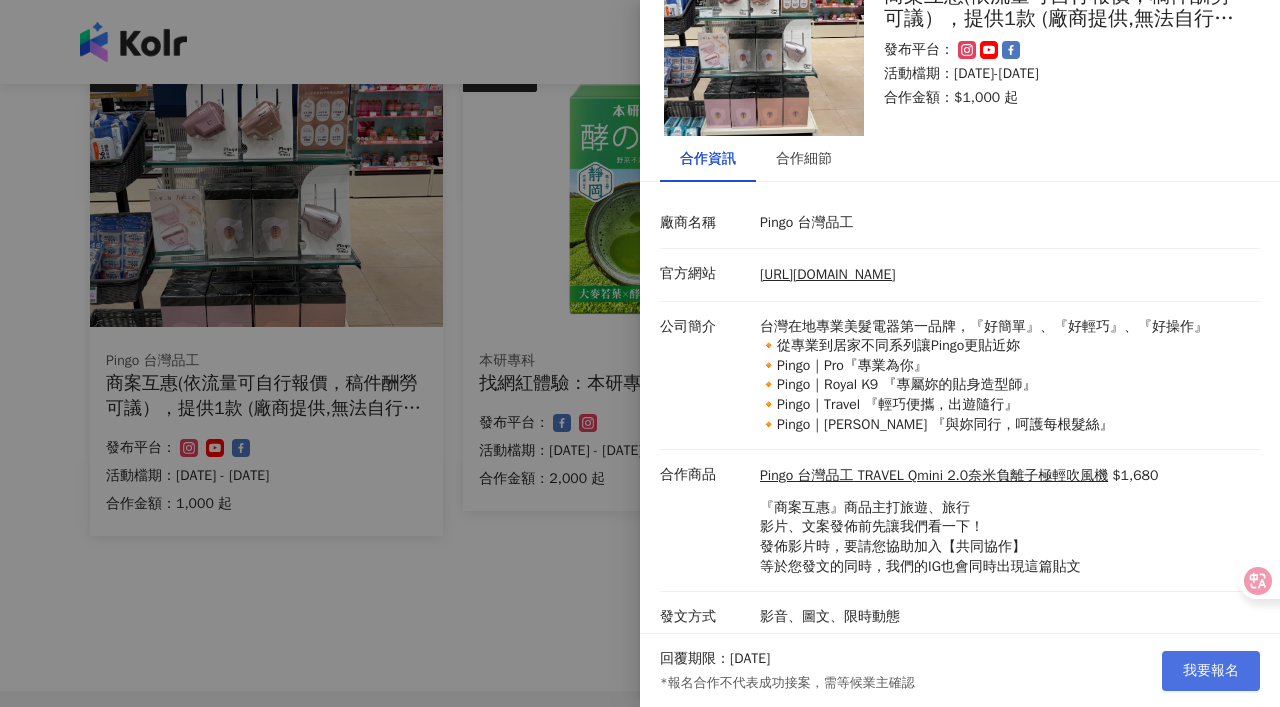click on "我要報名" at bounding box center (1211, 671) 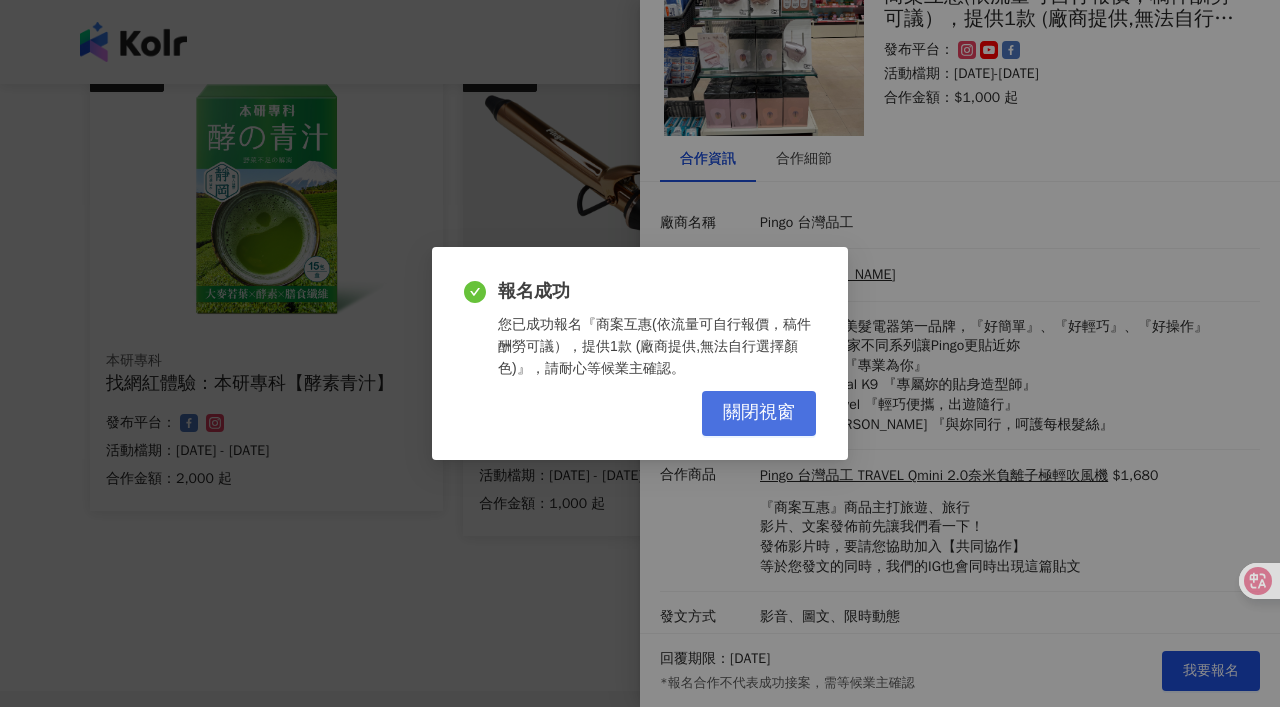 click on "關閉視窗" at bounding box center [759, 413] 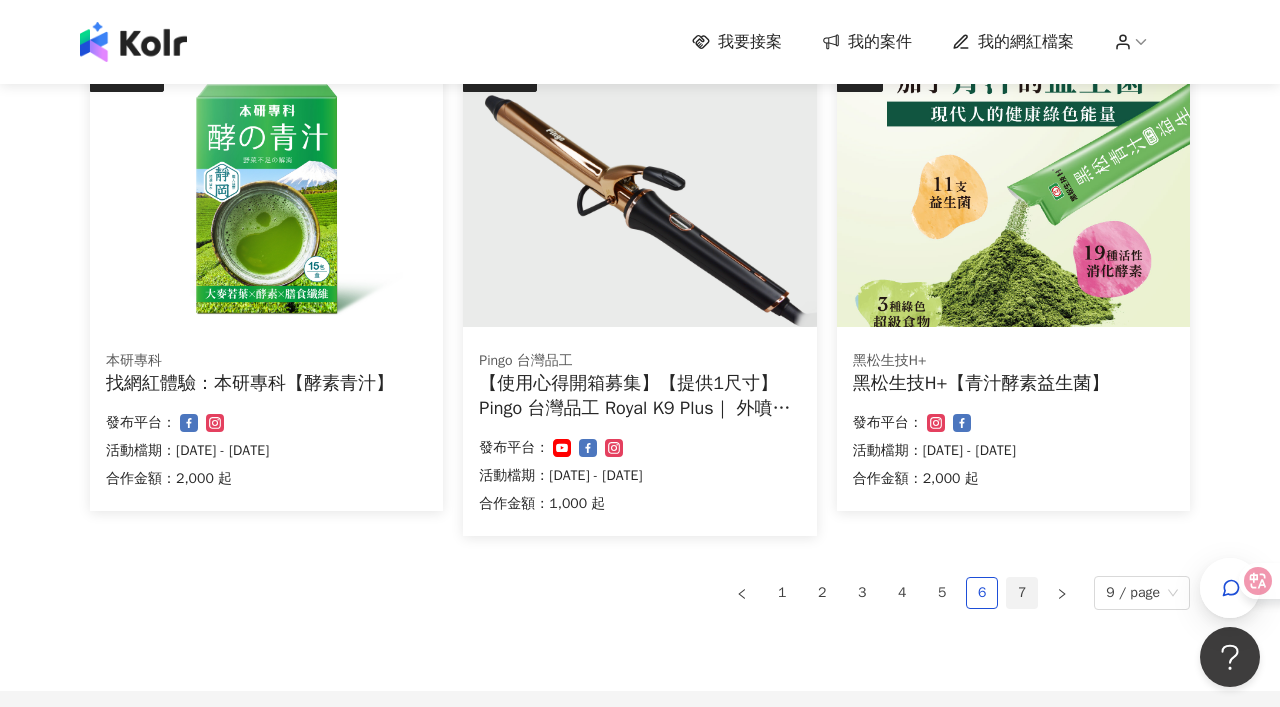 click on "7" at bounding box center (1022, 593) 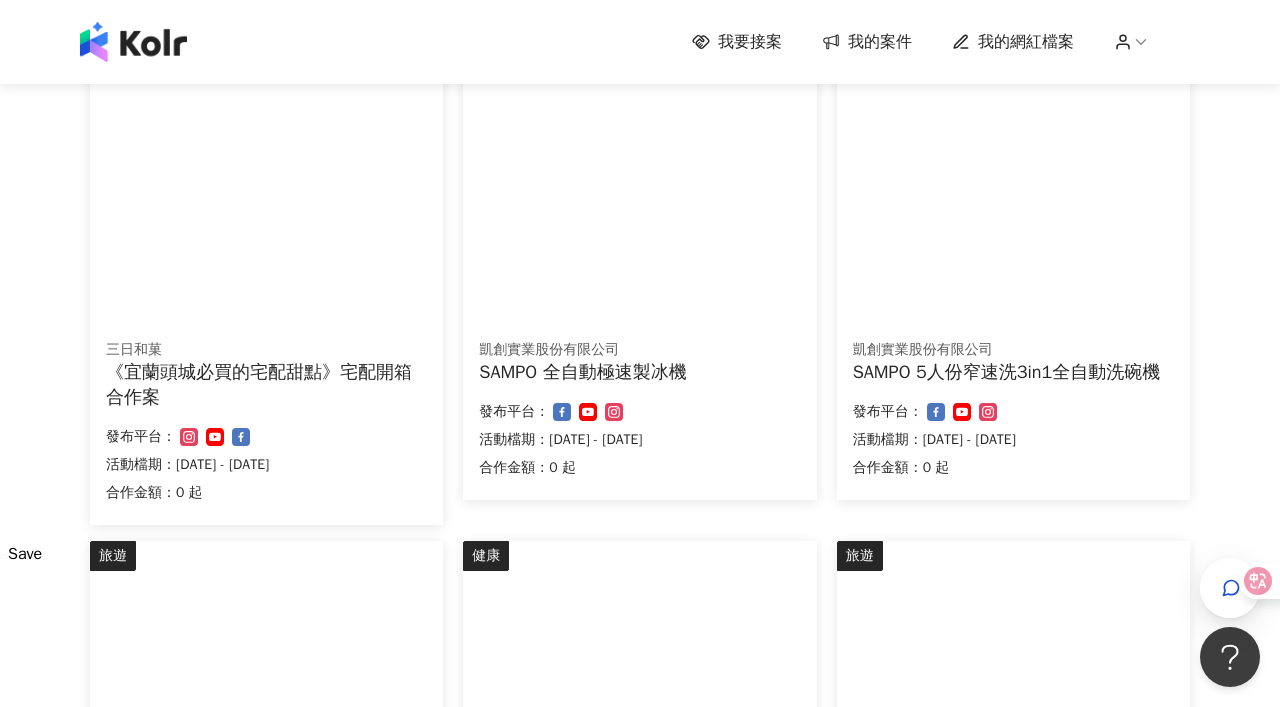 scroll, scrollTop: 84, scrollLeft: 0, axis: vertical 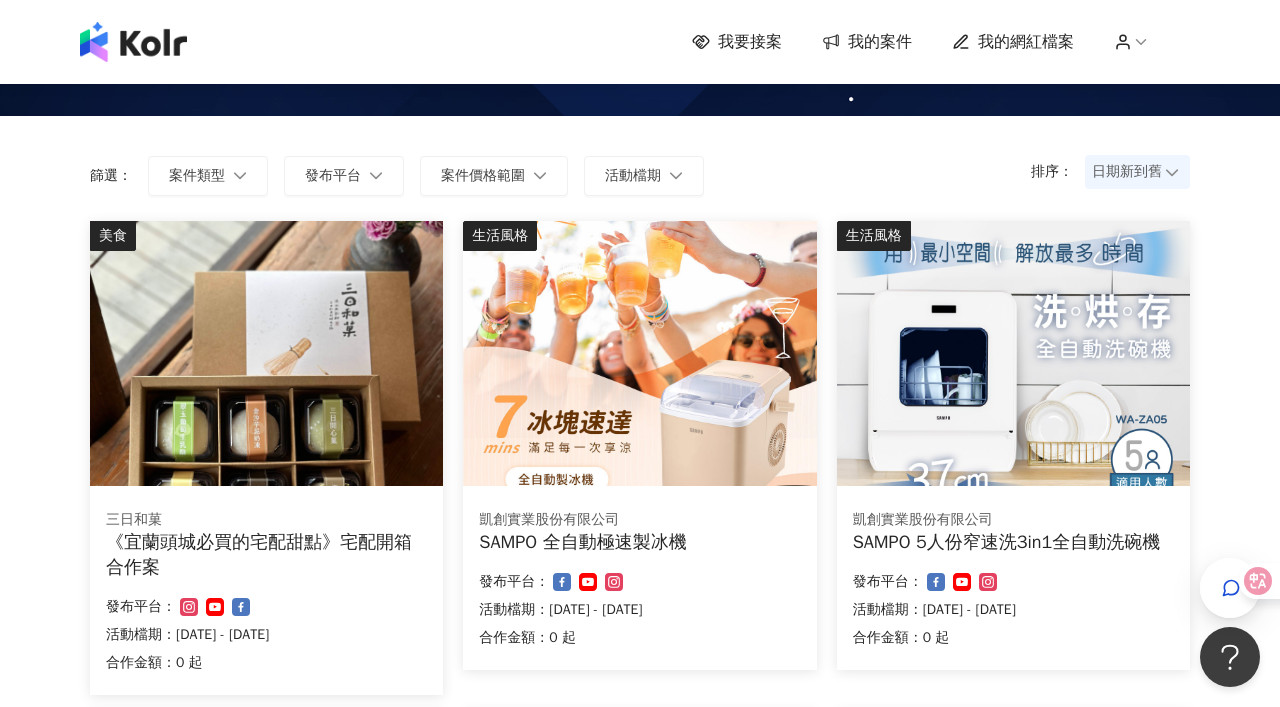 click at bounding box center [1013, 353] 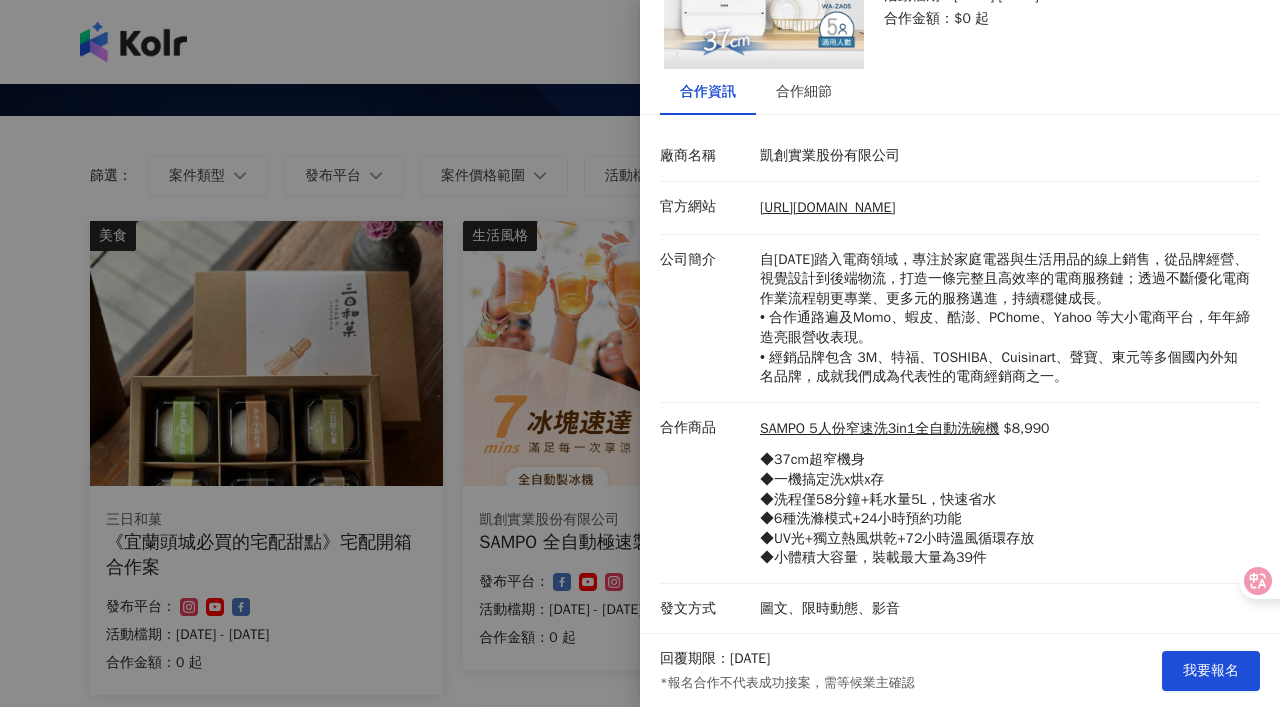 scroll, scrollTop: 0, scrollLeft: 0, axis: both 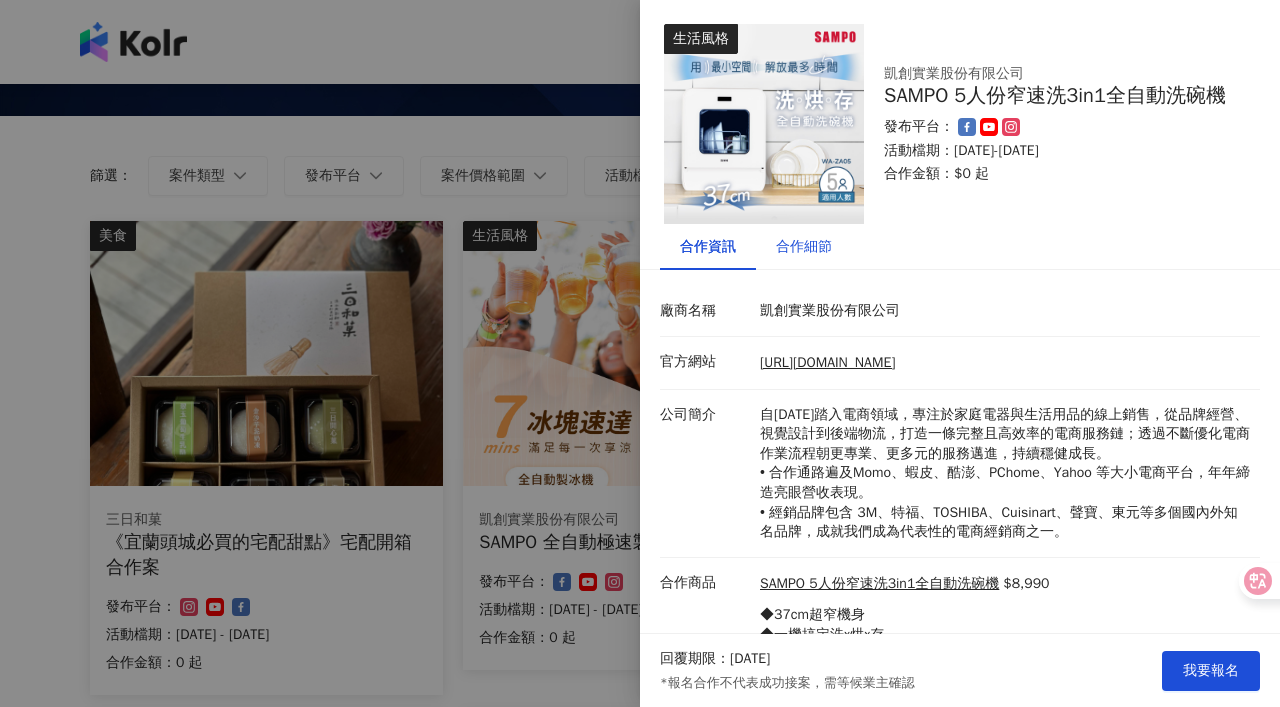 click on "合作細節" at bounding box center [804, 247] 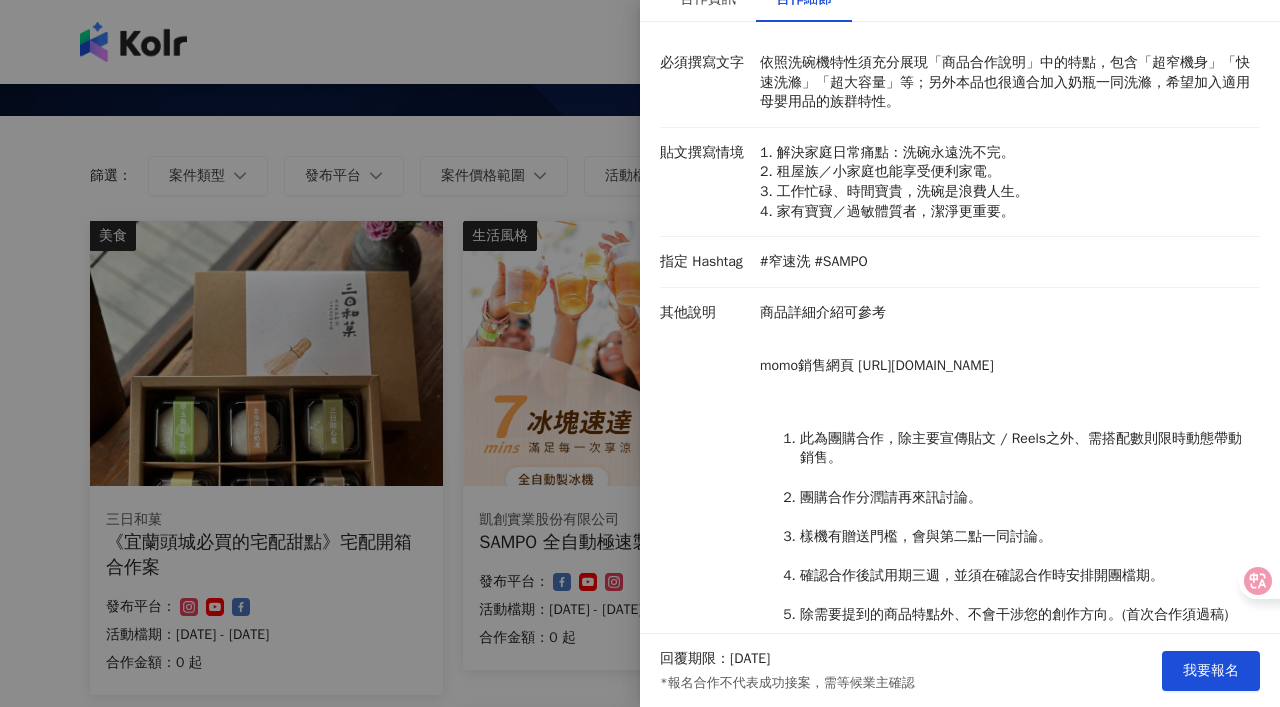 scroll, scrollTop: 380, scrollLeft: 0, axis: vertical 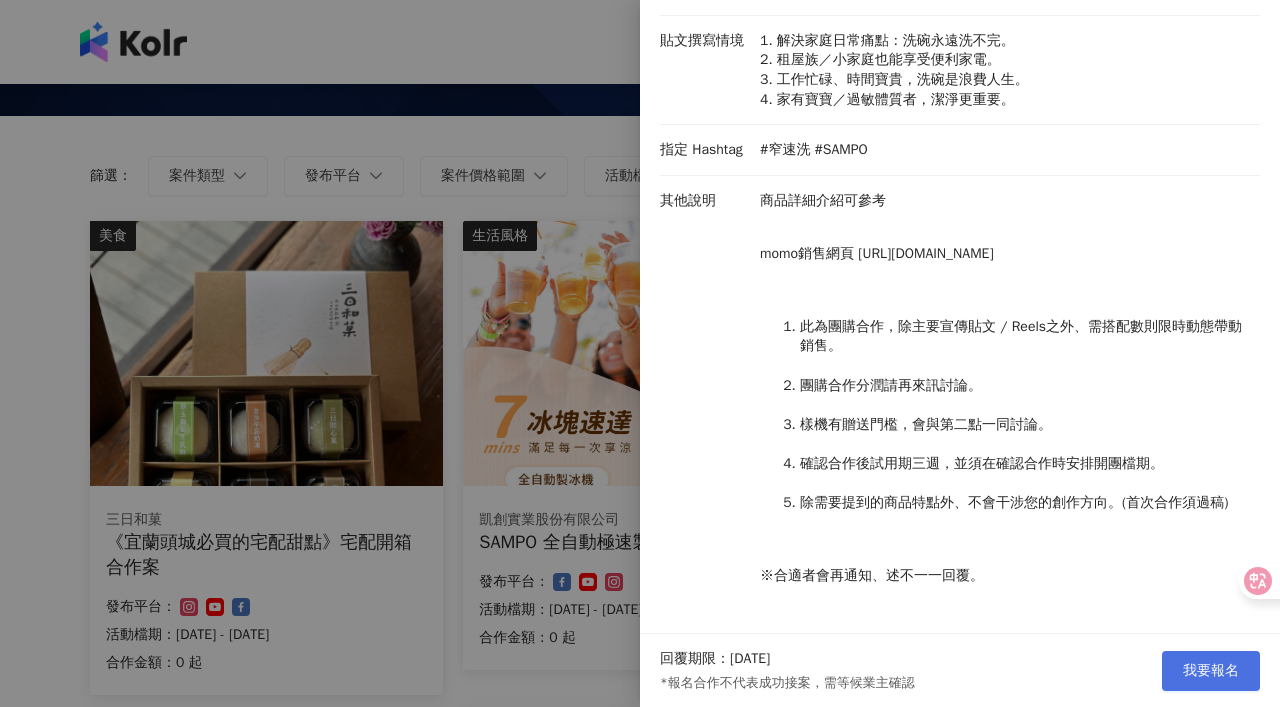click on "我要報名" at bounding box center (1211, 671) 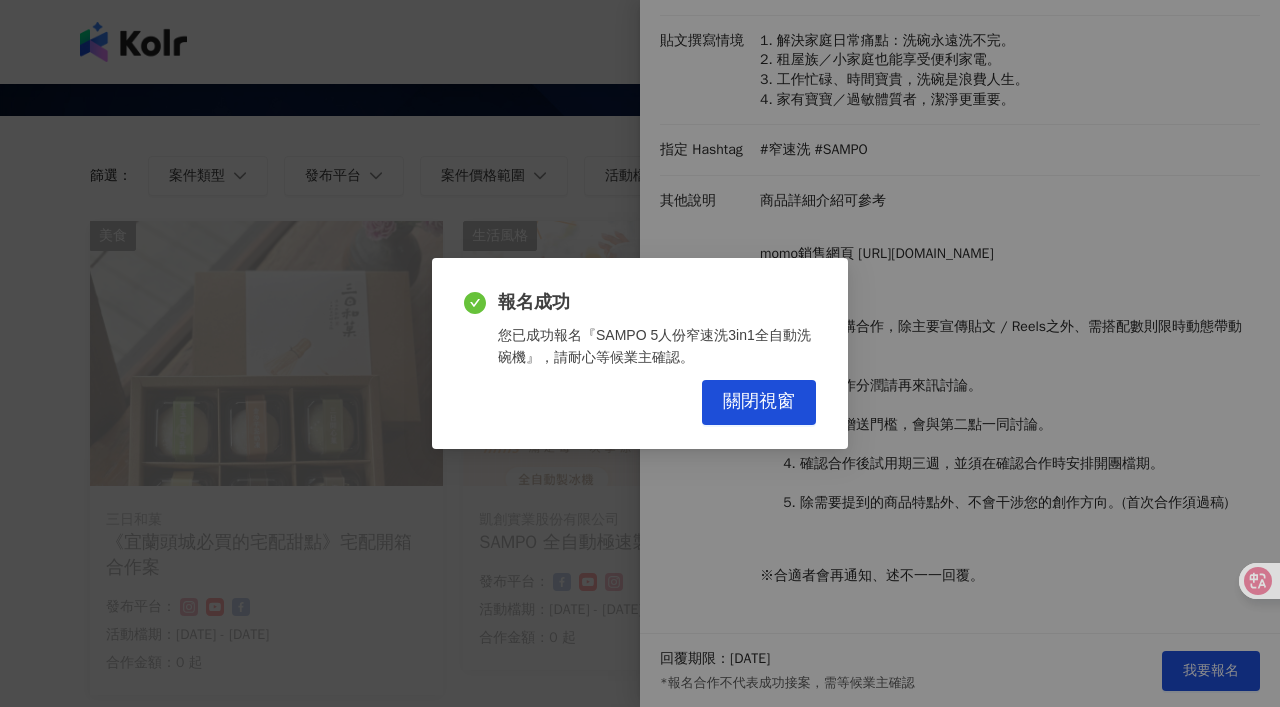 click on "關閉視窗" at bounding box center (759, 402) 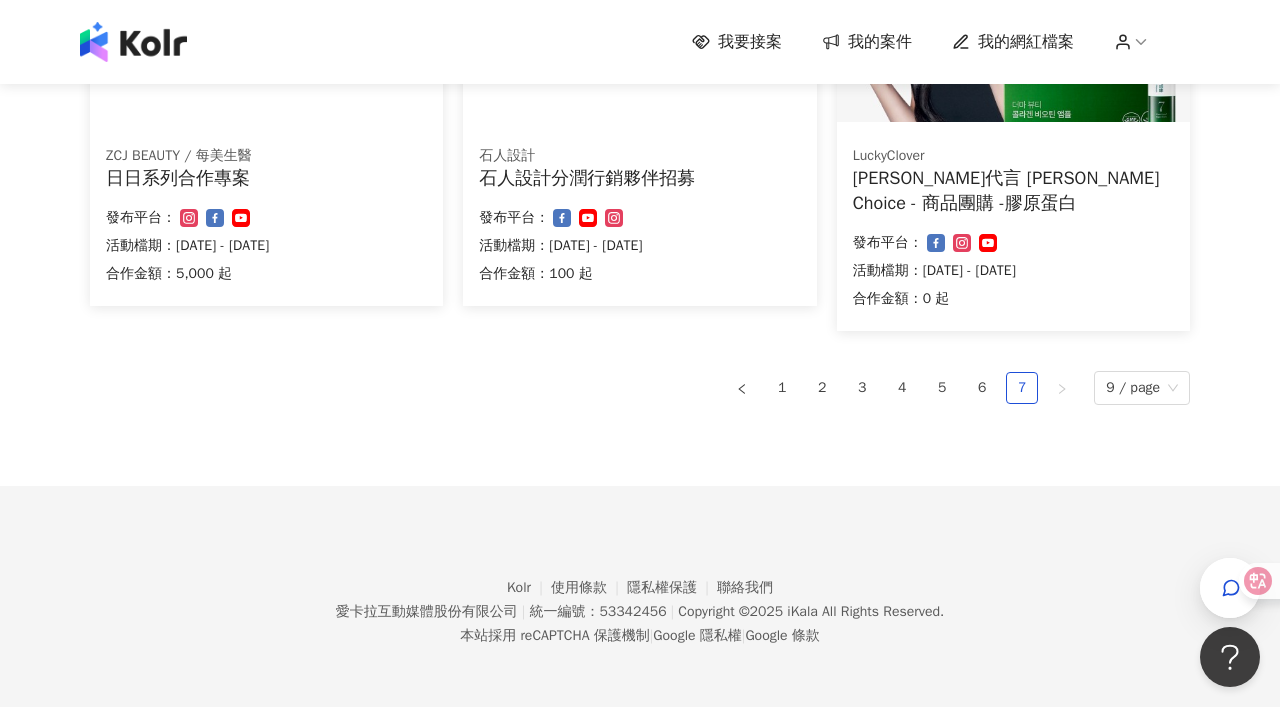 scroll, scrollTop: 934, scrollLeft: 0, axis: vertical 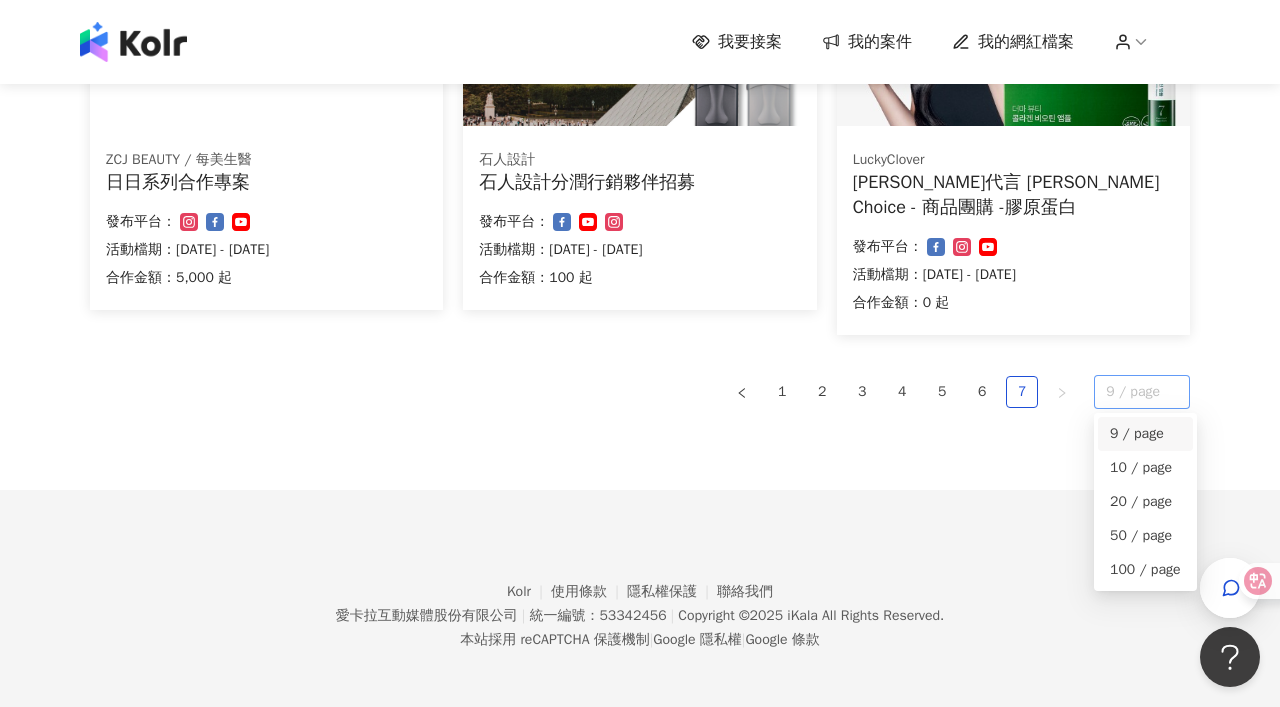 click on "9 / page" at bounding box center (1142, 392) 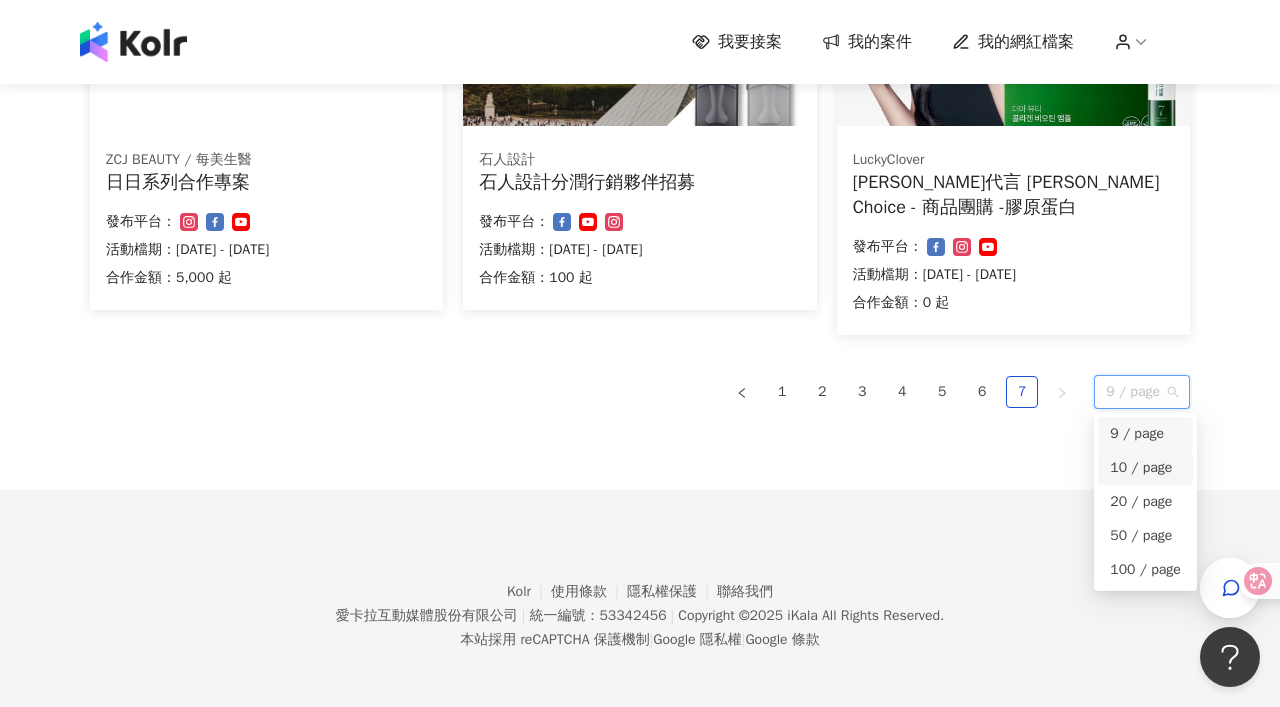 click on "美食 三日和菓 《宜蘭頭城必買的宅配甜點》宅配開箱合作案 合作金額： 0 起 發布平台： 活動檔期：[DATE] - [DATE] 生活風格 凱創實業股份有限公司 SAMPO 全自動極速製冰機 合作金額： 0 起 發布平台： 活動檔期：[DATE] - [DATE] 旅遊 Klook  Klook Kreator全球計畫 合作金額： 0 起 發布平台： 活動檔期：[DATE] - [DATE] 健康 ZCJ BEAUTY / 每美生醫 日日系列合作專案 合作金額： 5,000 起 發布平台： 活動檔期：[DATE] - [DATE] 旅遊 石人設計 石人設計分潤行銷夥伴招募 合作金額： 100 起 發布平台： 活動檔期：[DATE] - [DATE] 健康 LuckyClover [PERSON_NAME]代言 [PERSON_NAME] Choice - 商品團購 -膠原蛋白 合作金額： 0 起 發布平台： 活動檔期：[DATE] - [DATE] 1 2 3 4 5 6 7 9 / page 9 / page 10 / page 20 / page 50 / page 100 / page" at bounding box center [640, -70] 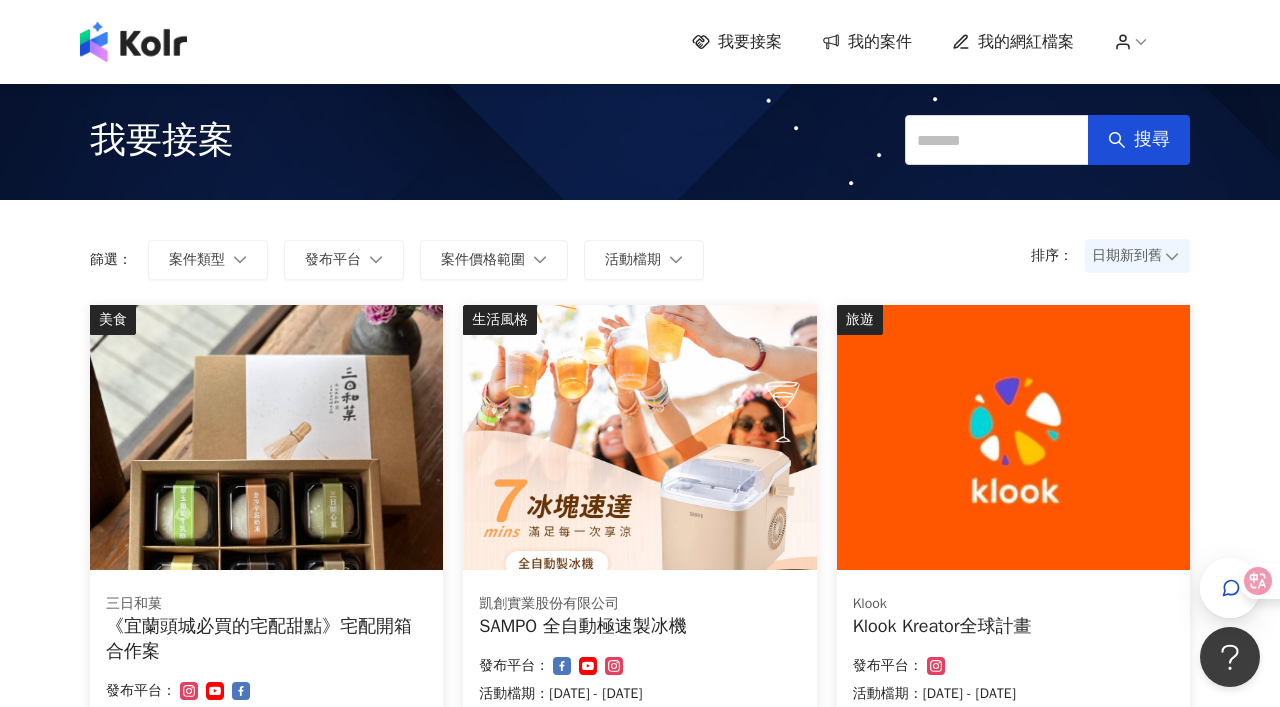 scroll, scrollTop: 156, scrollLeft: 0, axis: vertical 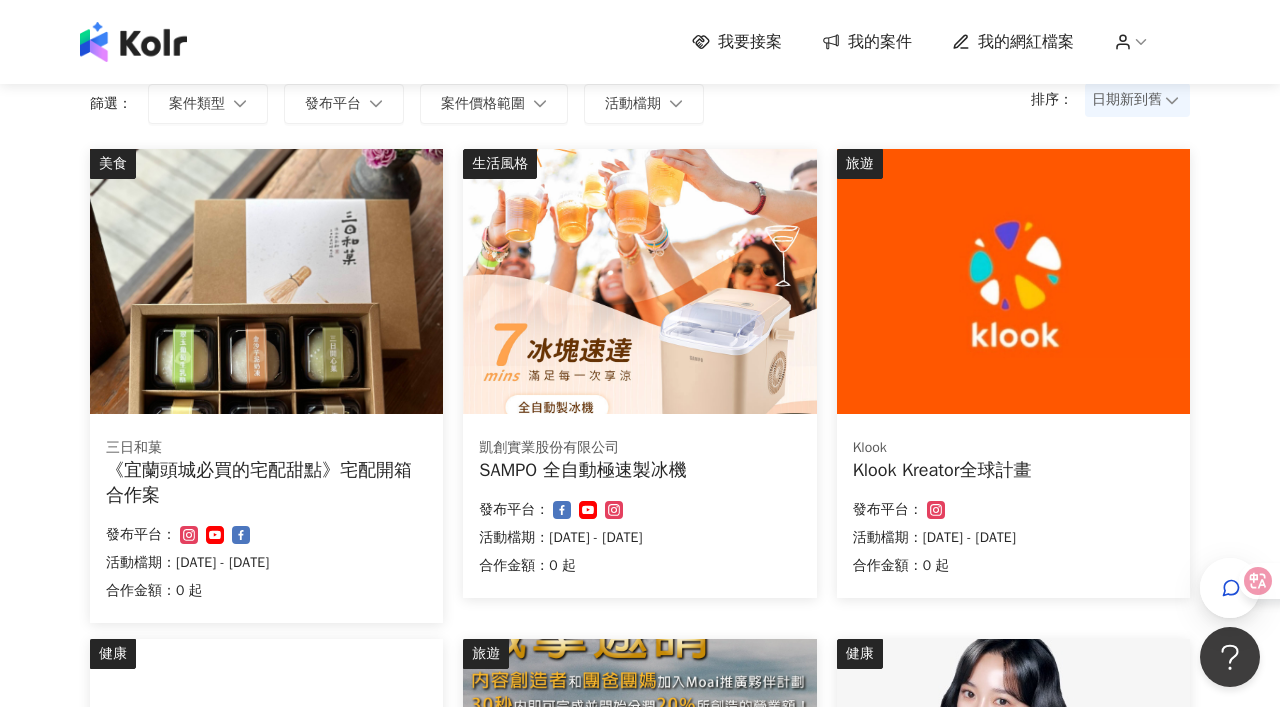 click on "我要接案" at bounding box center (750, 42) 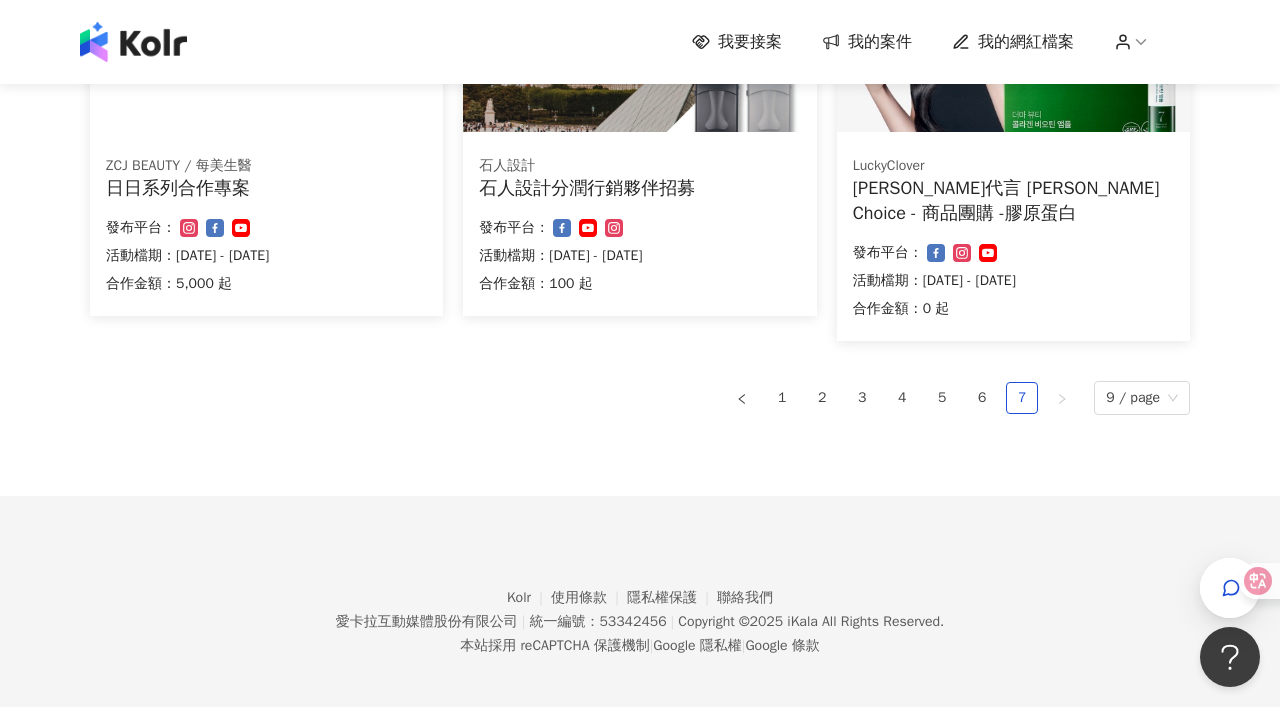 scroll, scrollTop: 939, scrollLeft: 0, axis: vertical 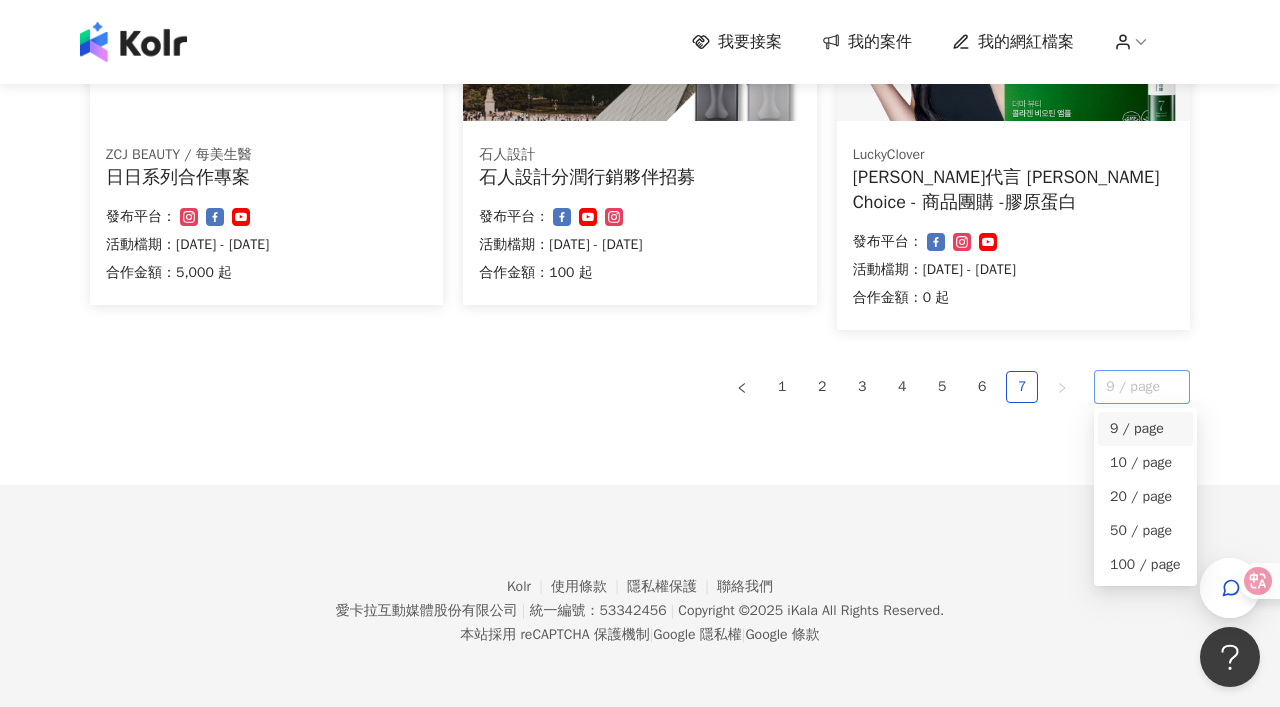 click on "9 / page" at bounding box center (1142, 387) 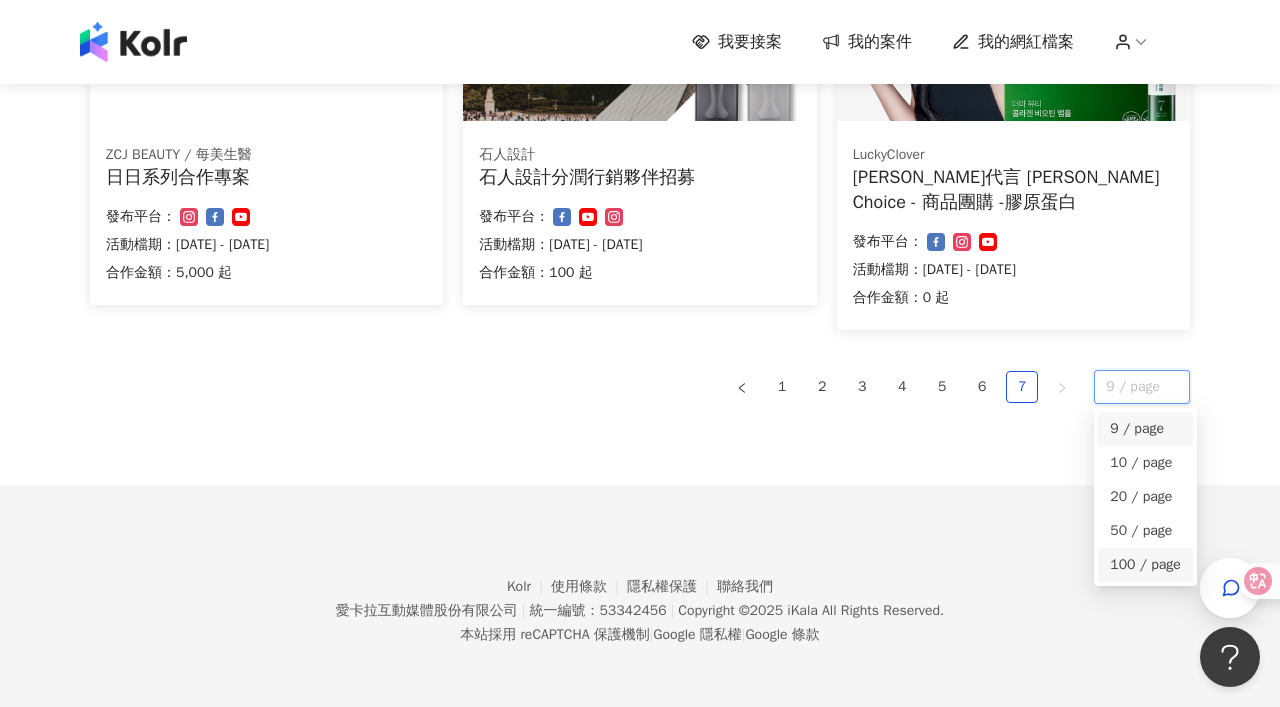 click on "100 / page" at bounding box center [1145, 565] 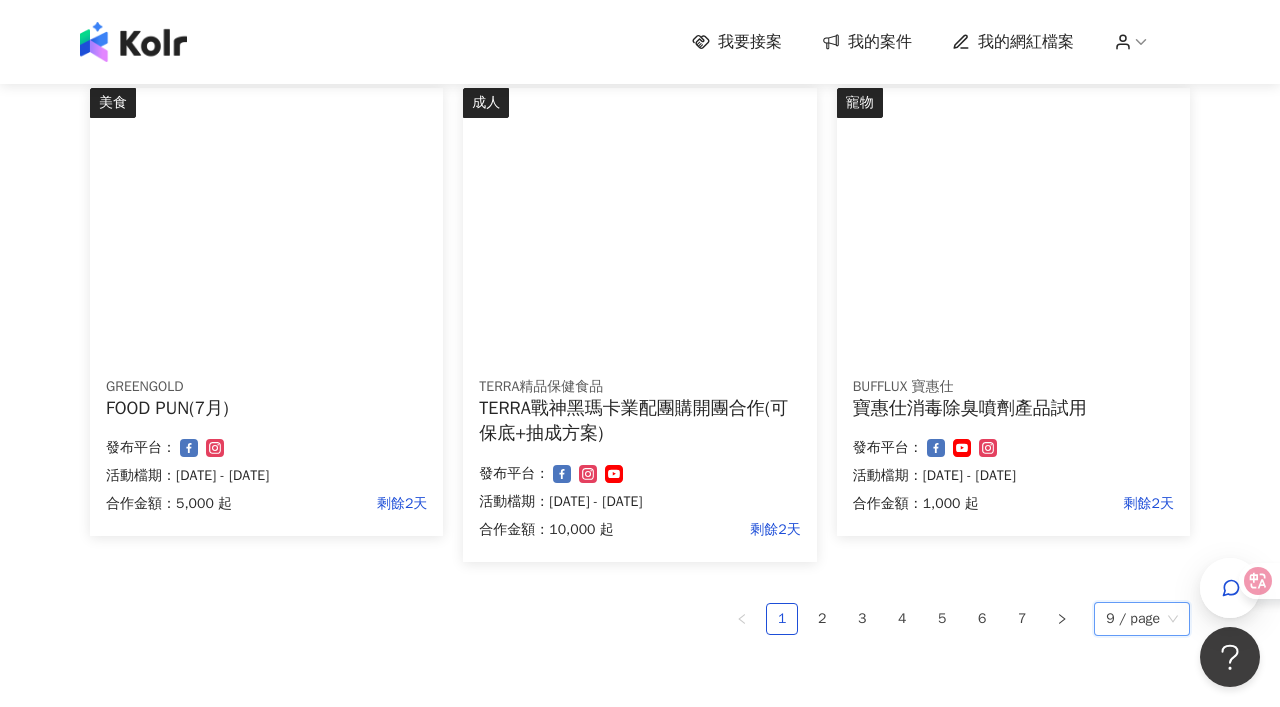 scroll, scrollTop: 1178, scrollLeft: 0, axis: vertical 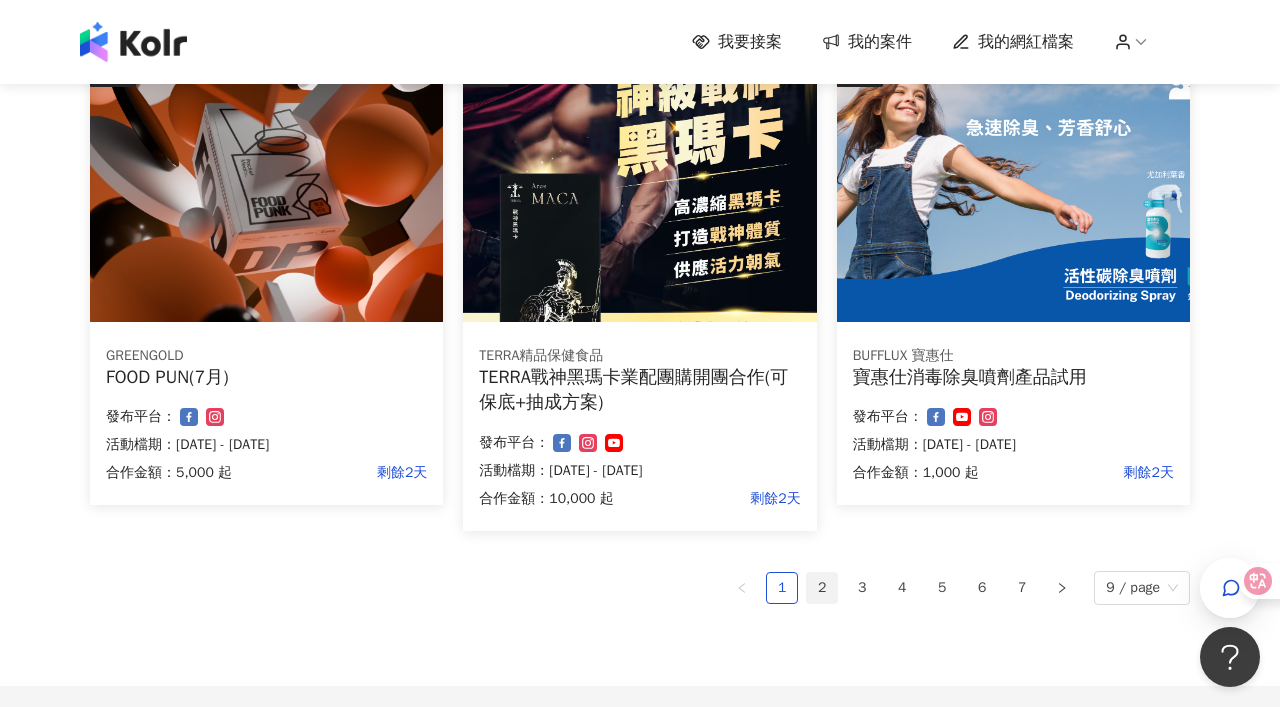 click on "2" at bounding box center (822, 588) 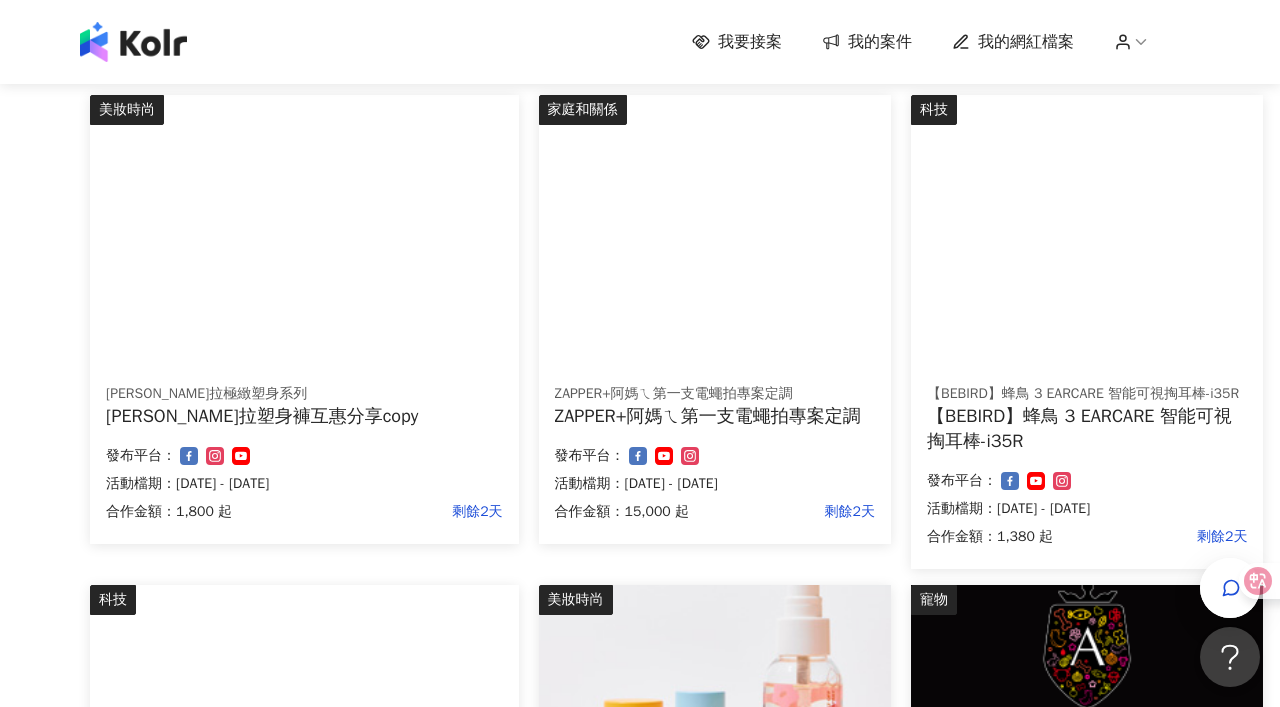 scroll, scrollTop: 0, scrollLeft: 0, axis: both 